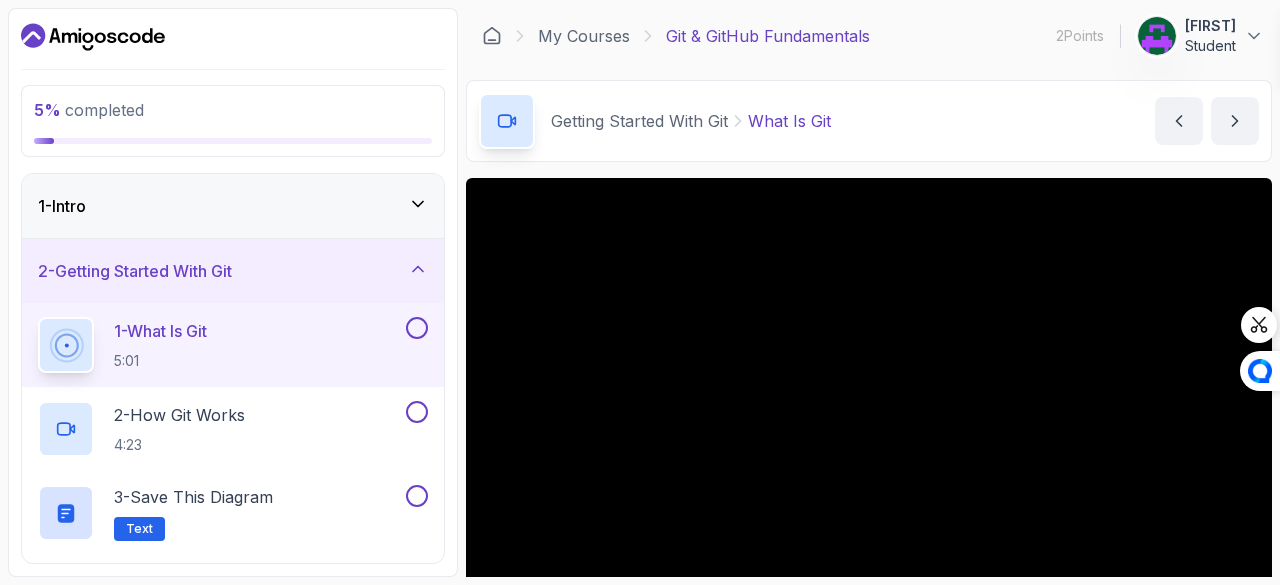 scroll, scrollTop: 0, scrollLeft: 0, axis: both 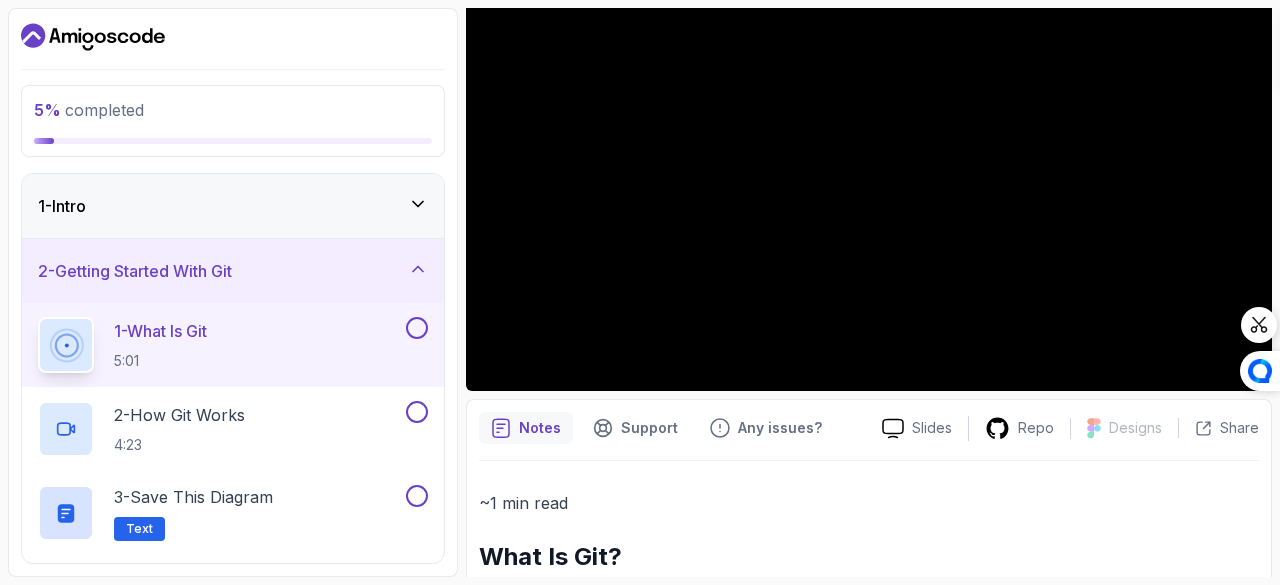 click at bounding box center (417, 328) 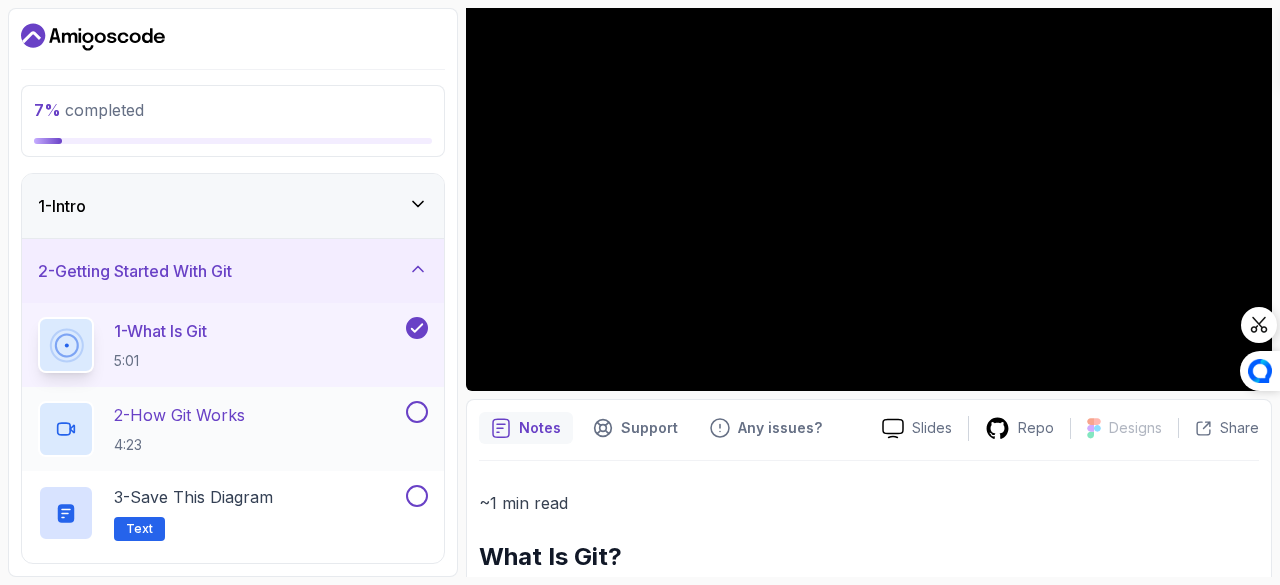 click on "2  -  How Git Works 4:23" at bounding box center (220, 429) 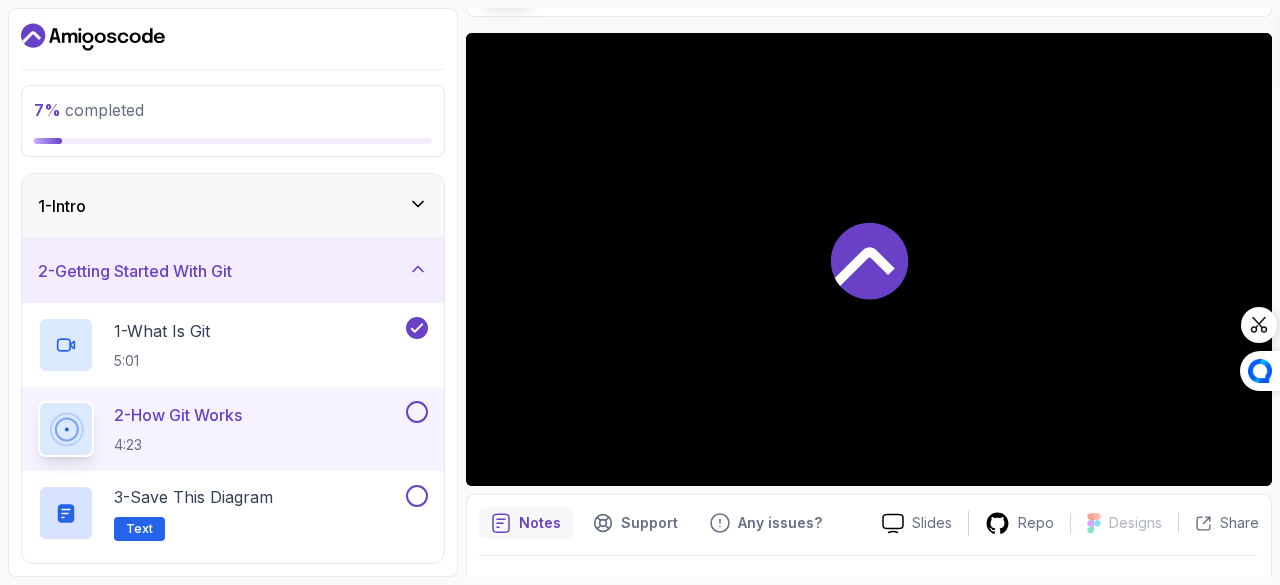 scroll, scrollTop: 144, scrollLeft: 0, axis: vertical 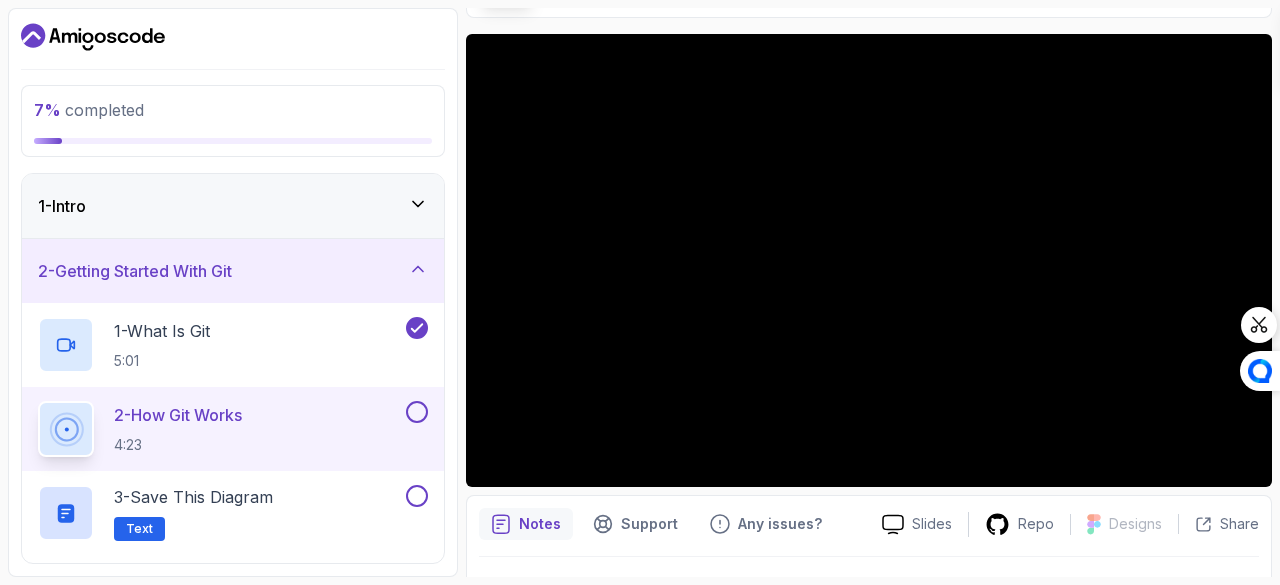 type 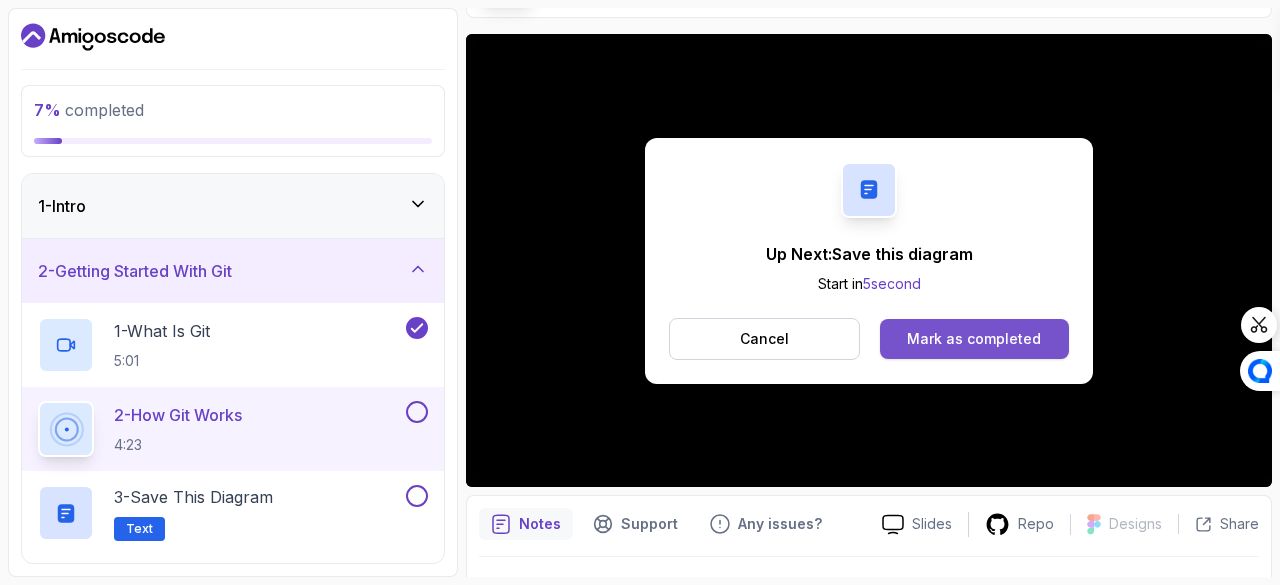 click on "Mark as completed" at bounding box center [974, 339] 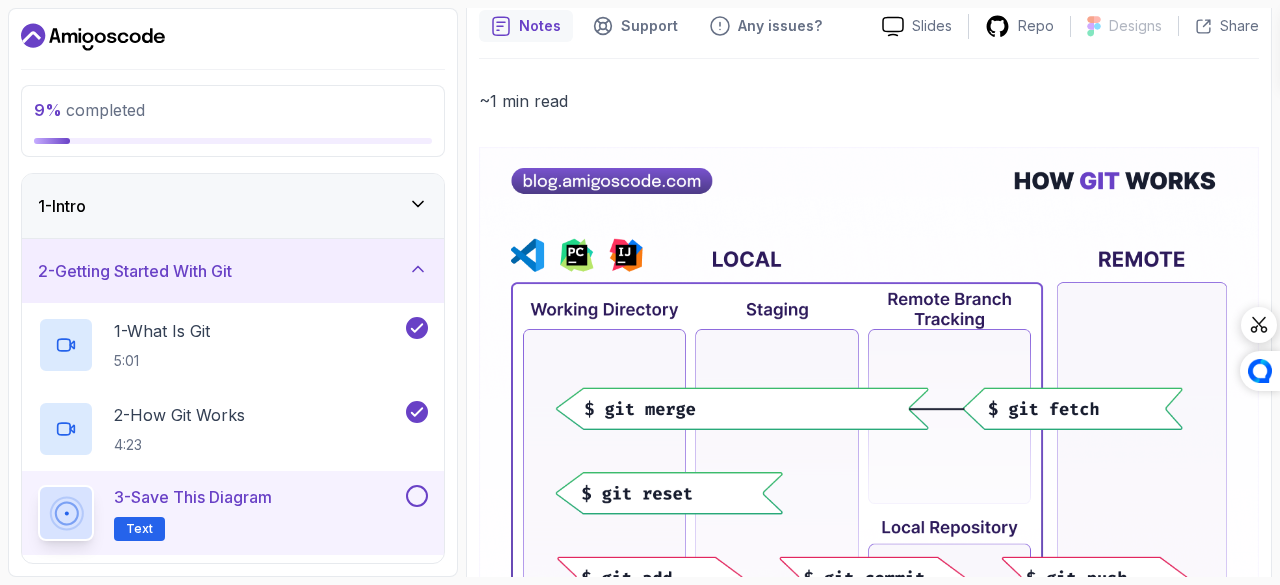 scroll, scrollTop: 170, scrollLeft: 0, axis: vertical 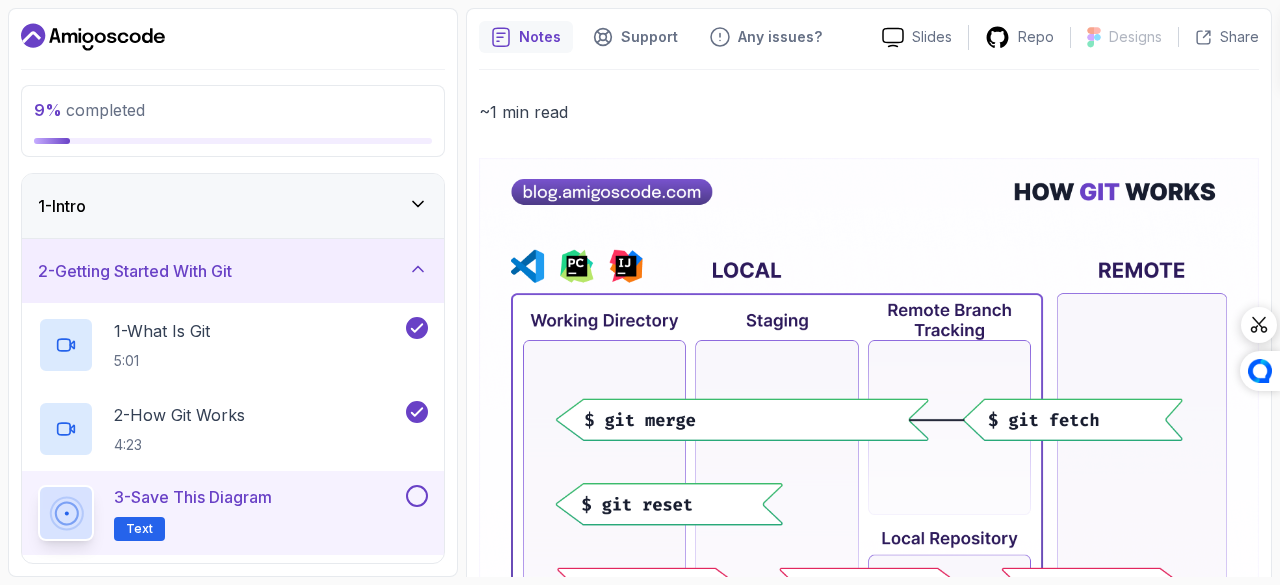 click at bounding box center (869, 641) 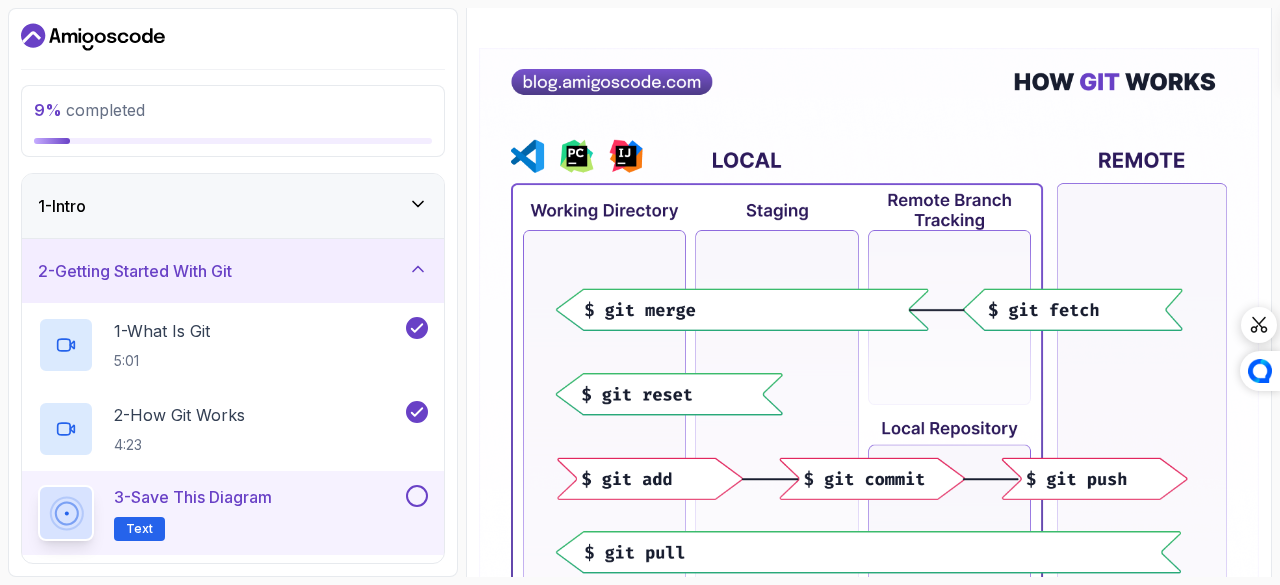 scroll, scrollTop: 282, scrollLeft: 0, axis: vertical 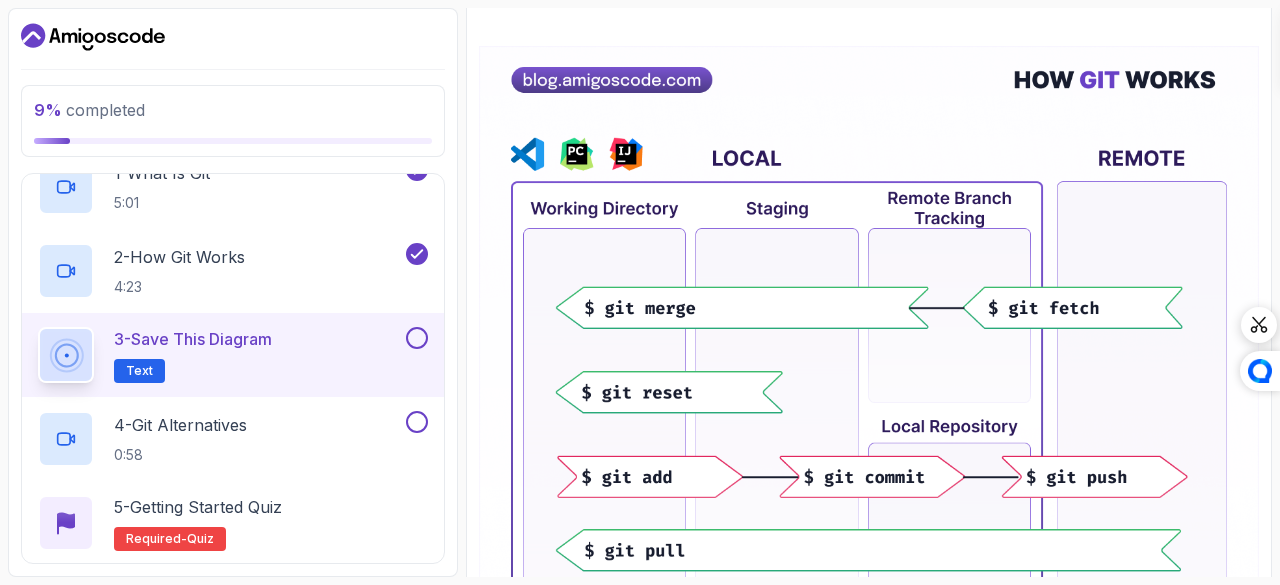 click on "Text" at bounding box center [139, 371] 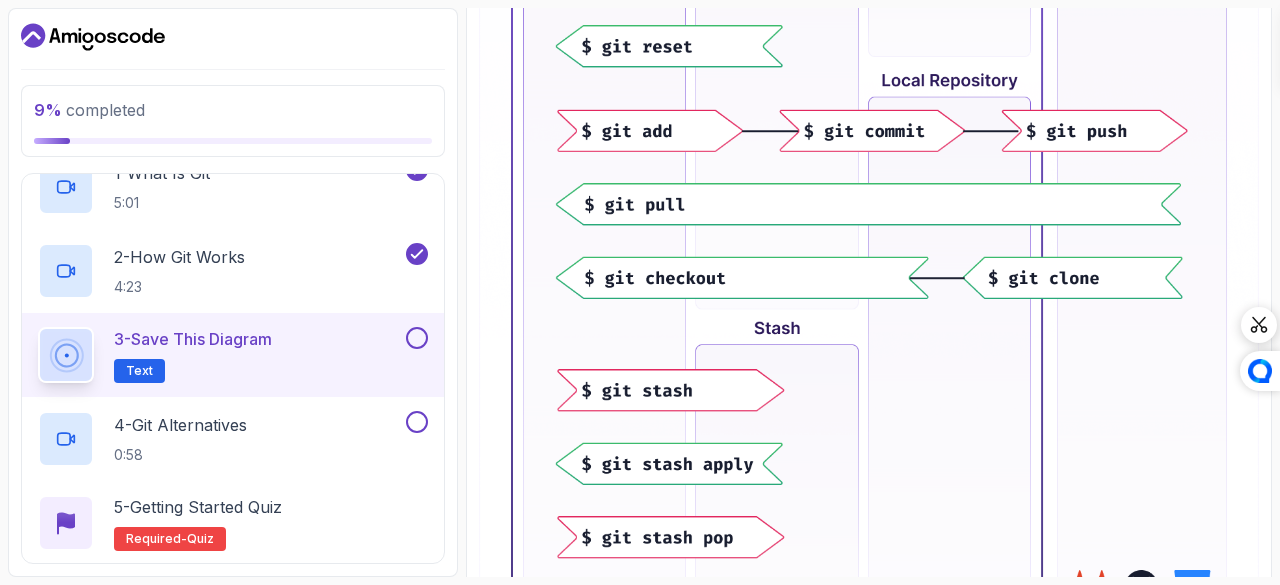 click at bounding box center [869, 183] 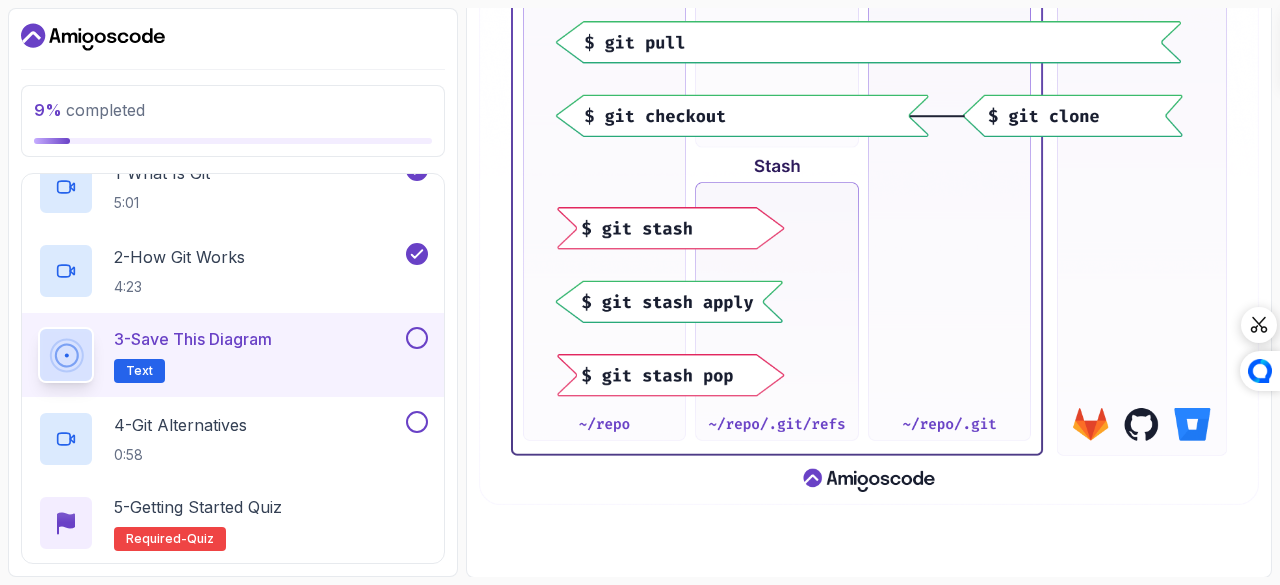 click at bounding box center (869, 21) 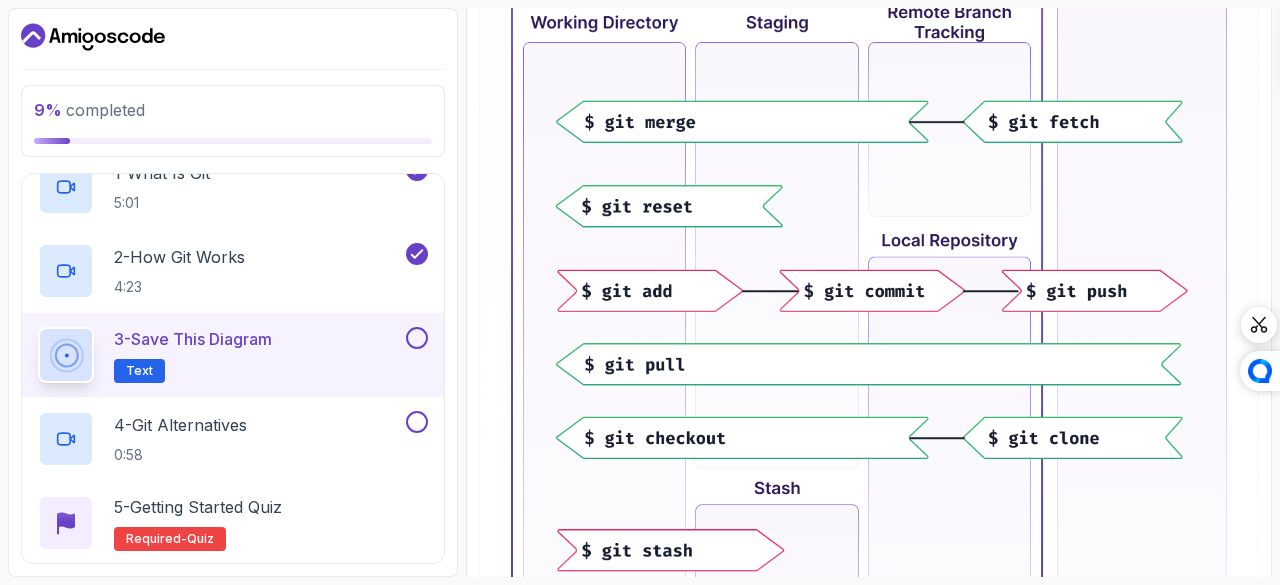 scroll, scrollTop: 456, scrollLeft: 0, axis: vertical 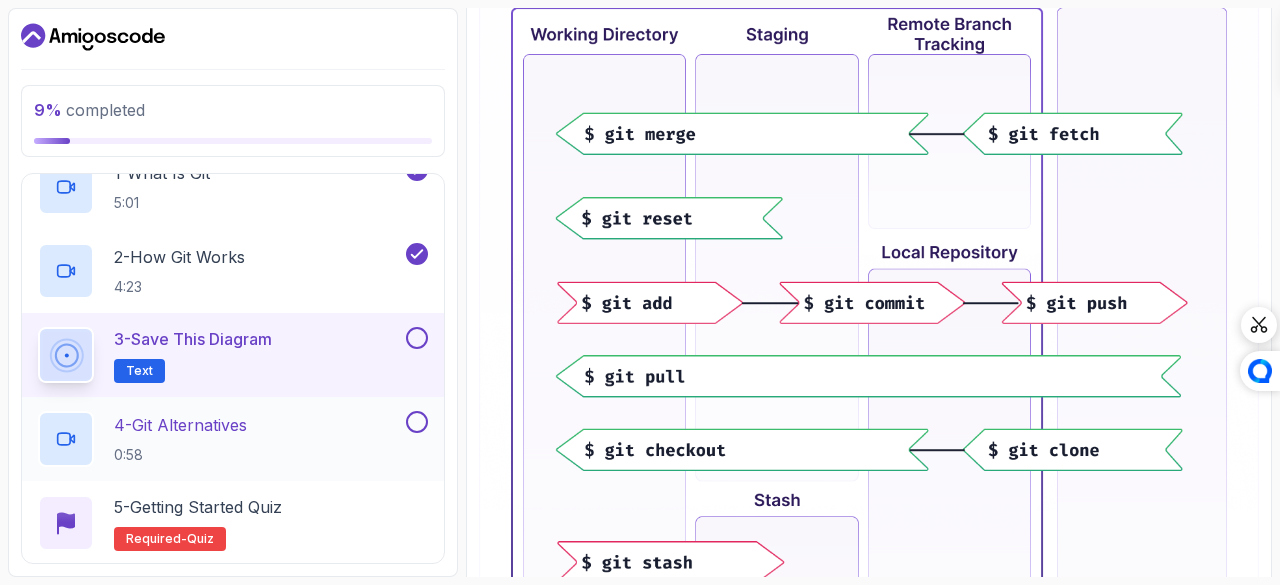 click on "4  -  Git Alternatives 0:58" at bounding box center [220, 439] 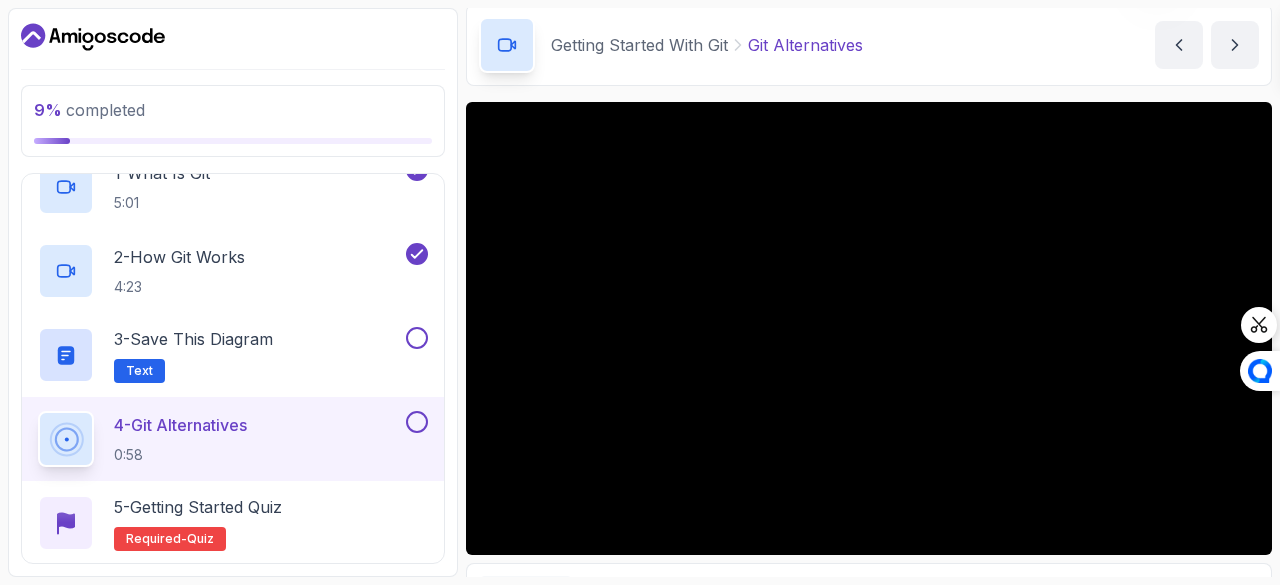 scroll, scrollTop: 74, scrollLeft: 0, axis: vertical 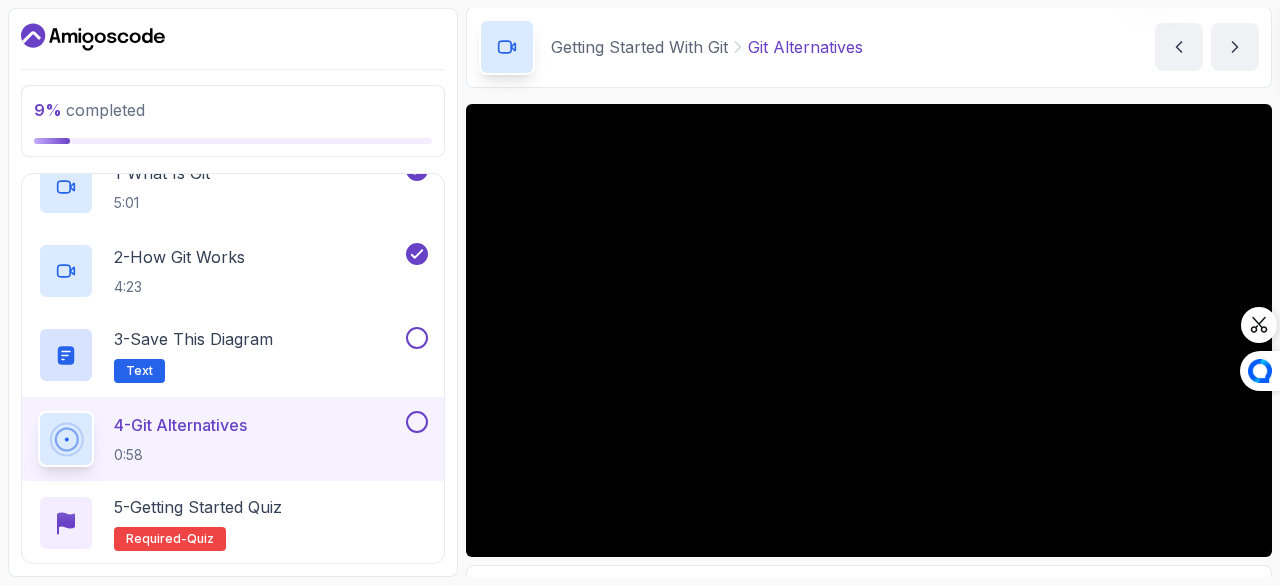 type 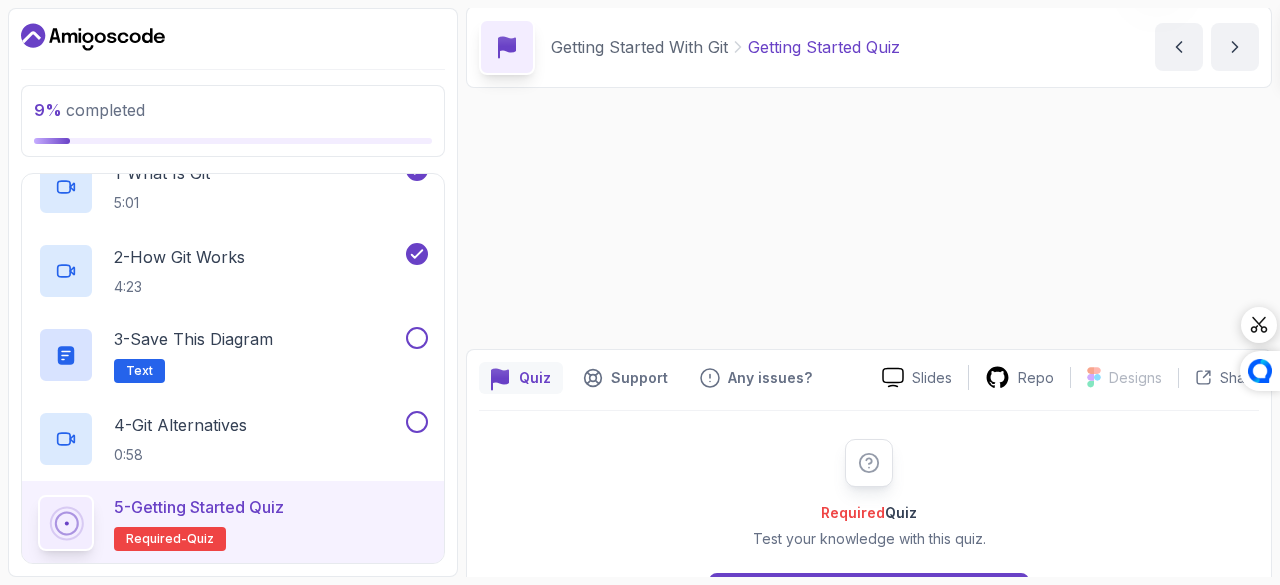 scroll, scrollTop: 0, scrollLeft: 0, axis: both 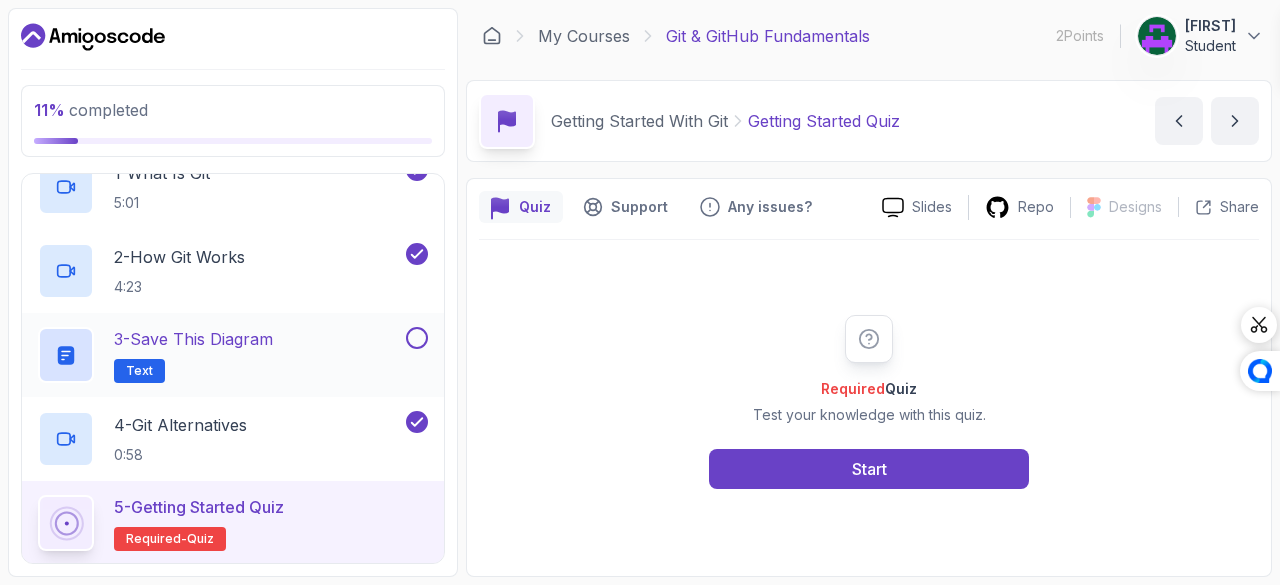 click at bounding box center [417, 338] 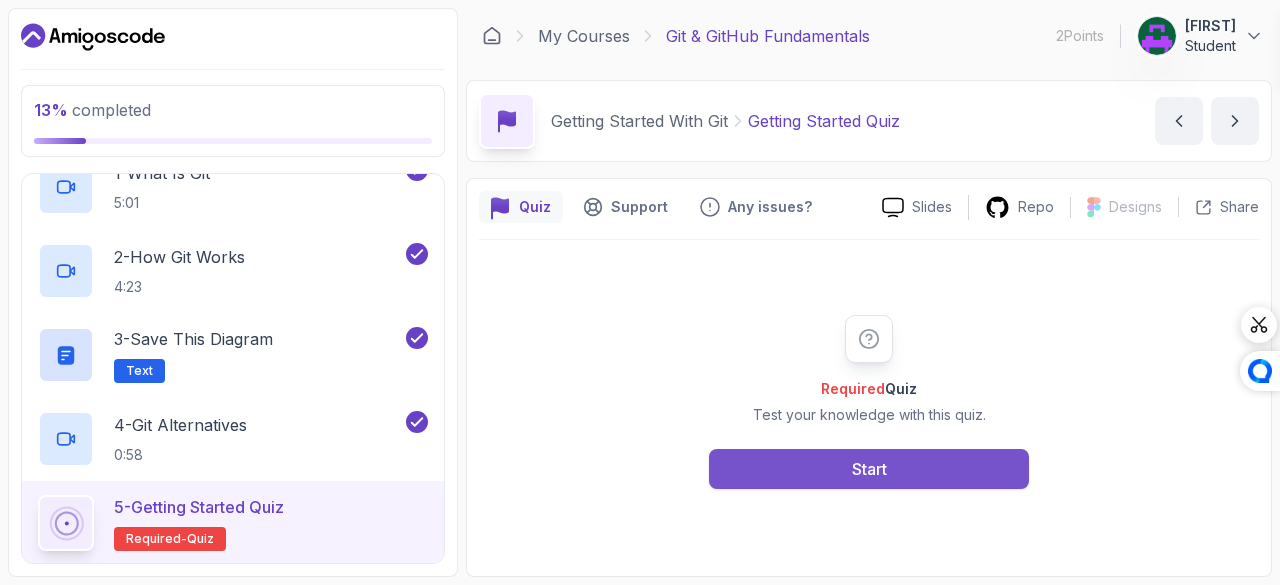 click on "Start" at bounding box center [869, 469] 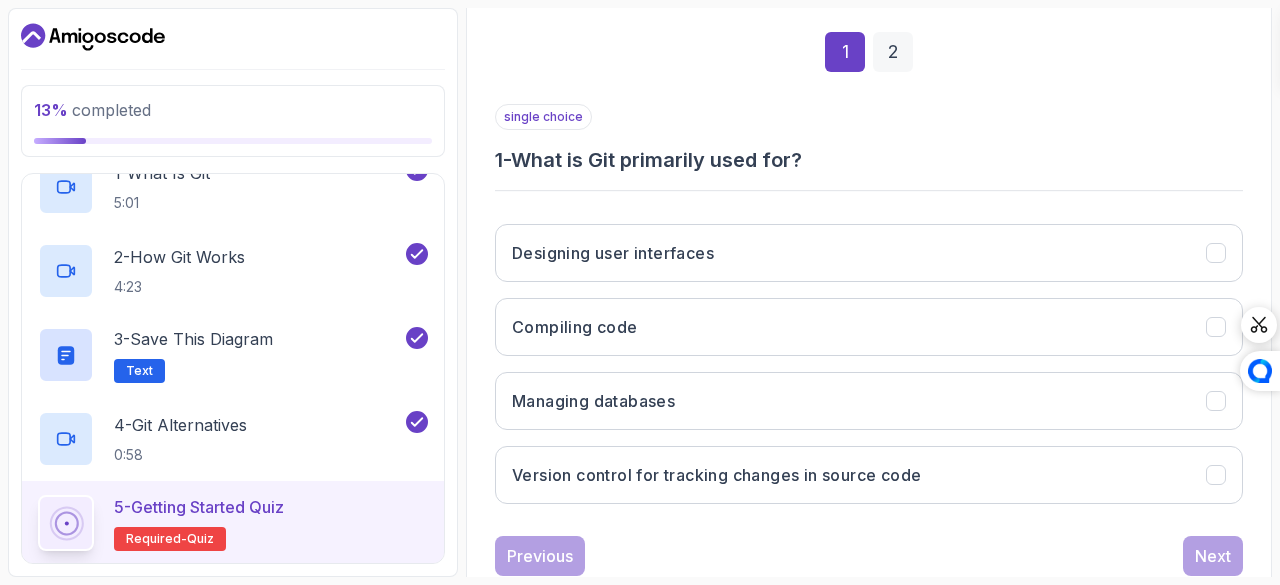 scroll, scrollTop: 292, scrollLeft: 0, axis: vertical 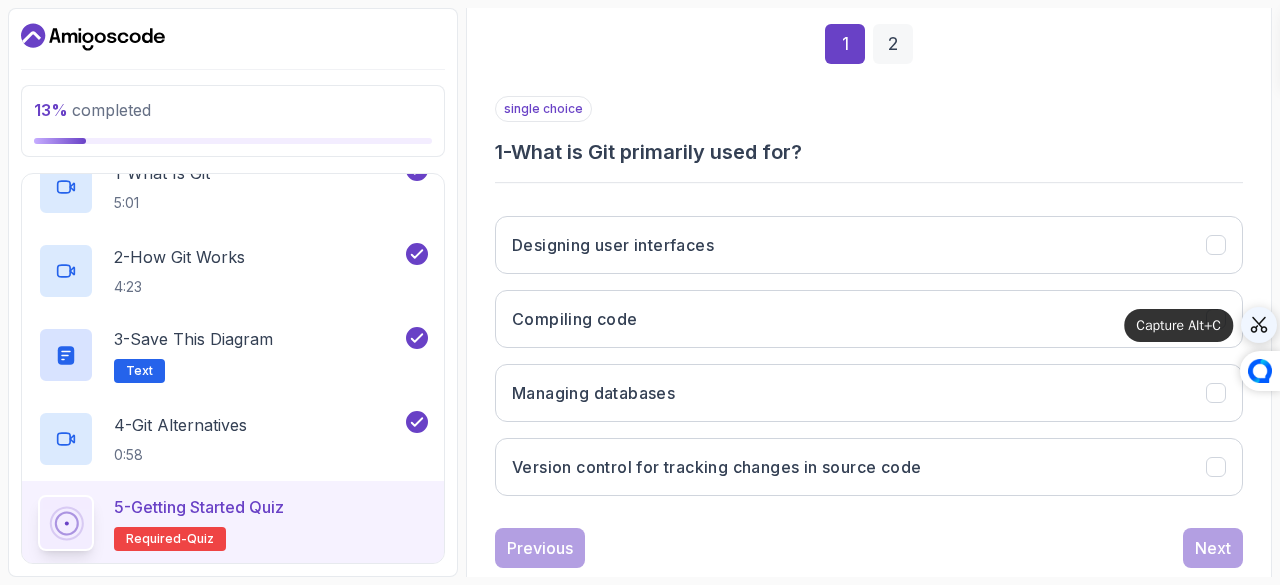 click at bounding box center [1259, 325] 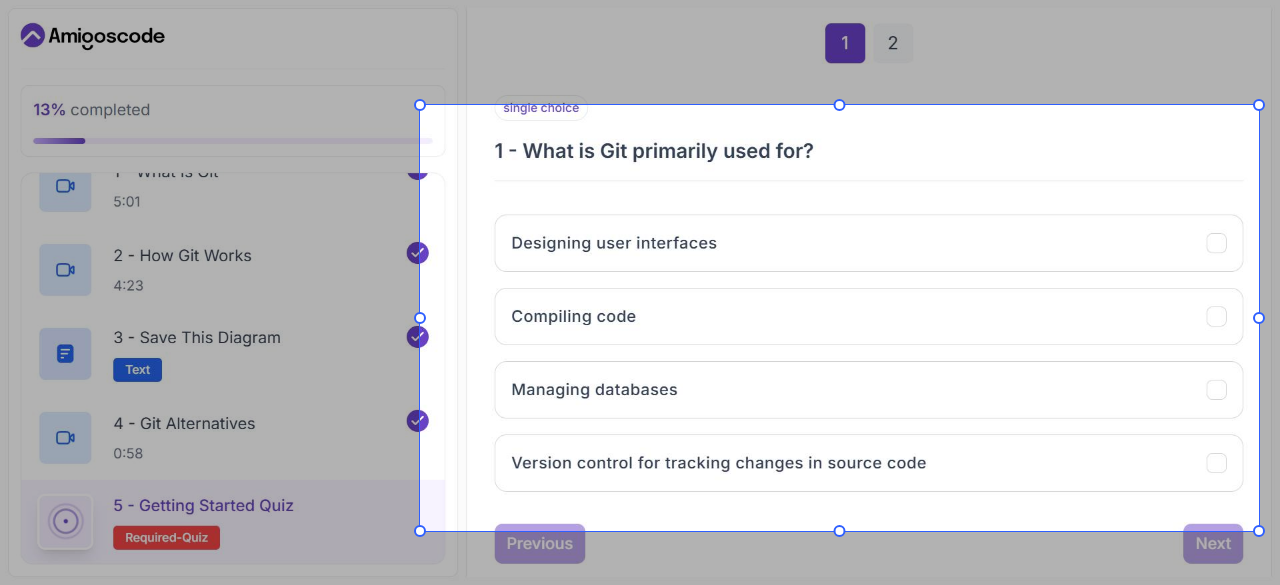 drag, startPoint x: 420, startPoint y: 105, endPoint x: 1260, endPoint y: 527, distance: 940.0447 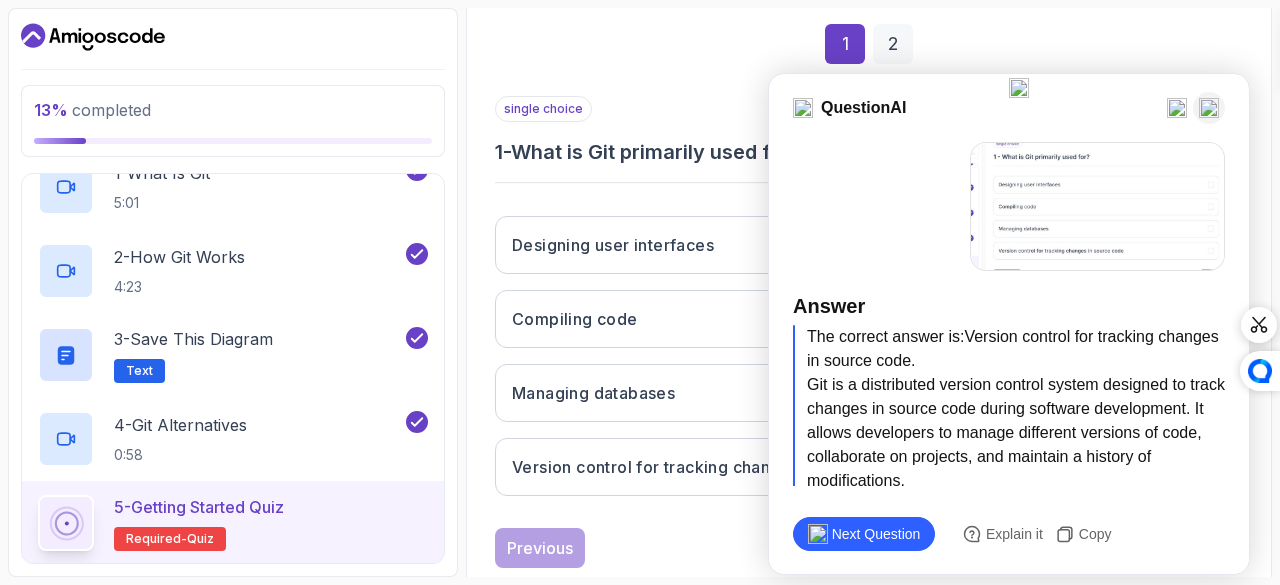 scroll, scrollTop: 7, scrollLeft: 0, axis: vertical 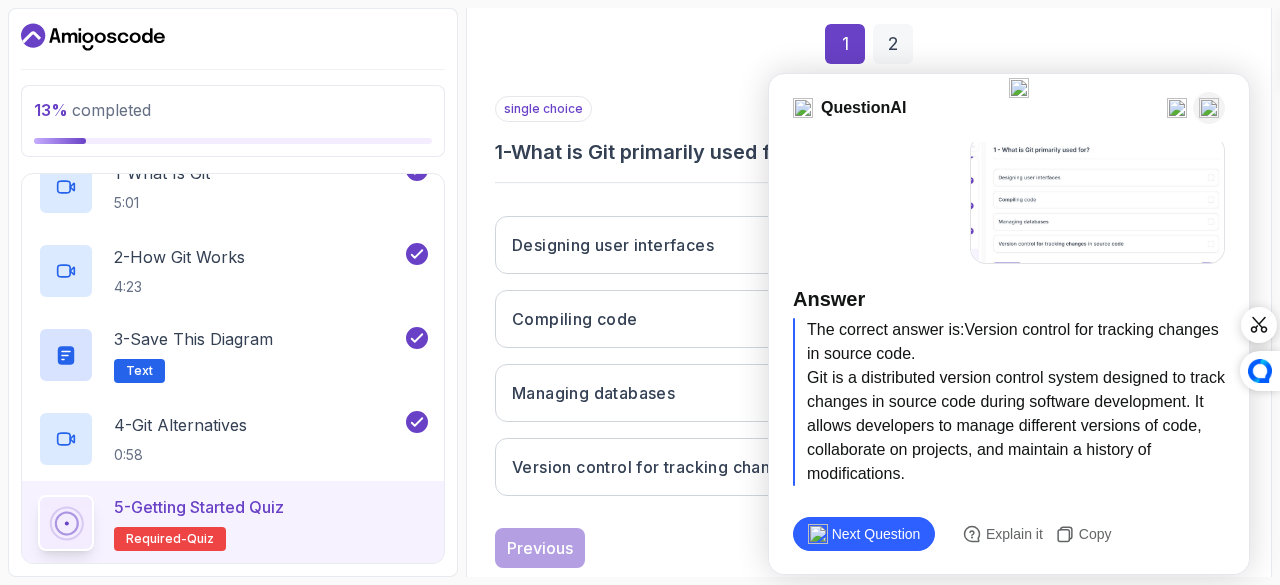 click at bounding box center [1209, 108] 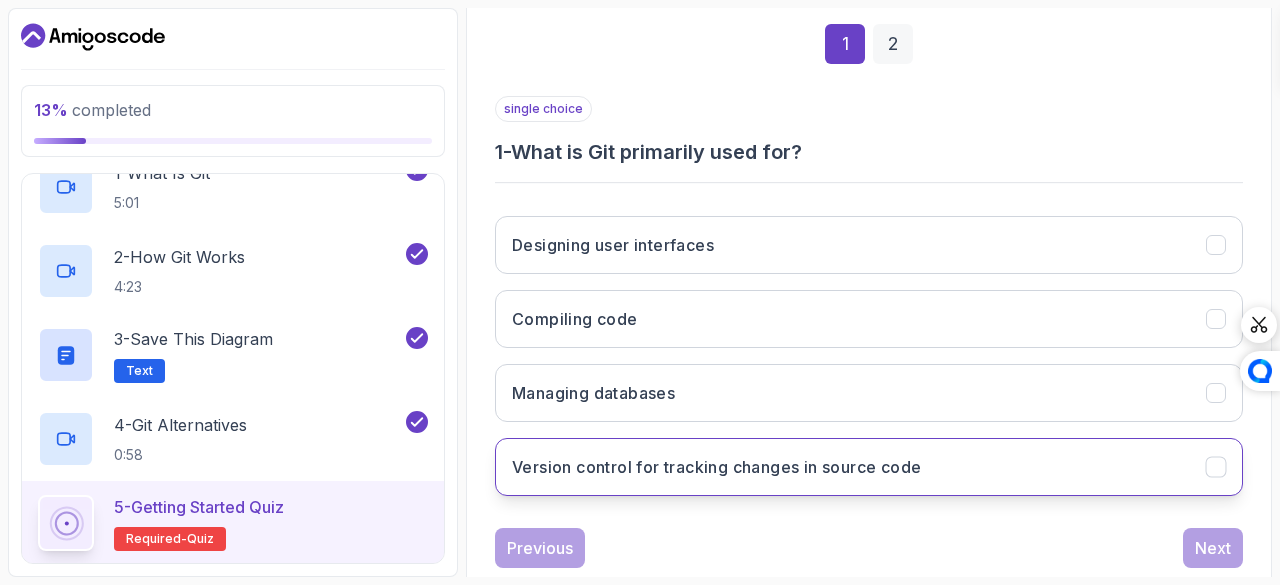 click on "Version control for tracking changes in source code" at bounding box center [716, 467] 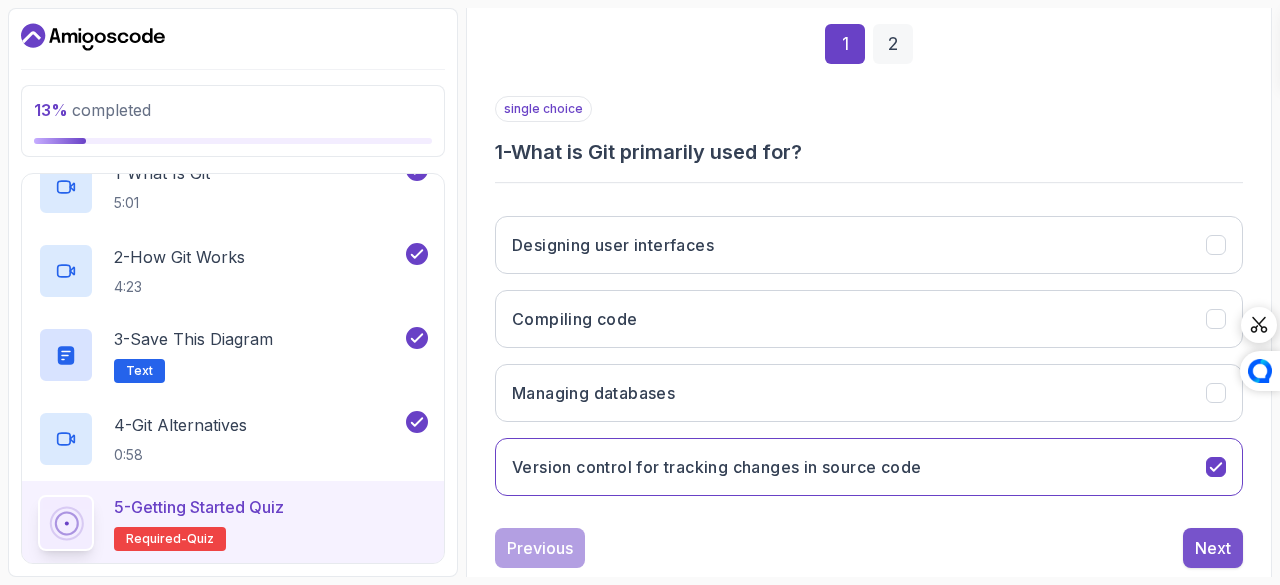 click on "Next" at bounding box center [1213, 548] 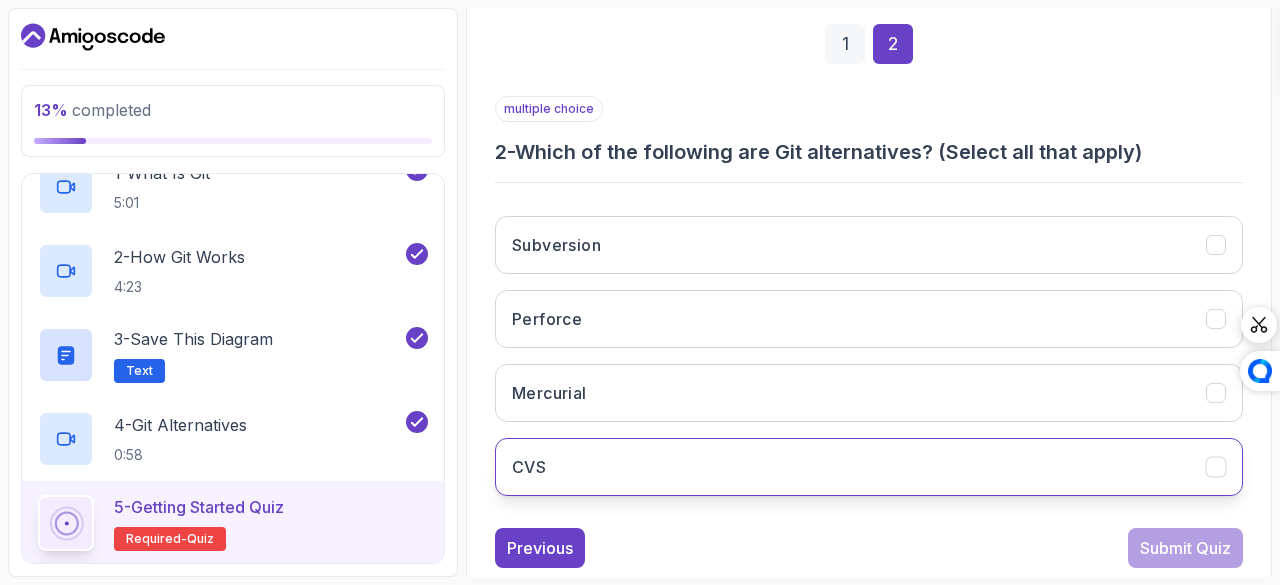 click on "CVS" at bounding box center (869, 467) 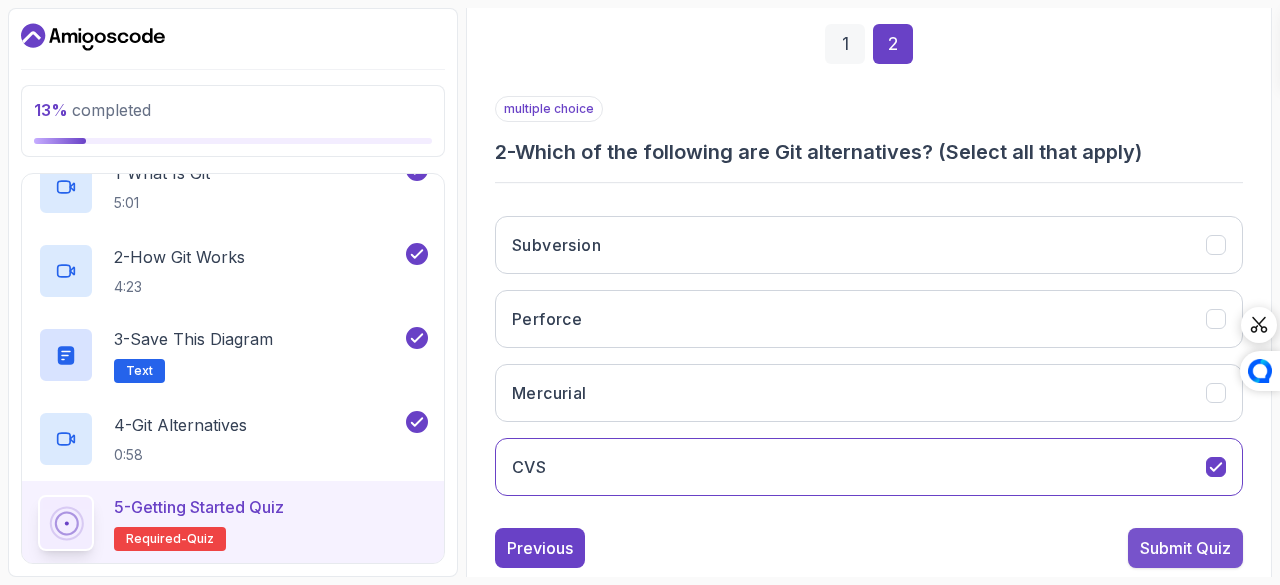 click on "Submit Quiz" at bounding box center (1185, 548) 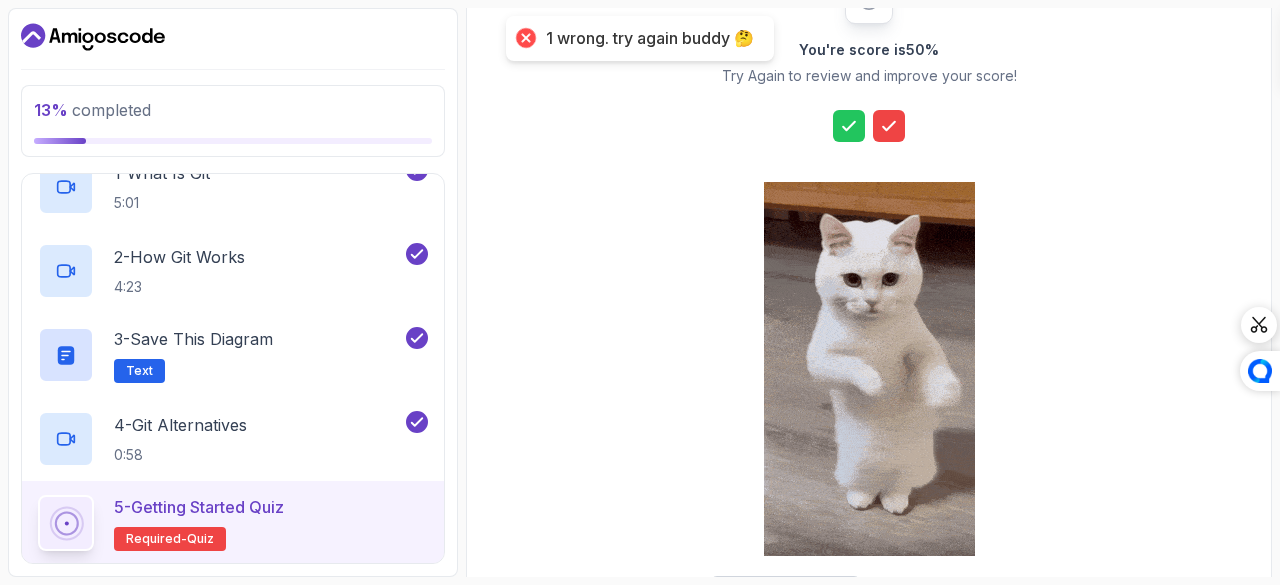 scroll, scrollTop: 371, scrollLeft: 0, axis: vertical 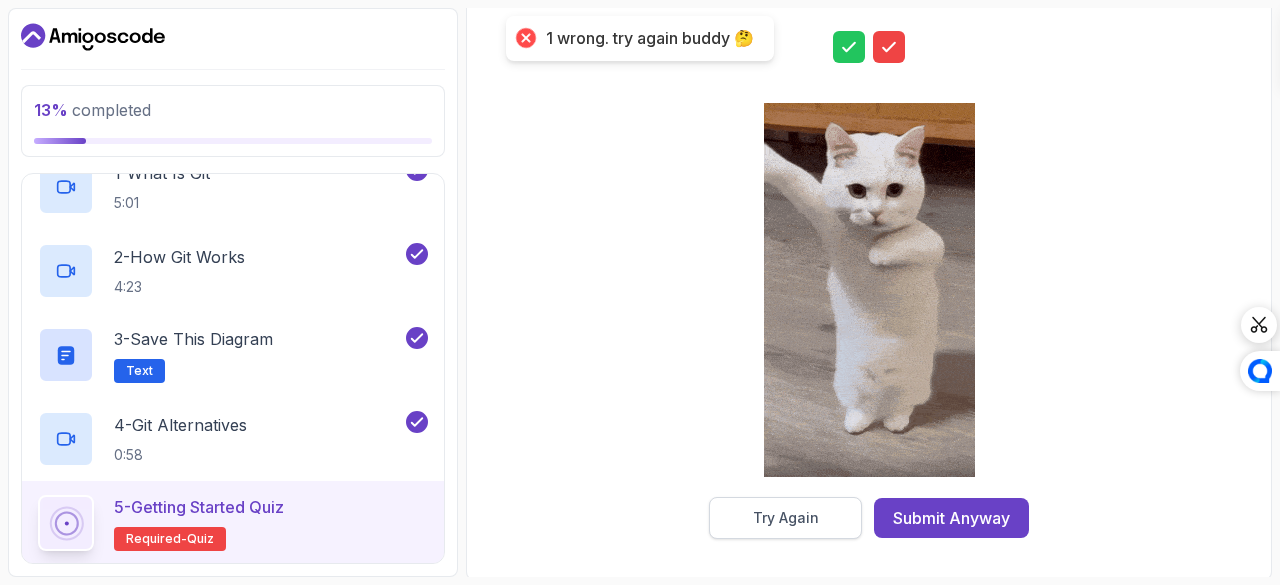 click on "Try Again" at bounding box center [786, 518] 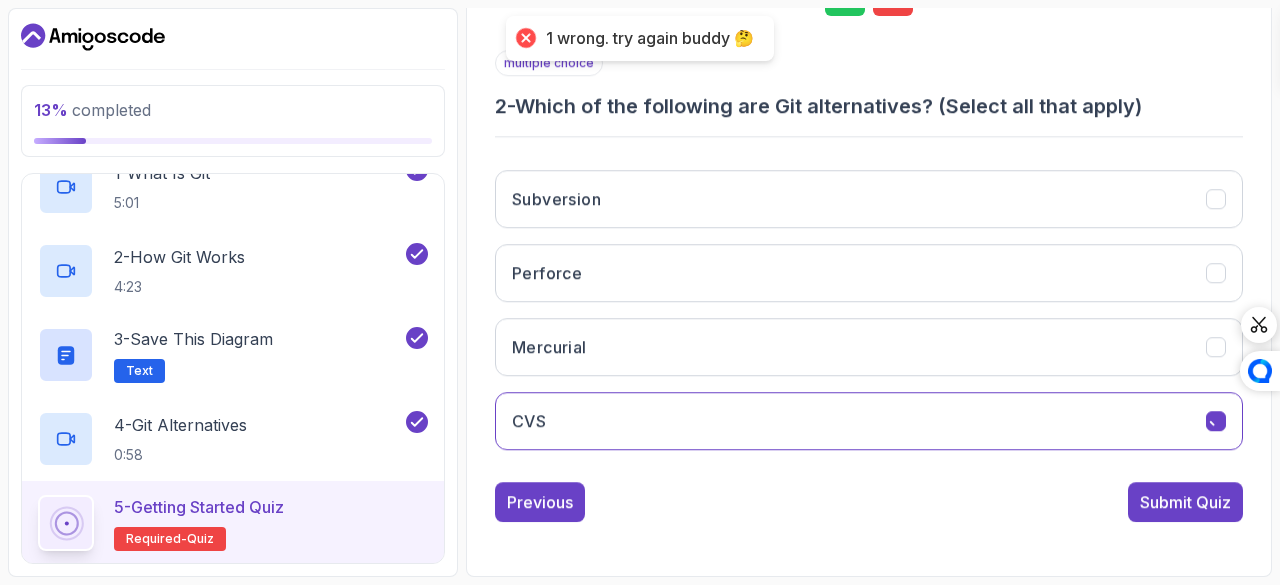 scroll, scrollTop: 335, scrollLeft: 0, axis: vertical 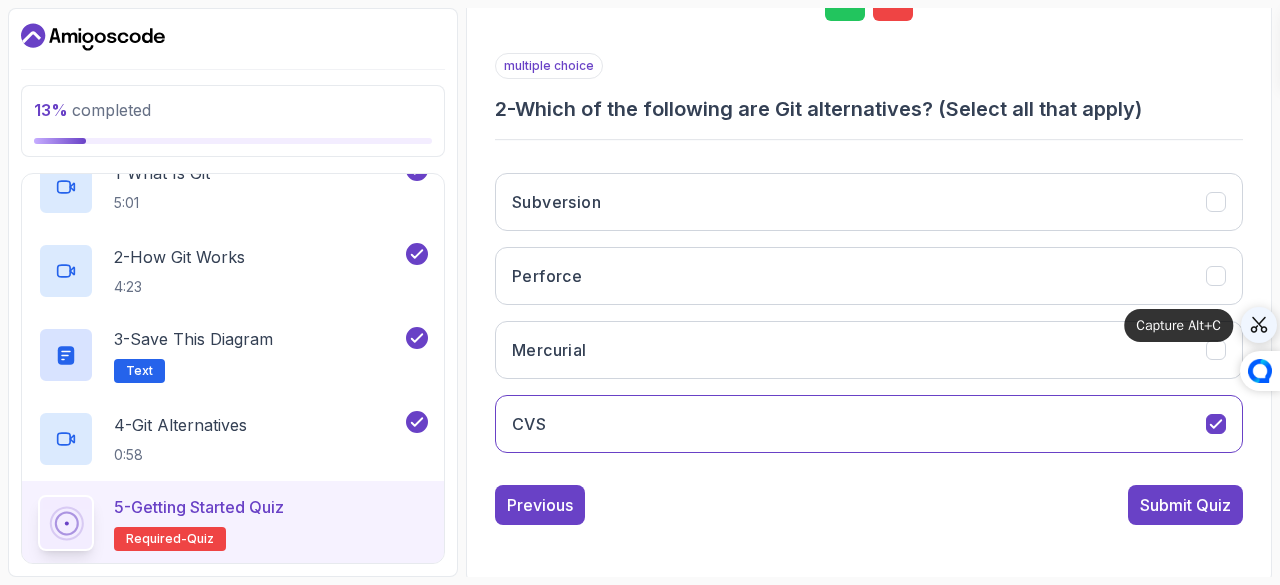 click at bounding box center (1259, 325) 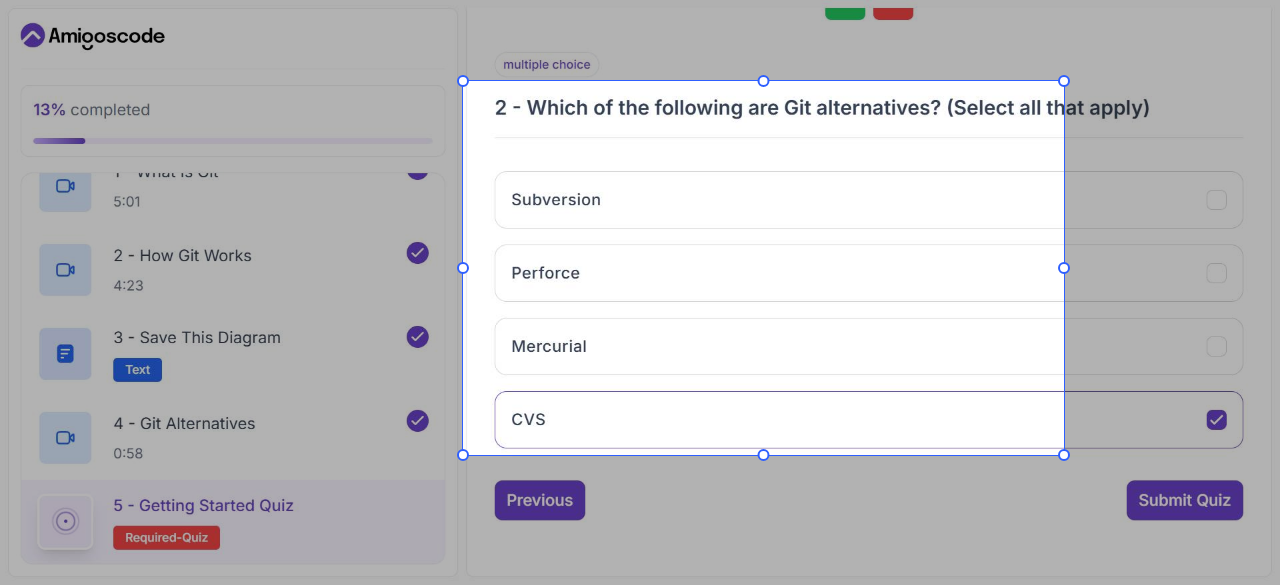 drag, startPoint x: 463, startPoint y: 81, endPoint x: 1063, endPoint y: 461, distance: 710.21124 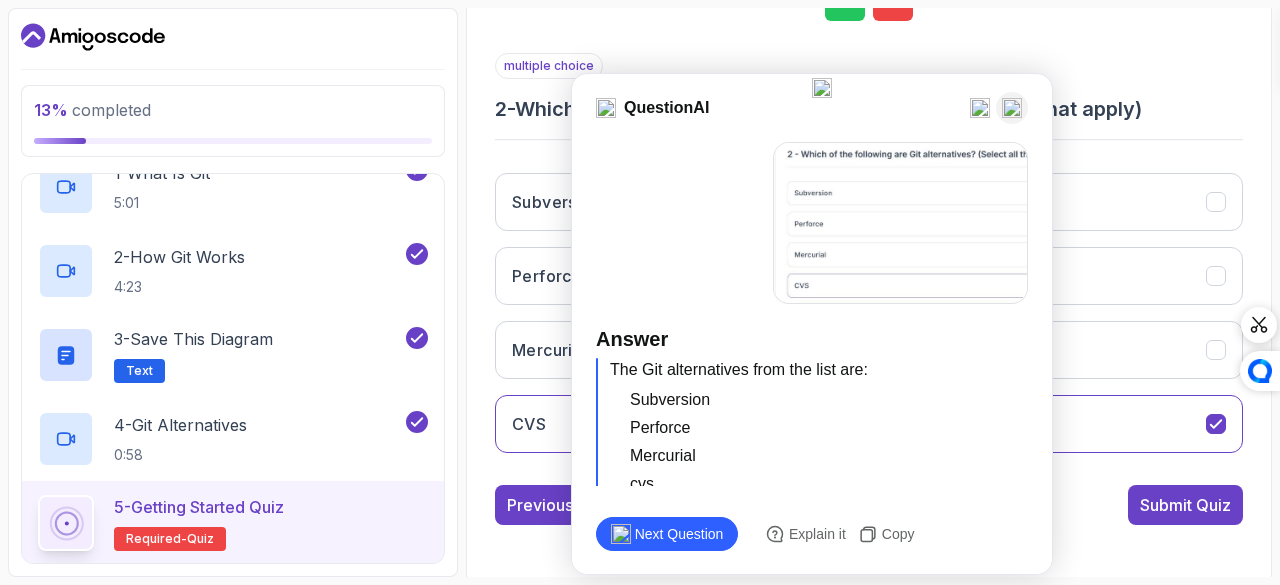 scroll, scrollTop: 64, scrollLeft: 0, axis: vertical 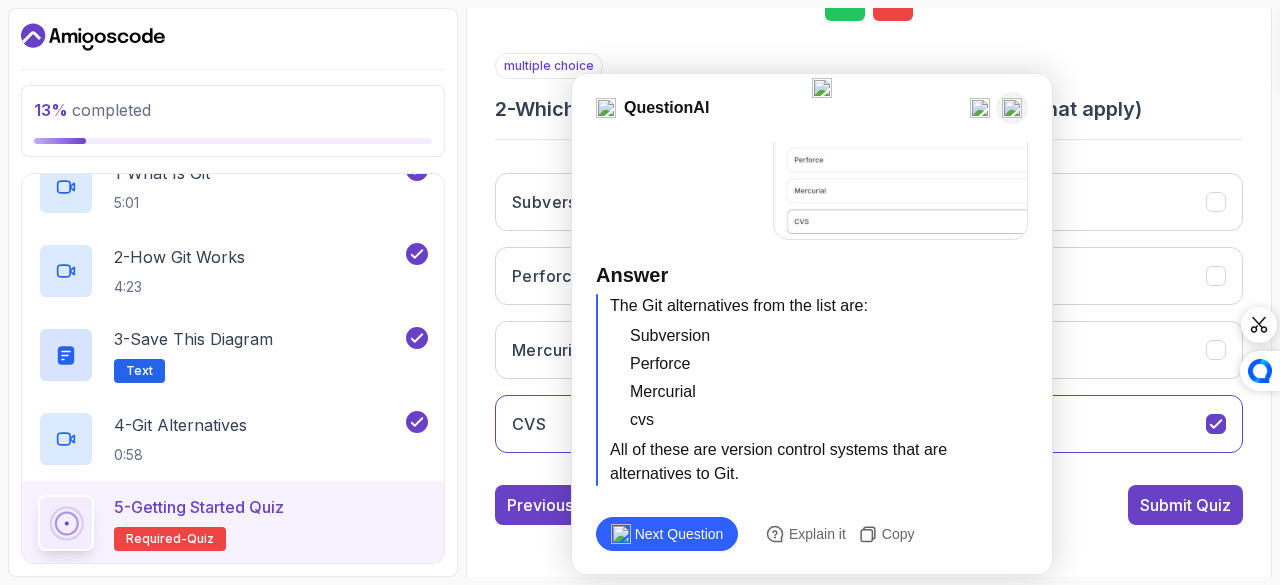 click at bounding box center [1012, 108] 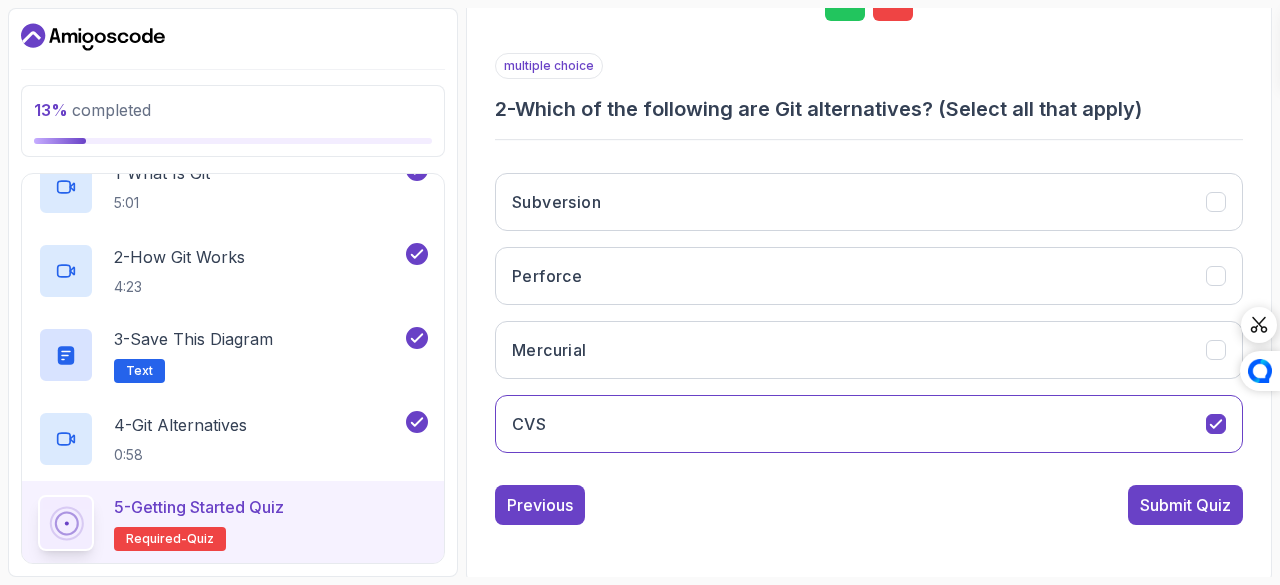click on "Subversion Perforce Mercurial CVS" at bounding box center (869, 313) 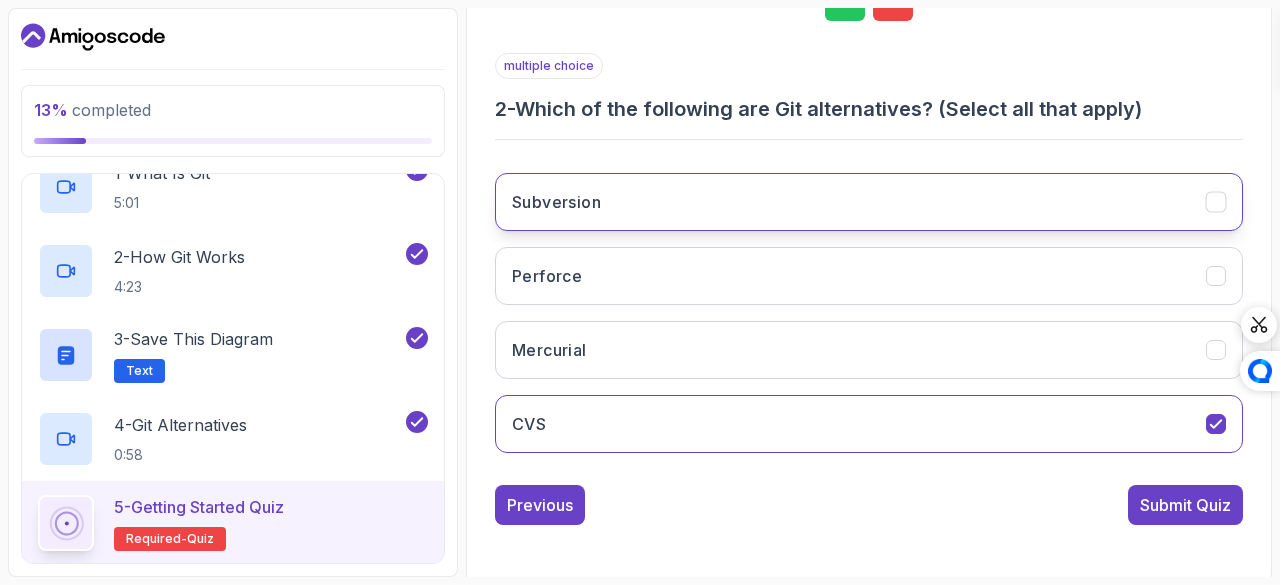 click on "Subversion" at bounding box center (869, 202) 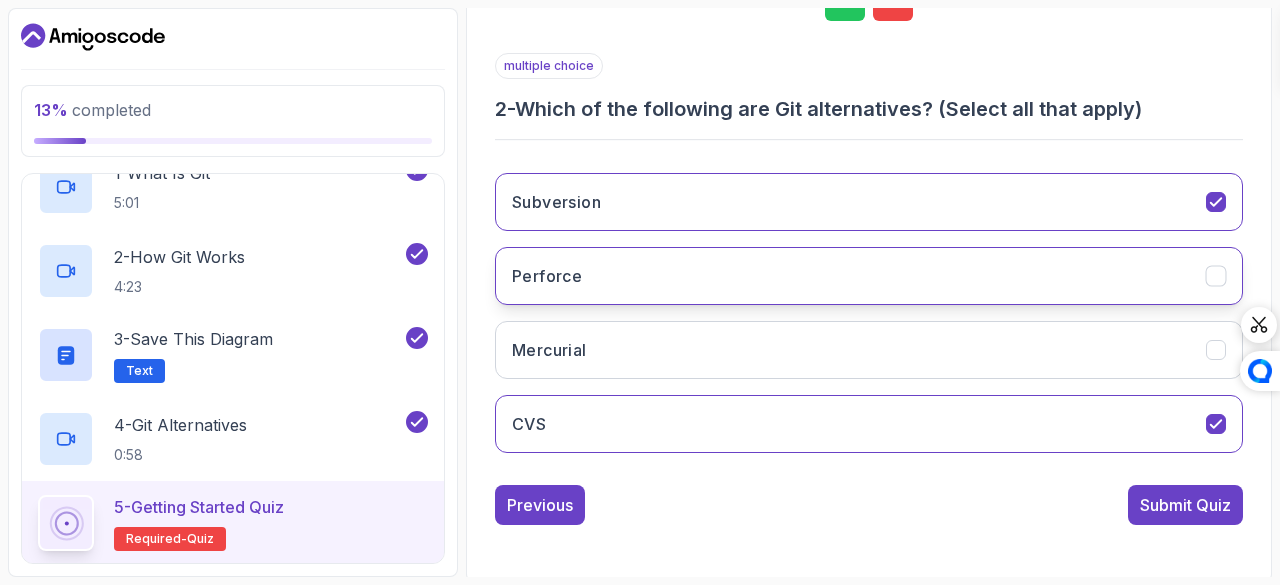 click on "Perforce" at bounding box center [869, 276] 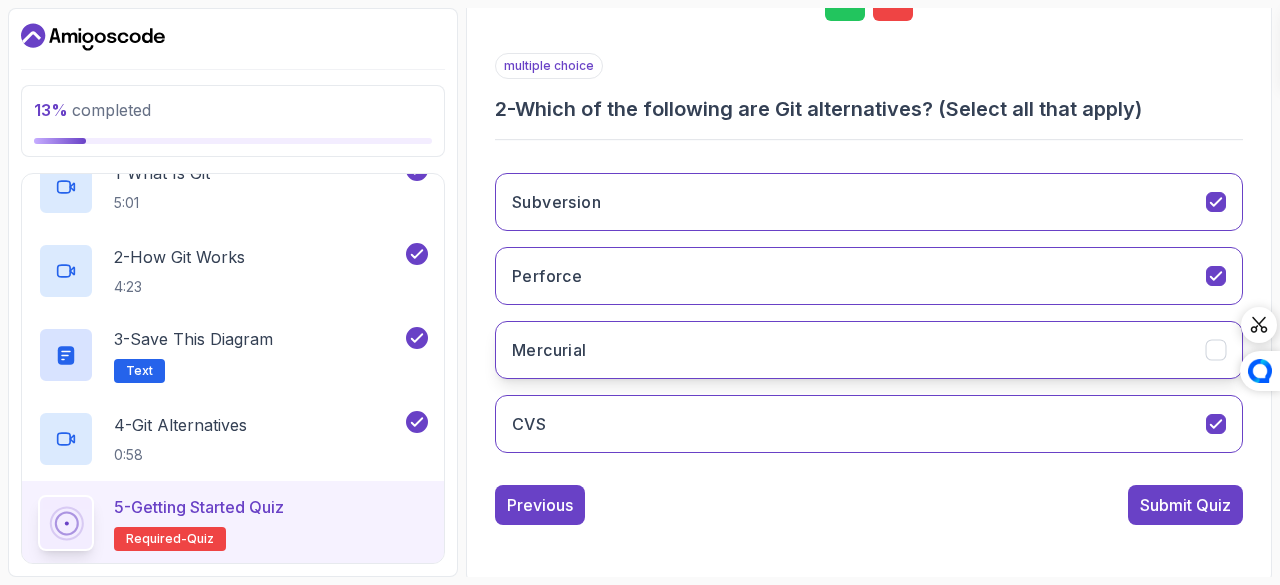 click on "Mercurial" at bounding box center (869, 350) 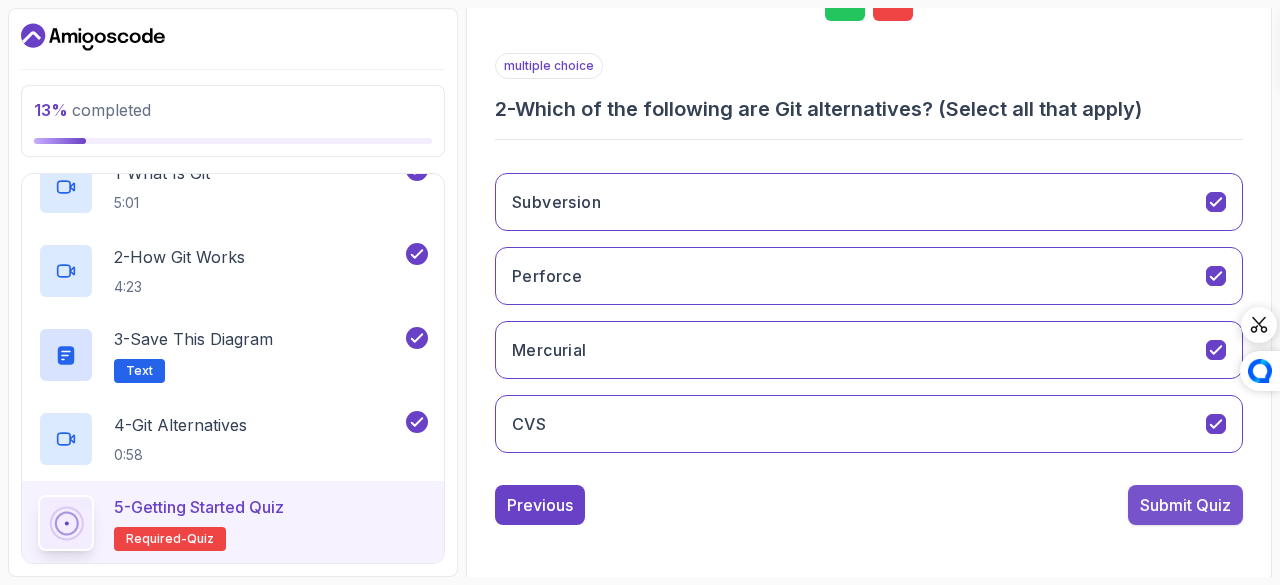 click on "Submit Quiz" at bounding box center [1185, 505] 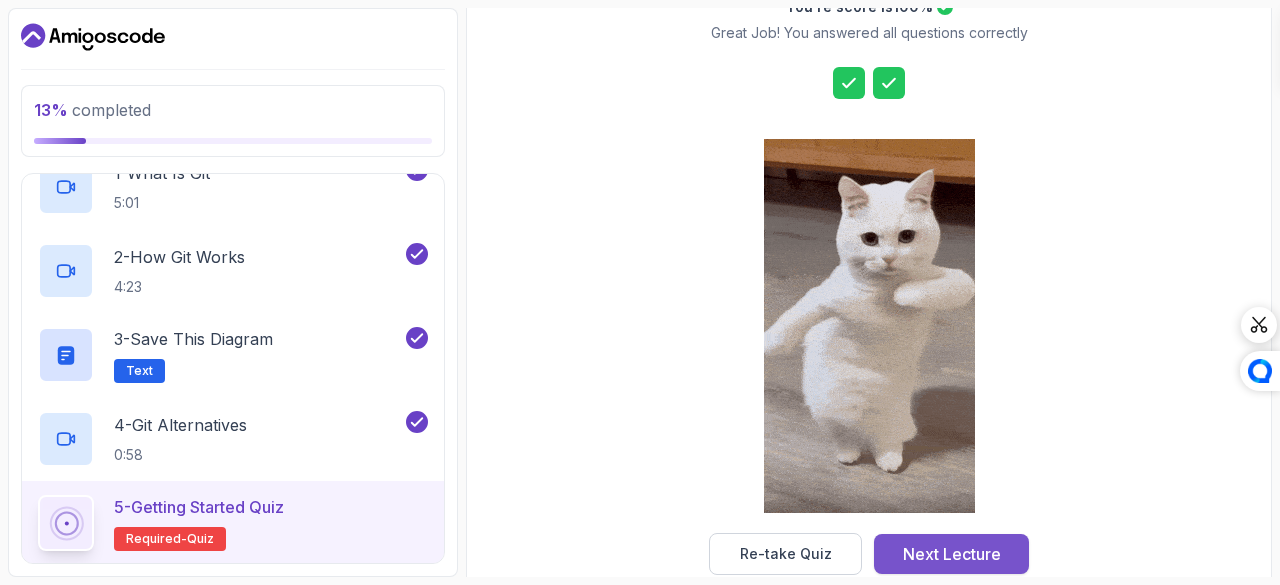 click on "Next Lecture" at bounding box center [952, 554] 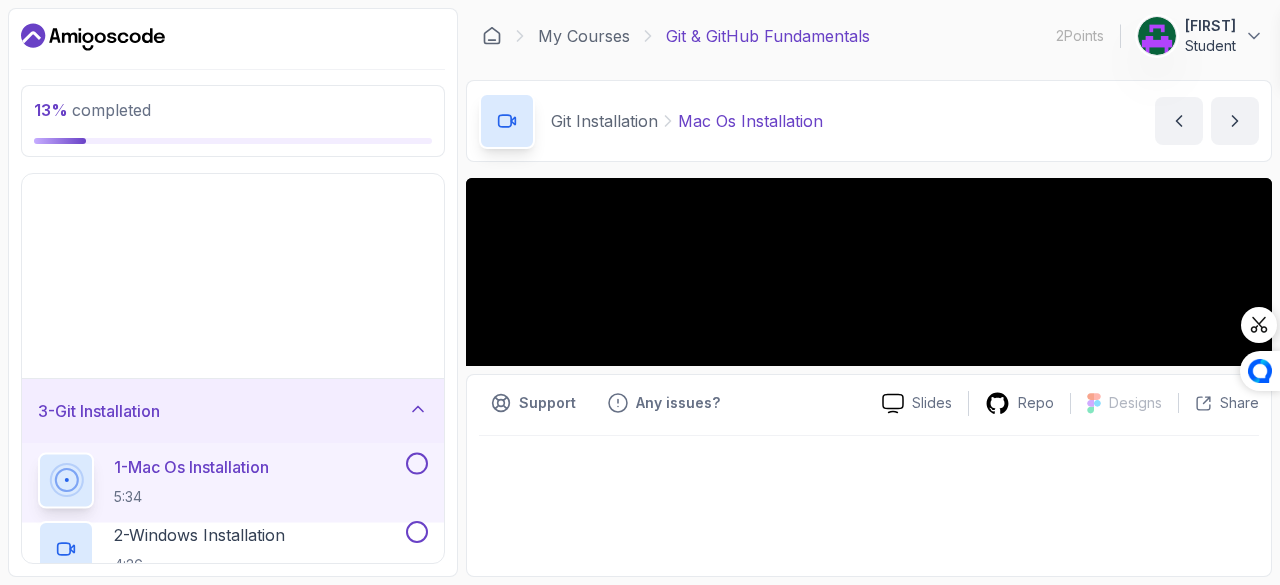 scroll, scrollTop: 0, scrollLeft: 0, axis: both 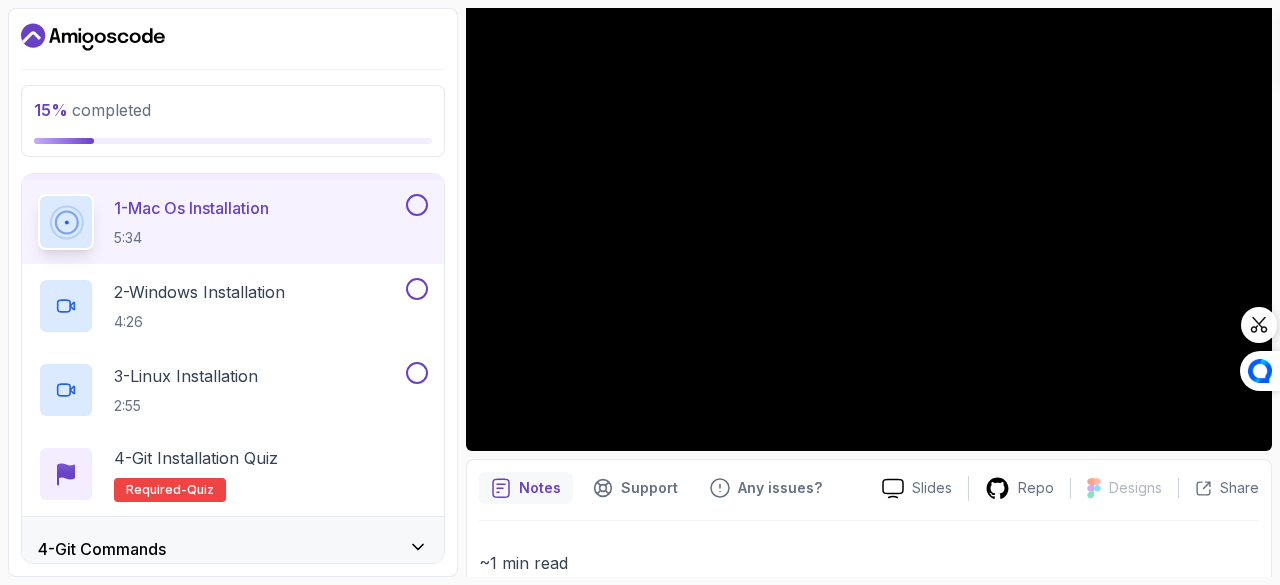 click at bounding box center (417, 205) 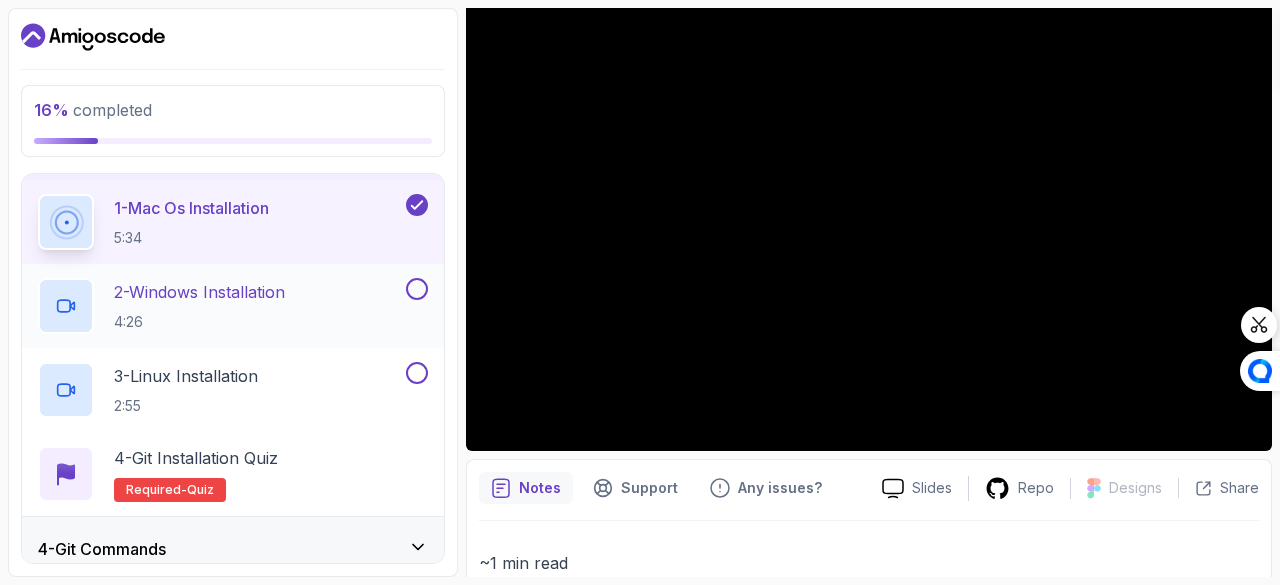 click on "2  -  Windows Installation 4:26" at bounding box center [220, 306] 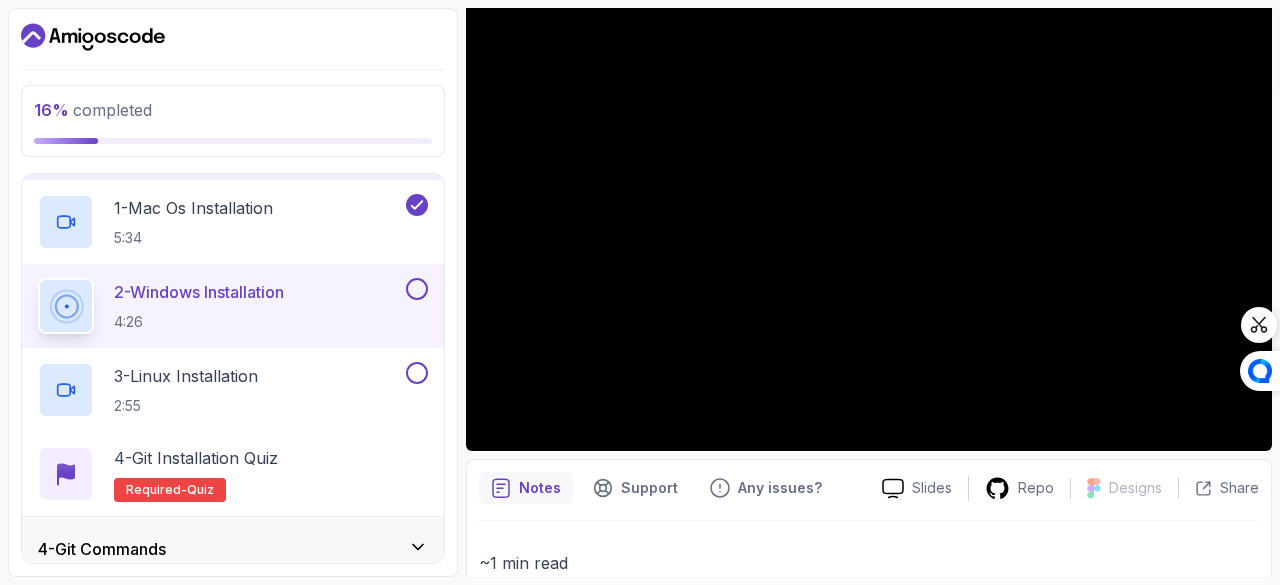 type 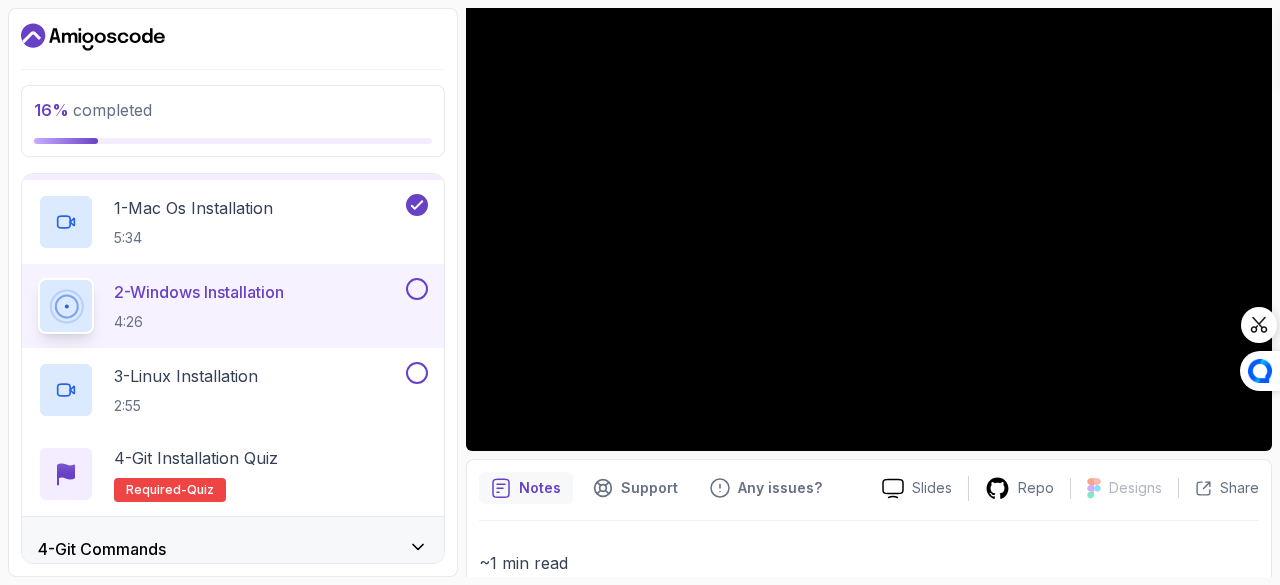 click on "2  -  Windows Installation 4:26" at bounding box center [233, 306] 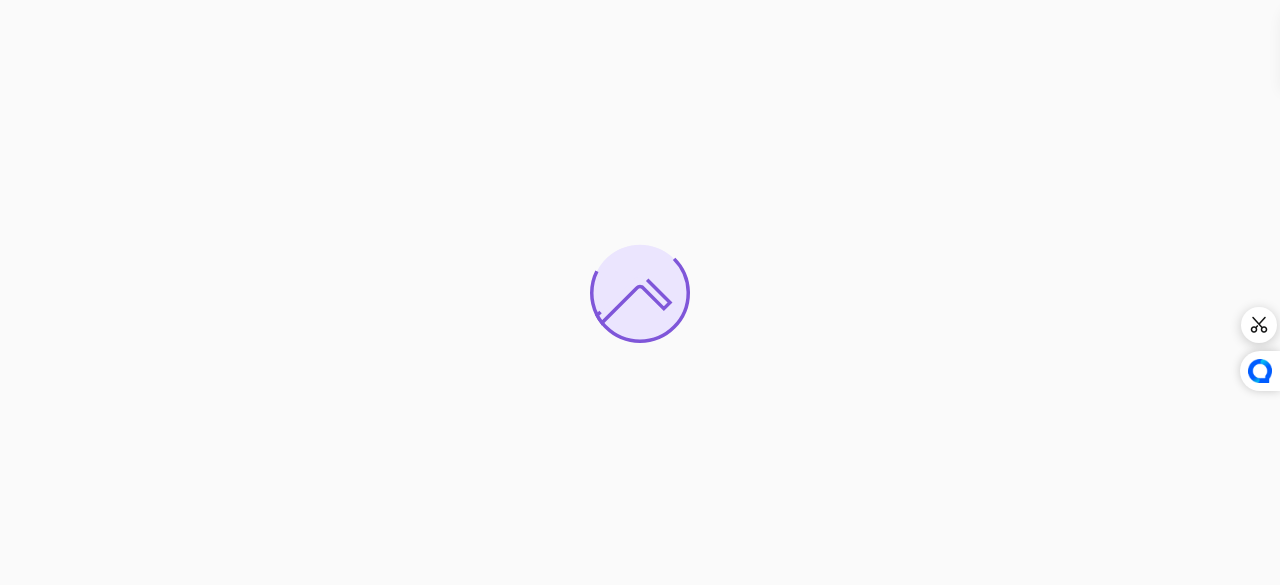 scroll, scrollTop: 0, scrollLeft: 0, axis: both 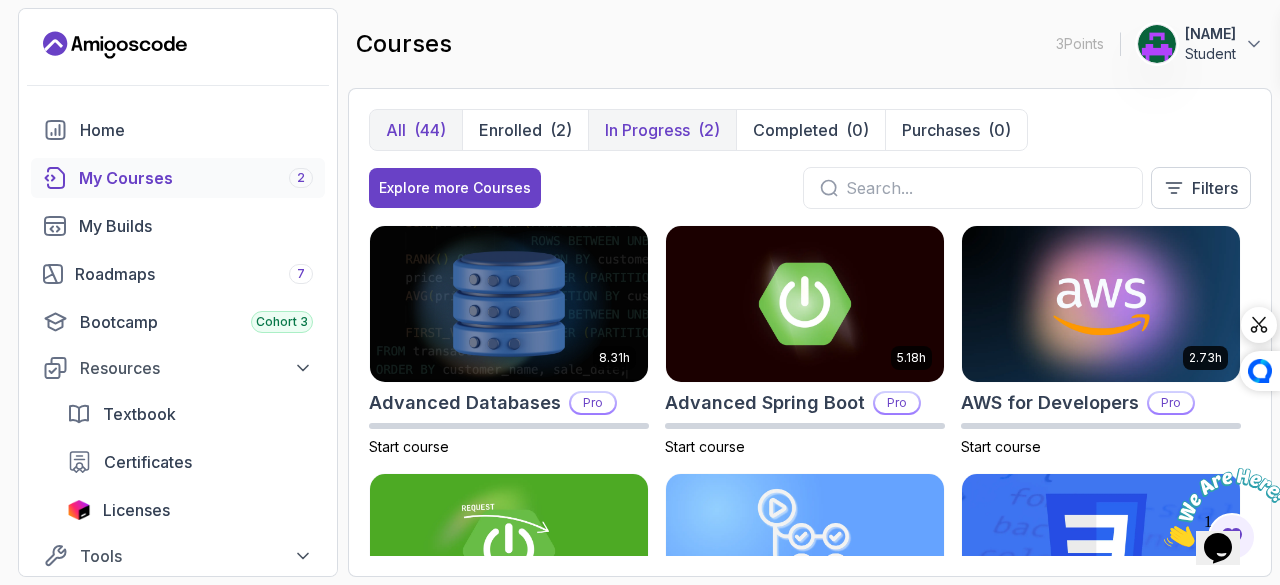 click on "In Progress" at bounding box center (647, 130) 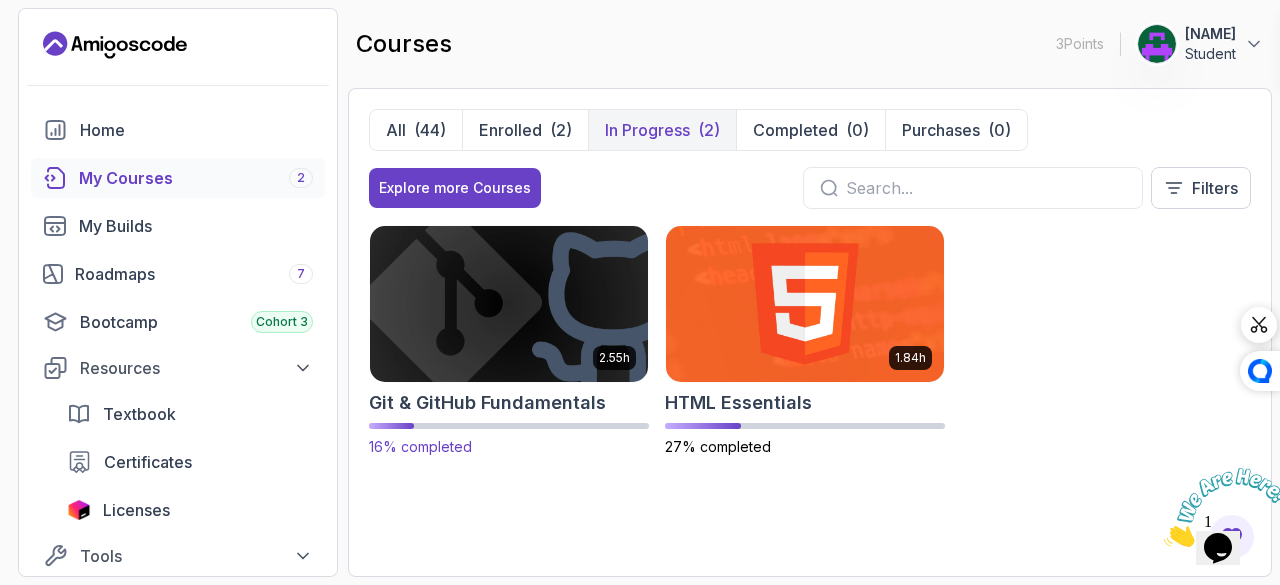 click at bounding box center (509, 303) 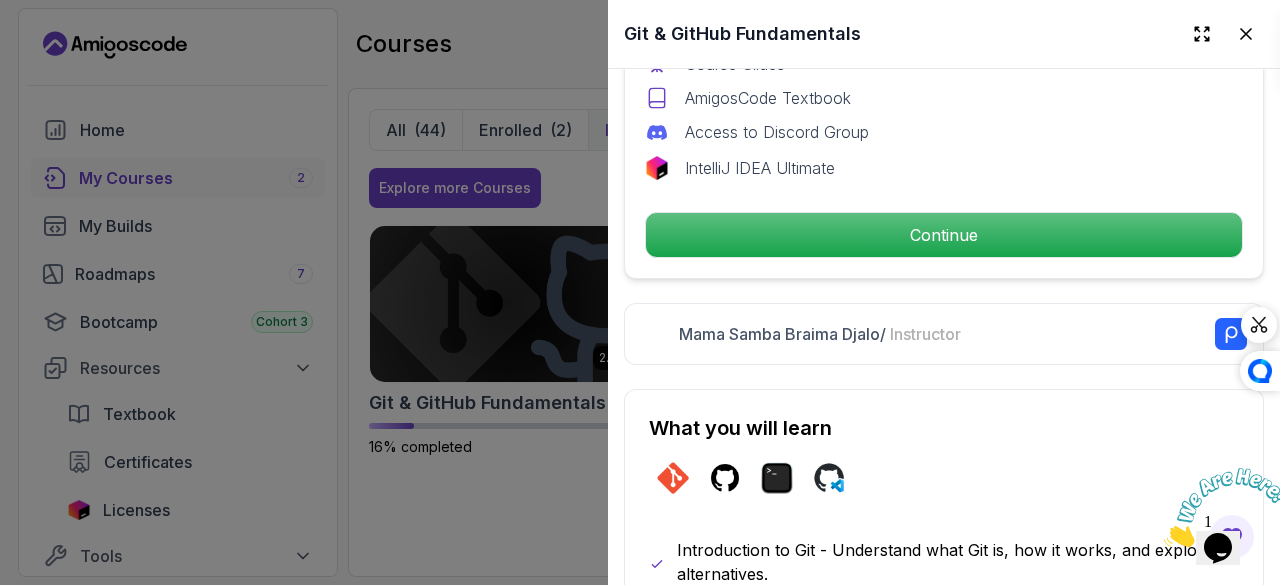 scroll, scrollTop: 750, scrollLeft: 0, axis: vertical 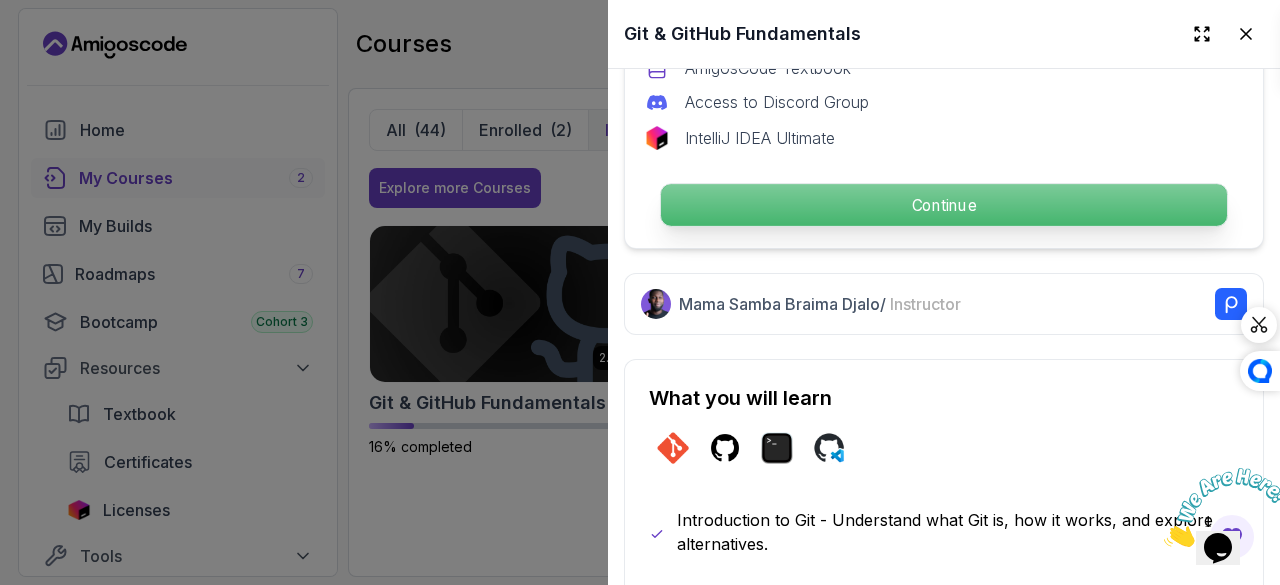 click on "Continue" at bounding box center (944, 205) 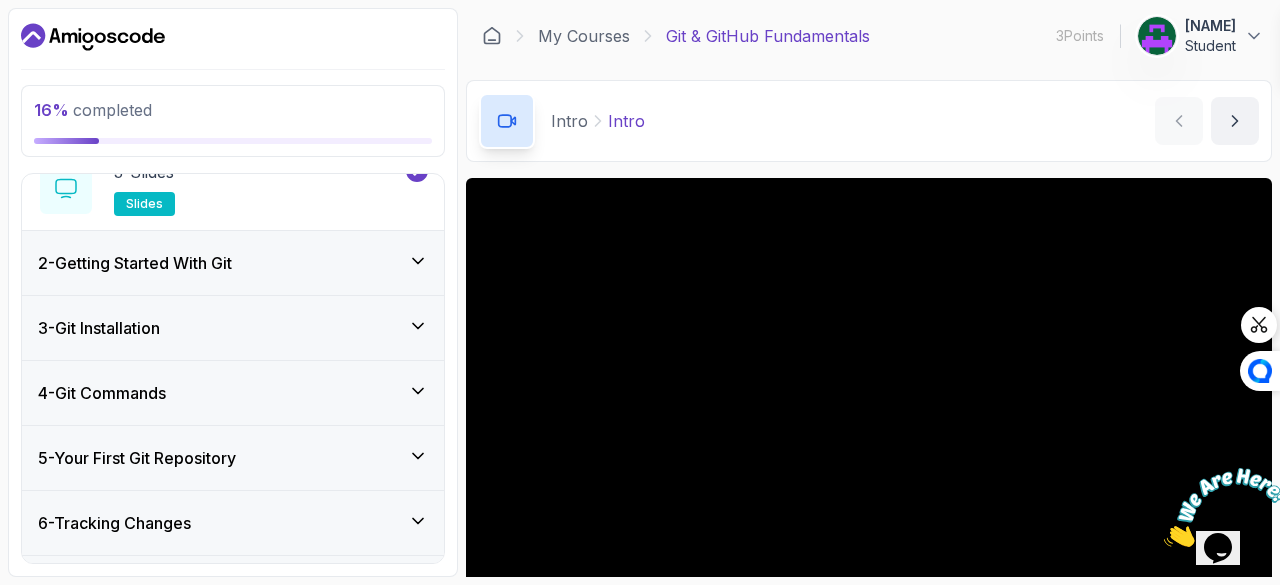 scroll, scrollTop: 264, scrollLeft: 0, axis: vertical 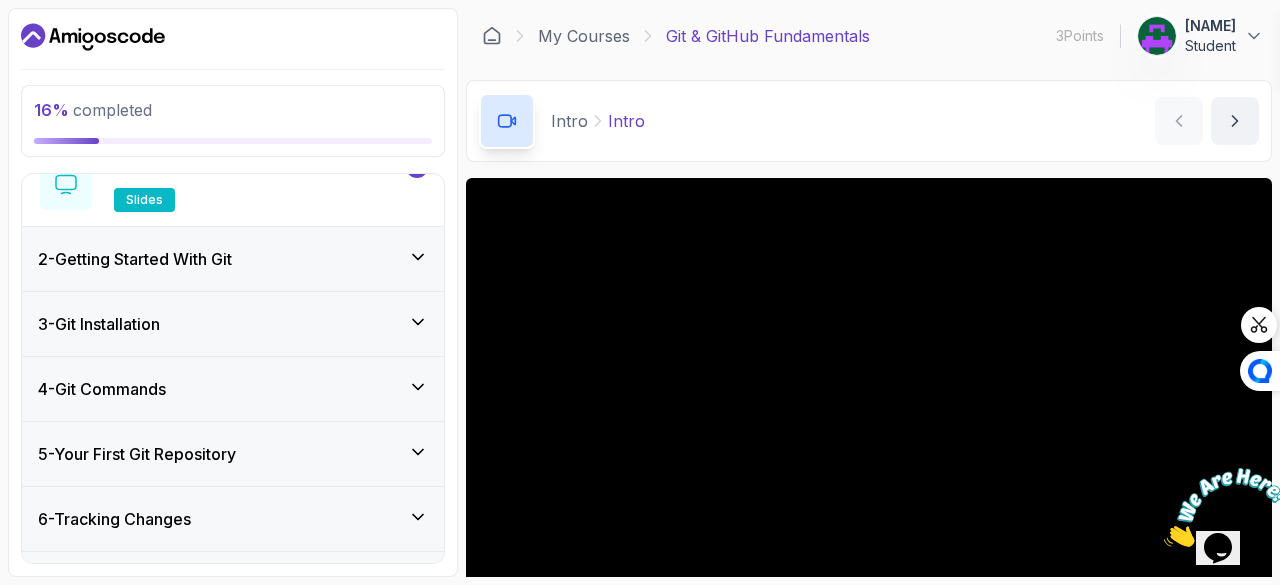 click on "2  -  Getting Started With Git" at bounding box center [233, 259] 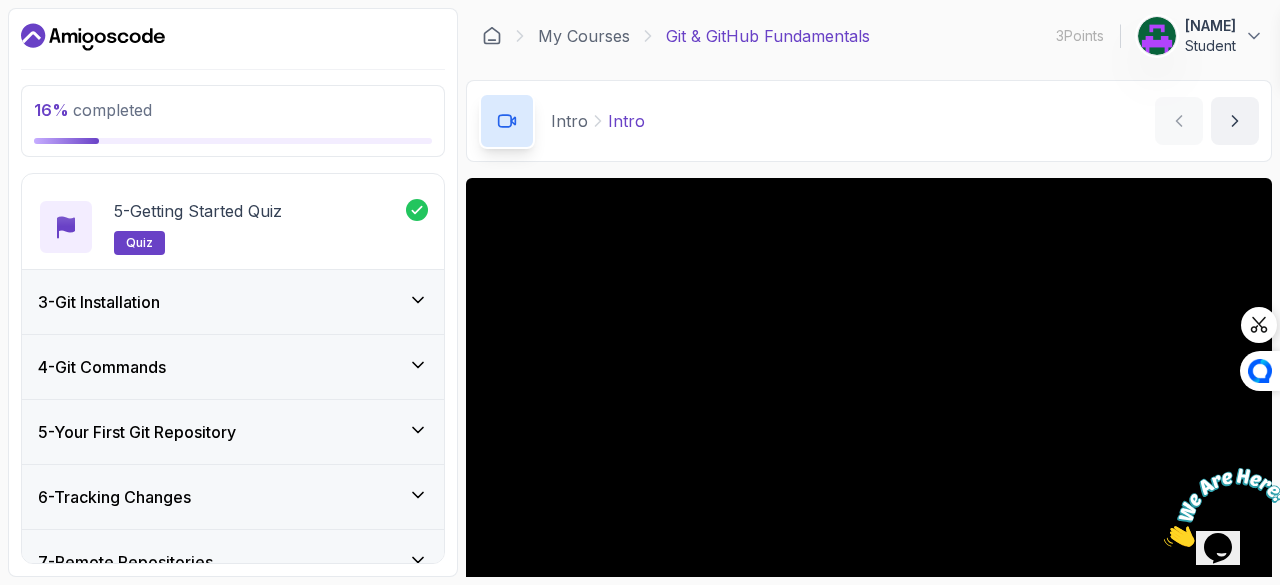 scroll, scrollTop: 450, scrollLeft: 0, axis: vertical 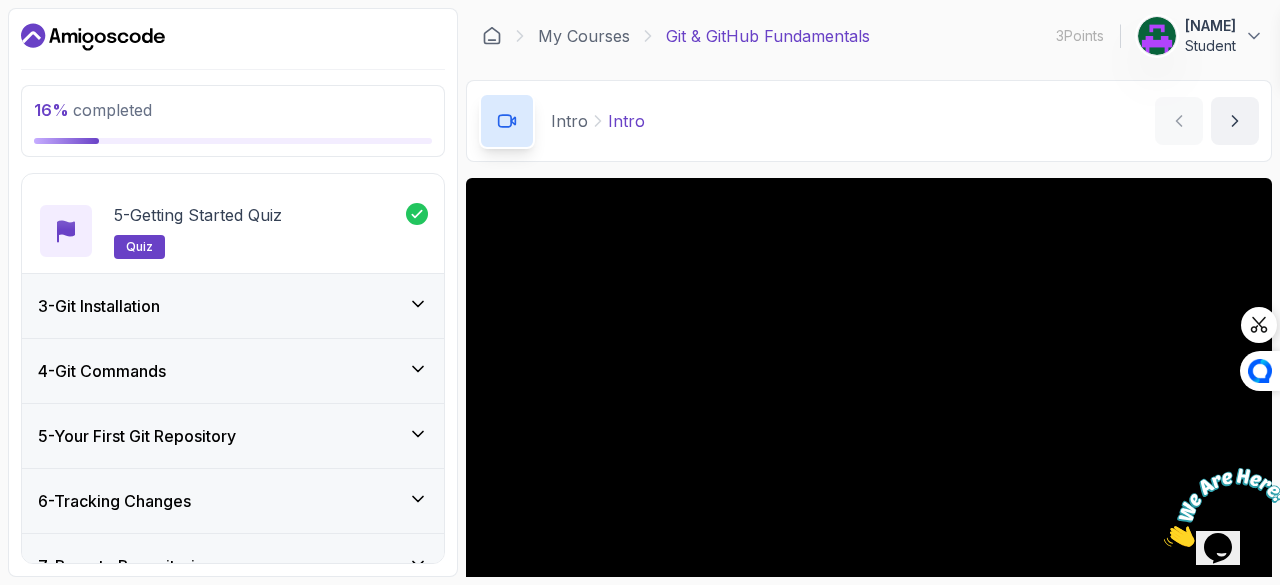 click on "3  -  Git Installation" at bounding box center (233, 306) 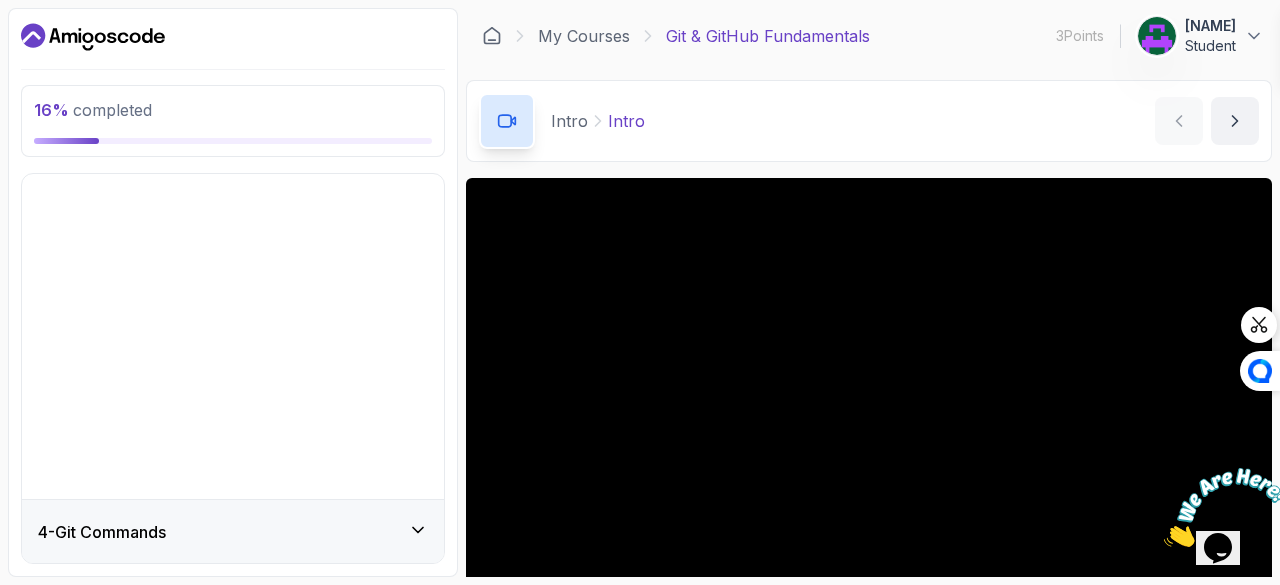 scroll, scrollTop: 190, scrollLeft: 0, axis: vertical 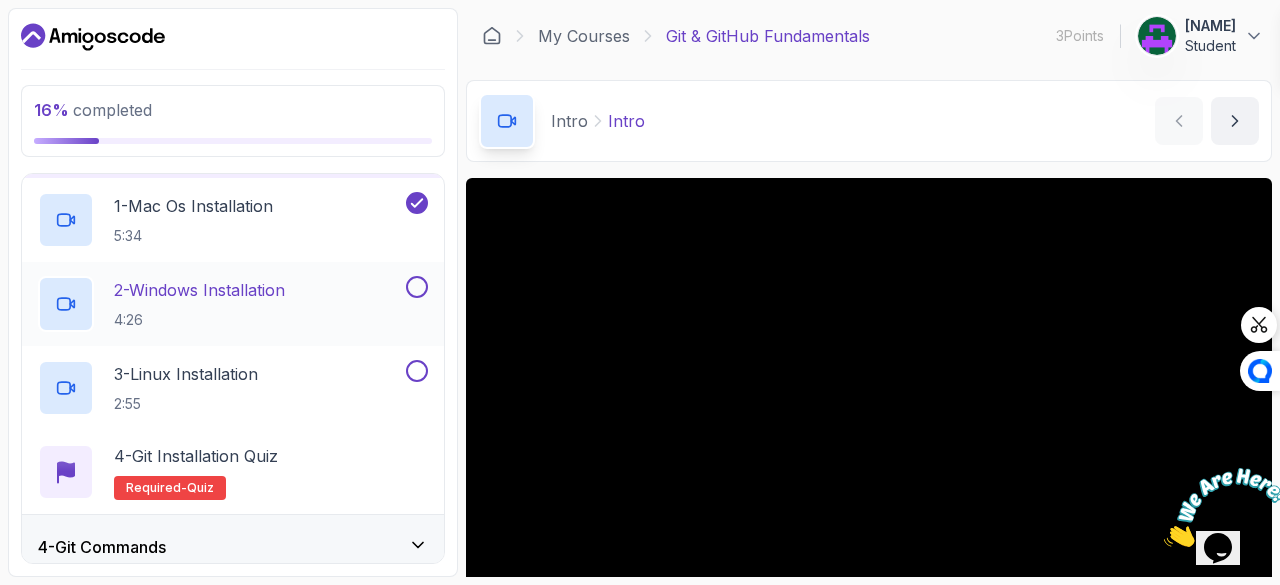 click on "2  -  Windows Installation 4:26" at bounding box center [220, 304] 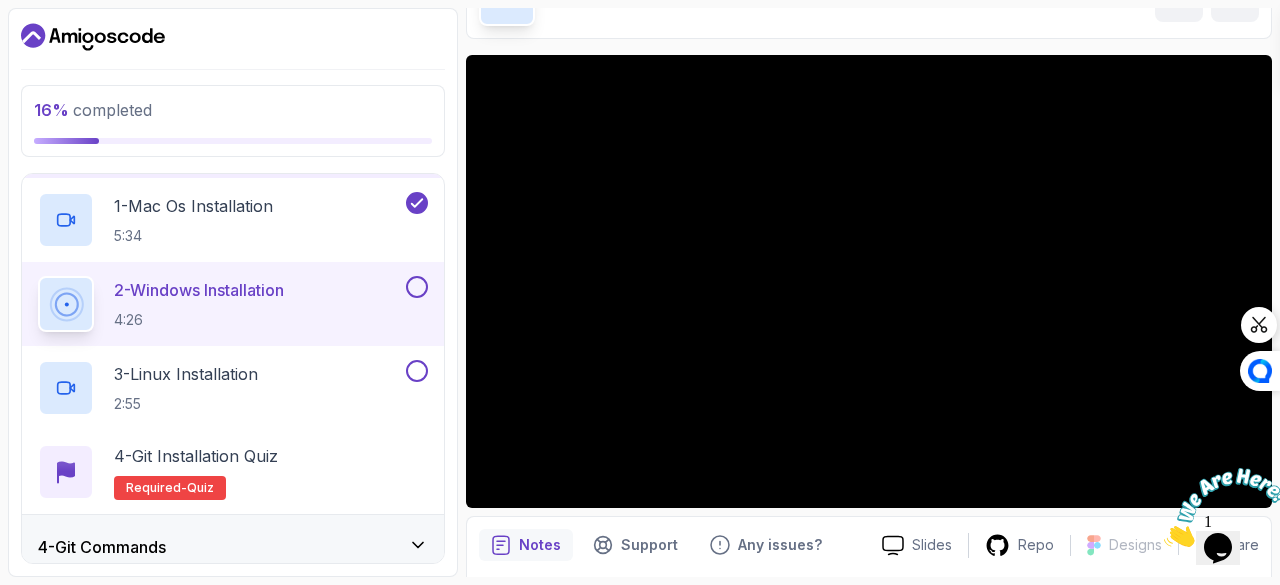scroll, scrollTop: 122, scrollLeft: 0, axis: vertical 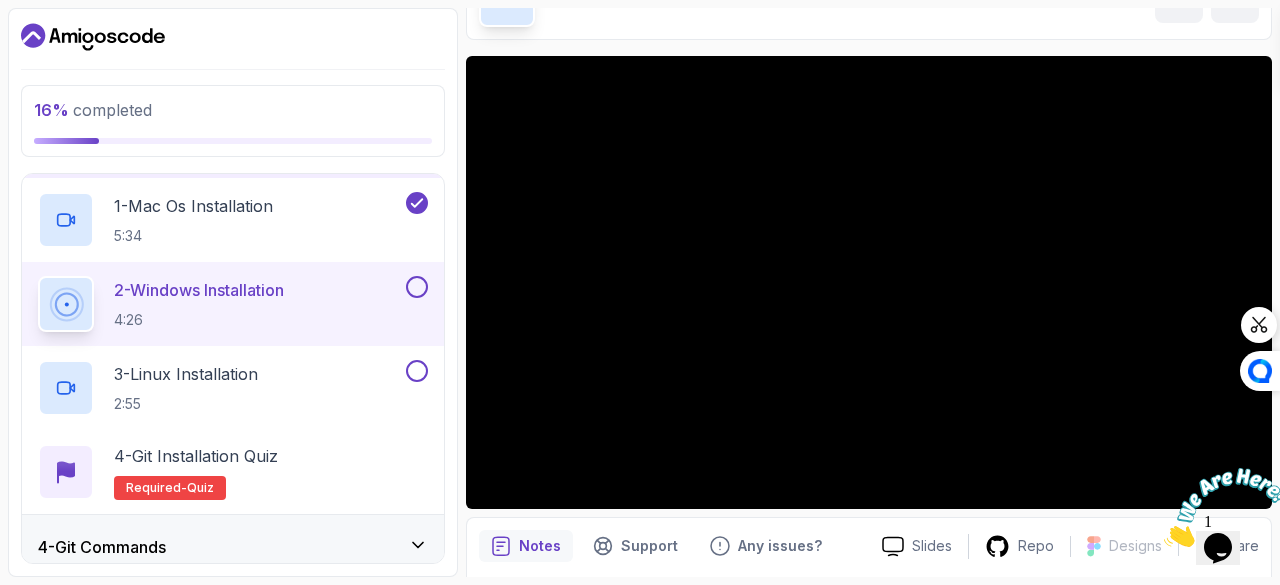 type 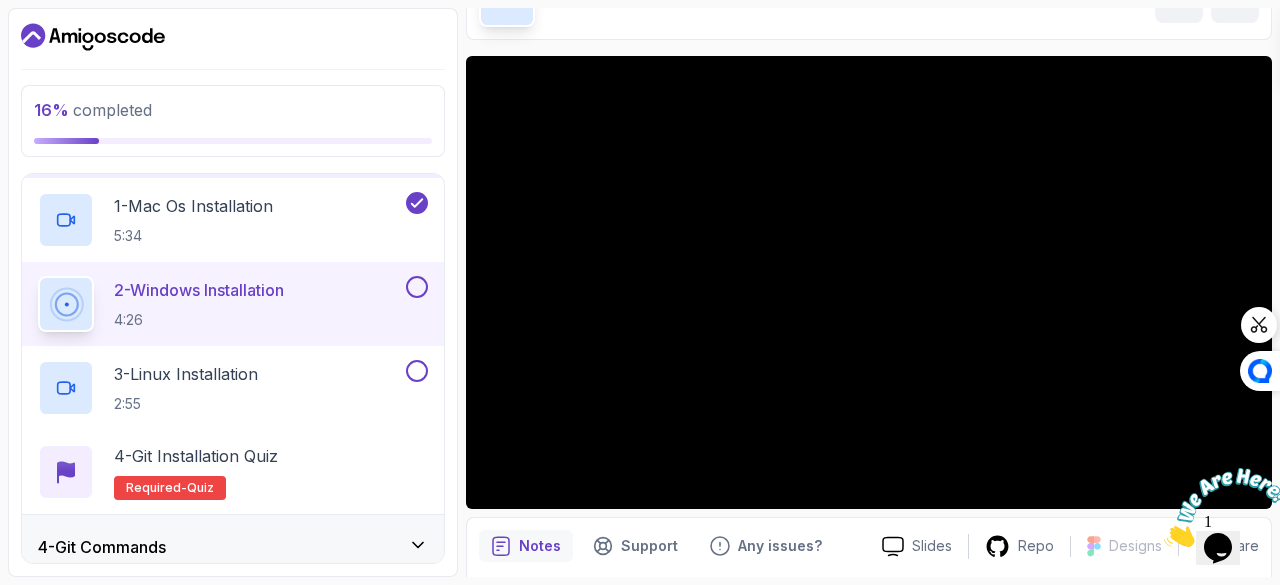 click on "2  -  Windows Installation 4:26" at bounding box center (233, 304) 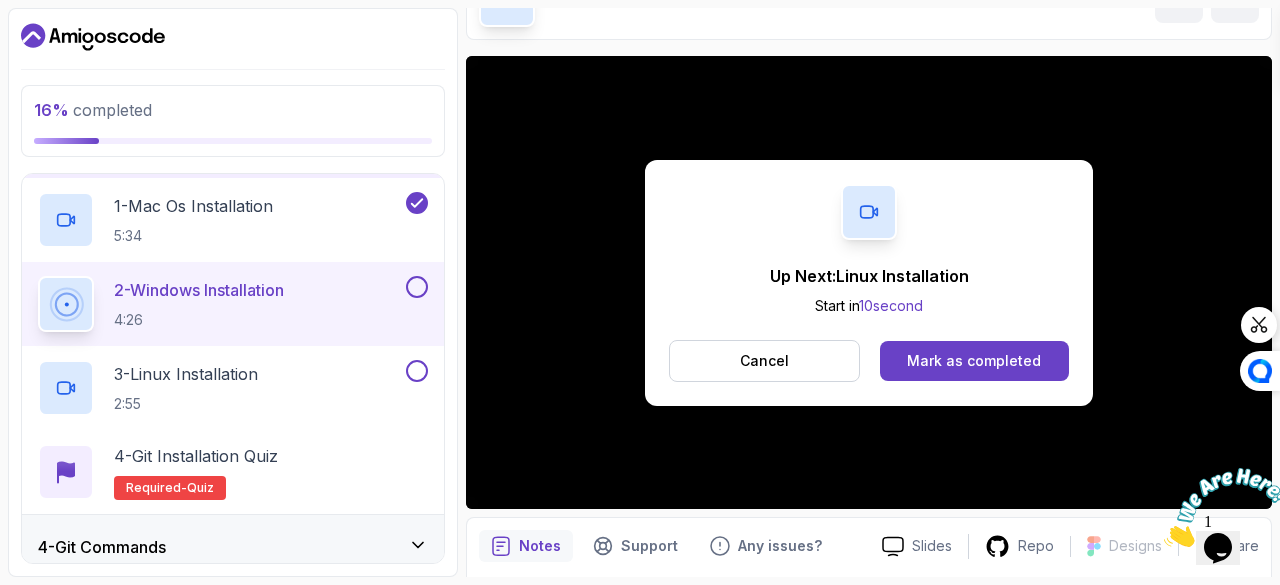 click at bounding box center (417, 287) 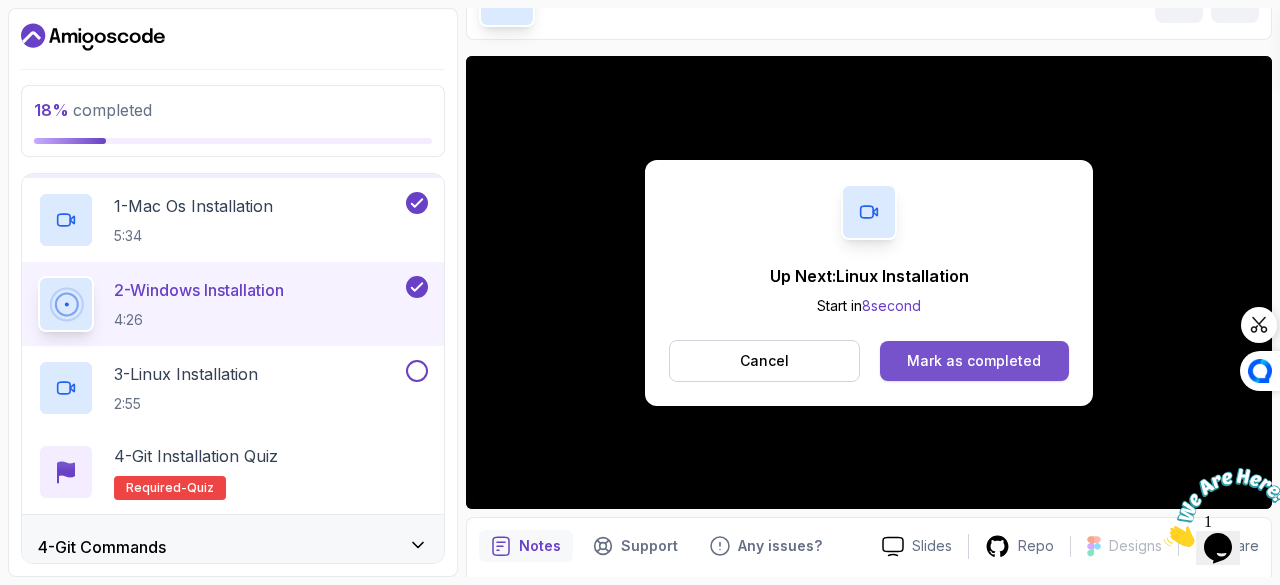 click on "Mark as completed" at bounding box center (974, 361) 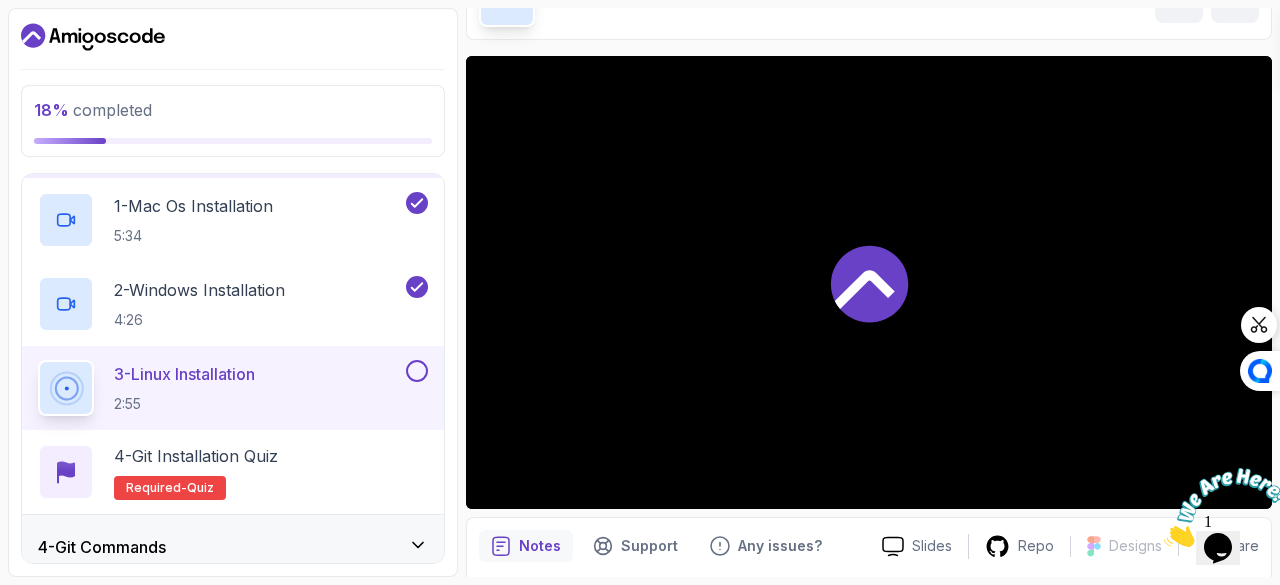 click at bounding box center [417, 371] 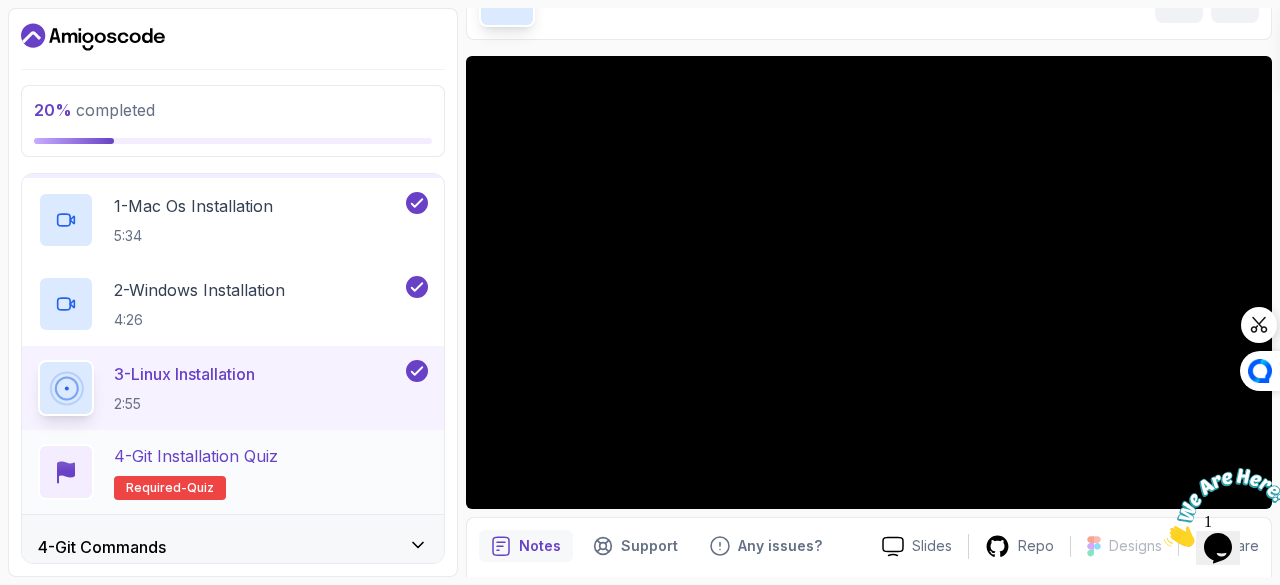 click on "4  -  Git Installation Quiz Required- quiz" at bounding box center (233, 472) 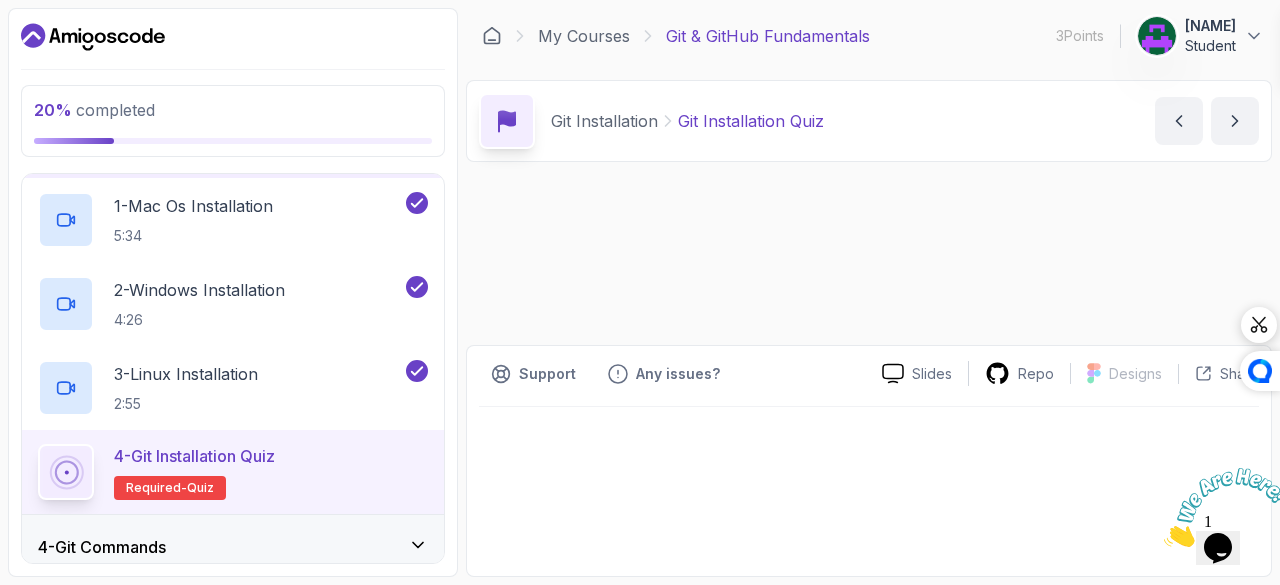 scroll, scrollTop: 0, scrollLeft: 0, axis: both 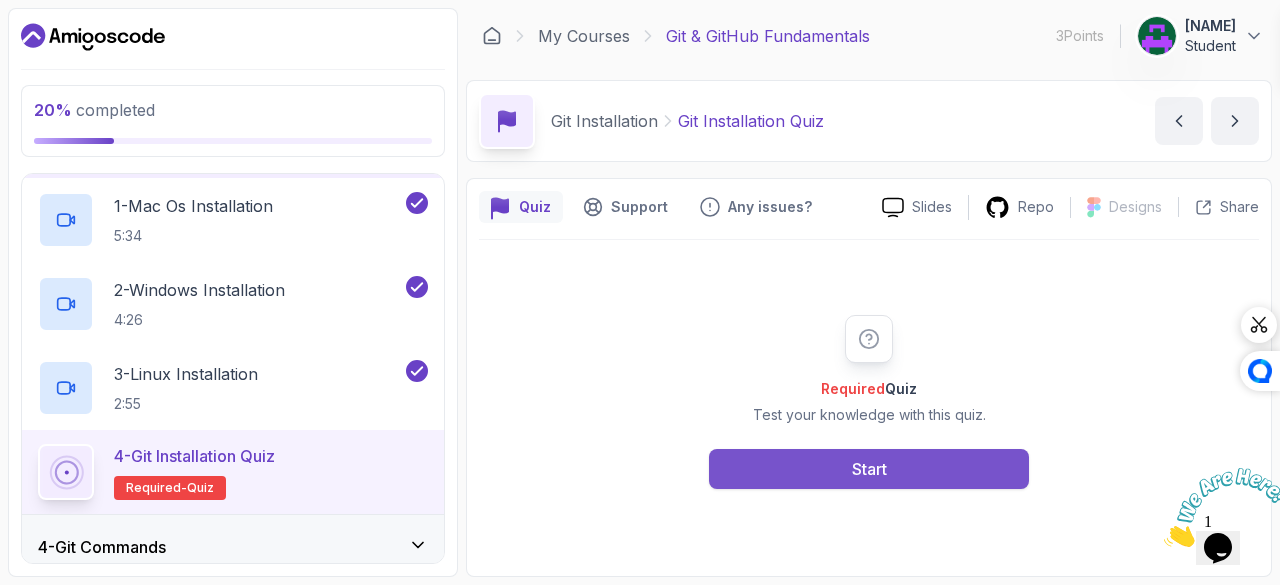 click on "Start" at bounding box center [869, 469] 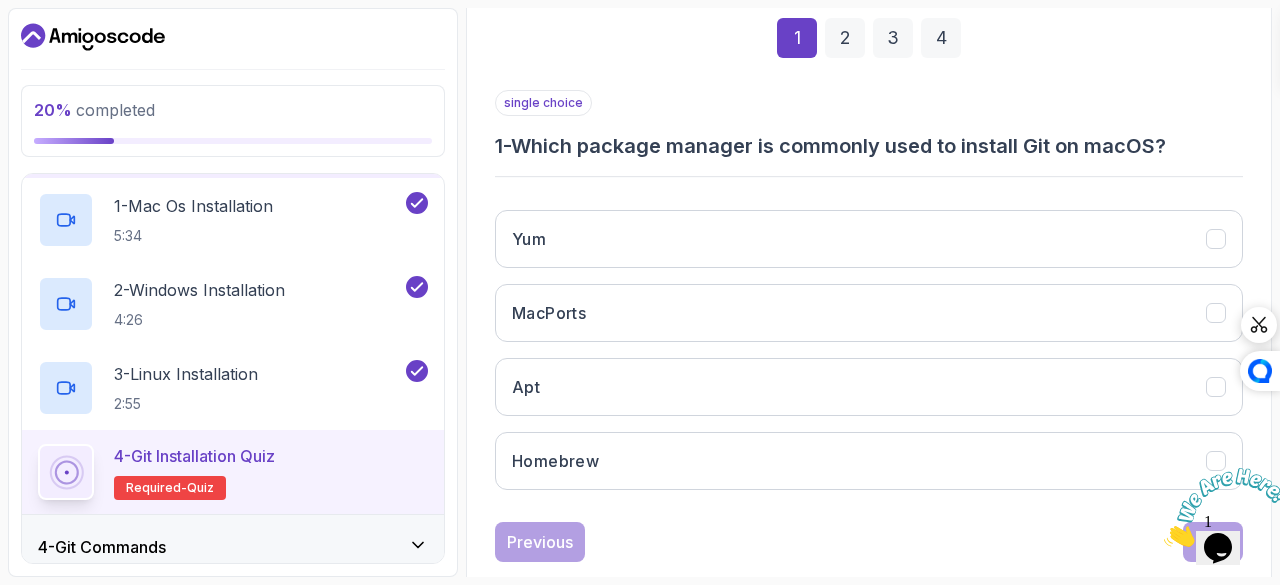 scroll, scrollTop: 312, scrollLeft: 0, axis: vertical 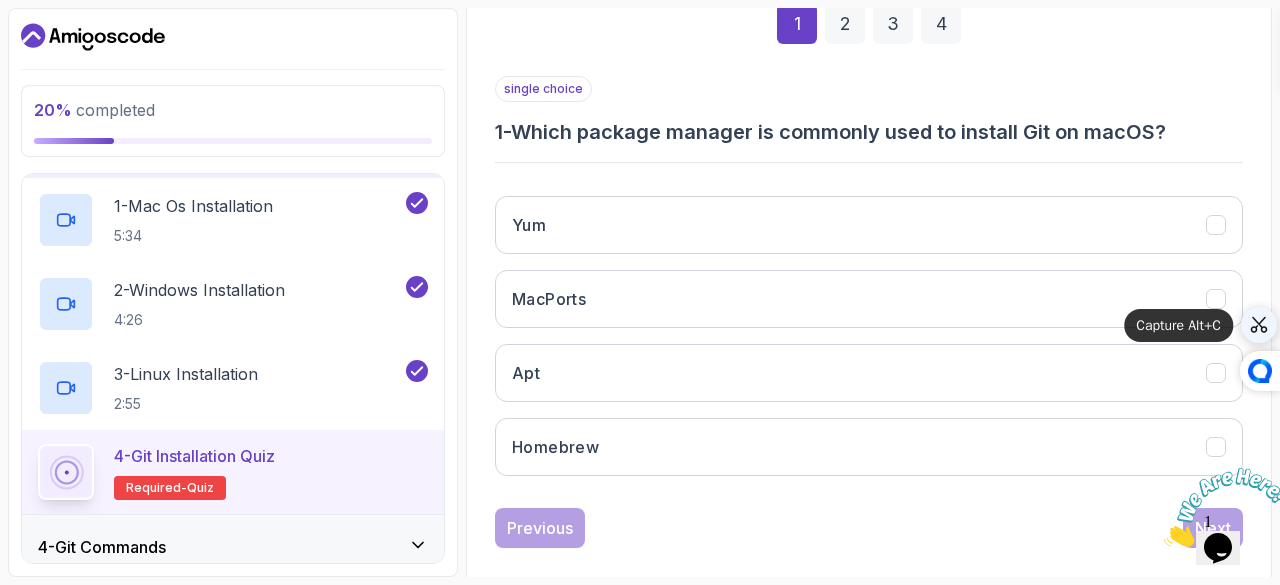 click at bounding box center [1259, 325] 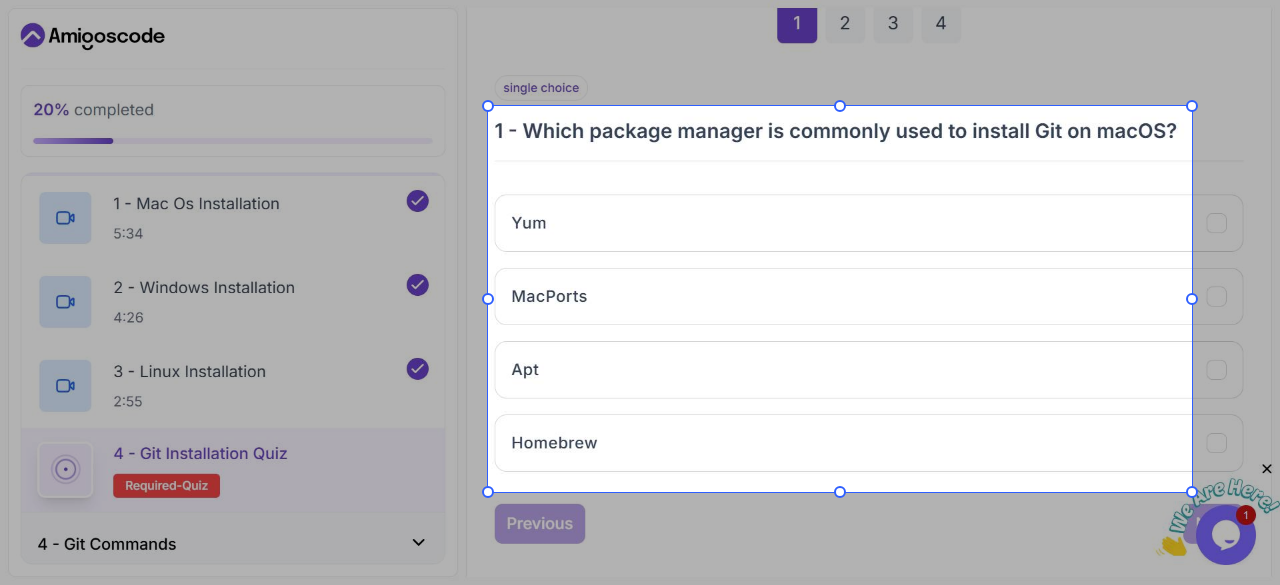 drag, startPoint x: 488, startPoint y: 106, endPoint x: 1192, endPoint y: 491, distance: 802.39703 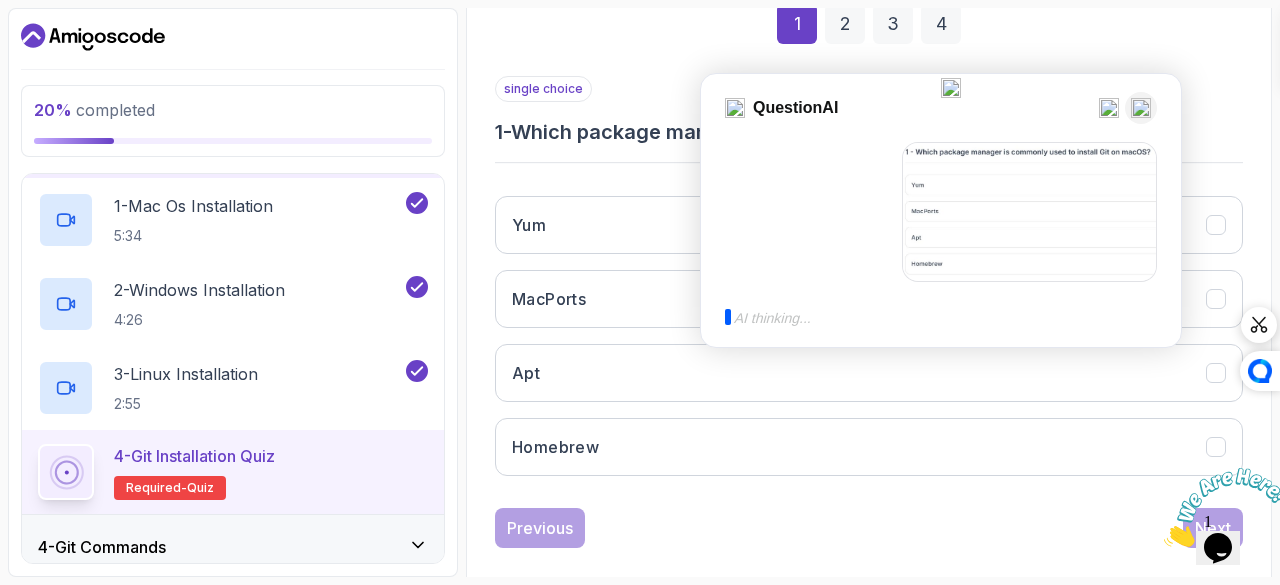 scroll, scrollTop: 0, scrollLeft: 0, axis: both 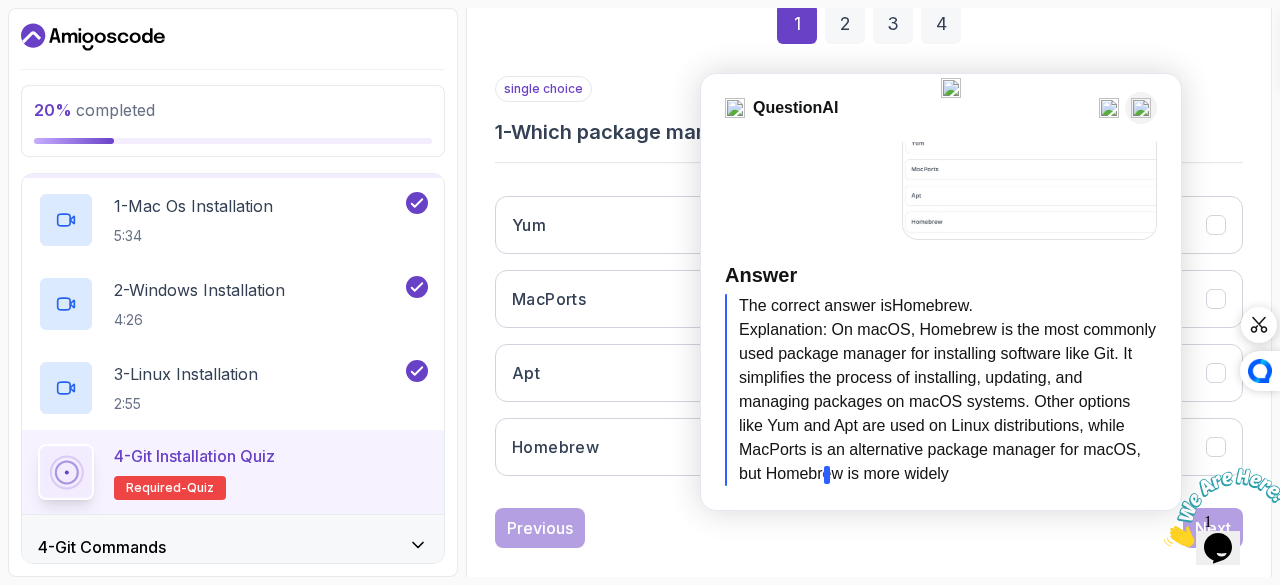 click at bounding box center [1141, 108] 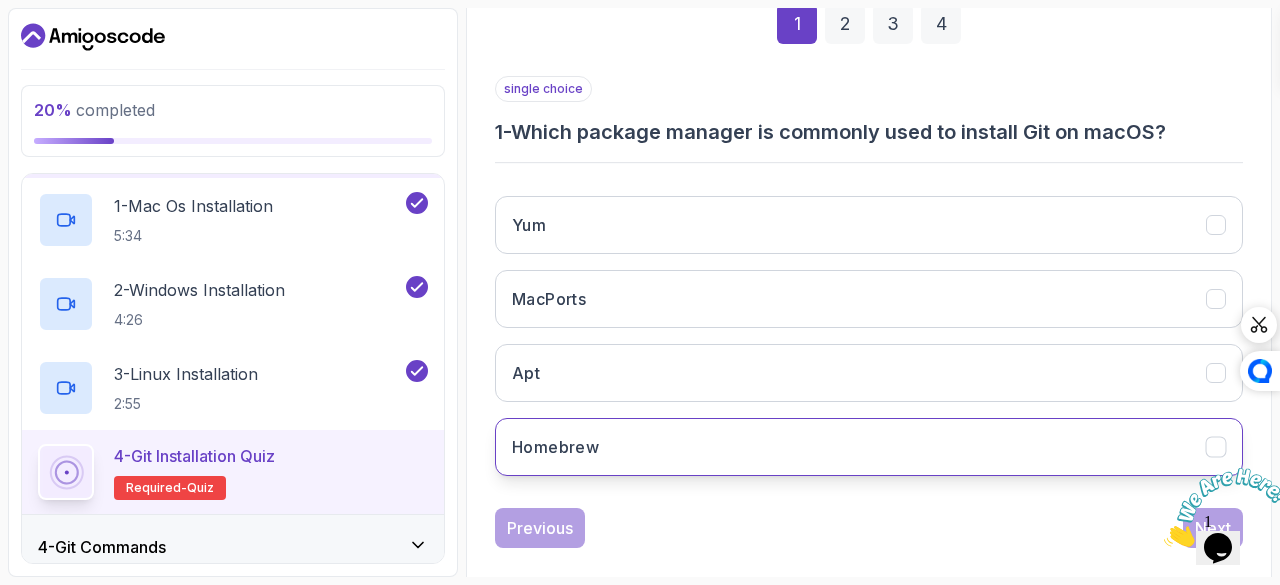 click on "Homebrew" at bounding box center [869, 447] 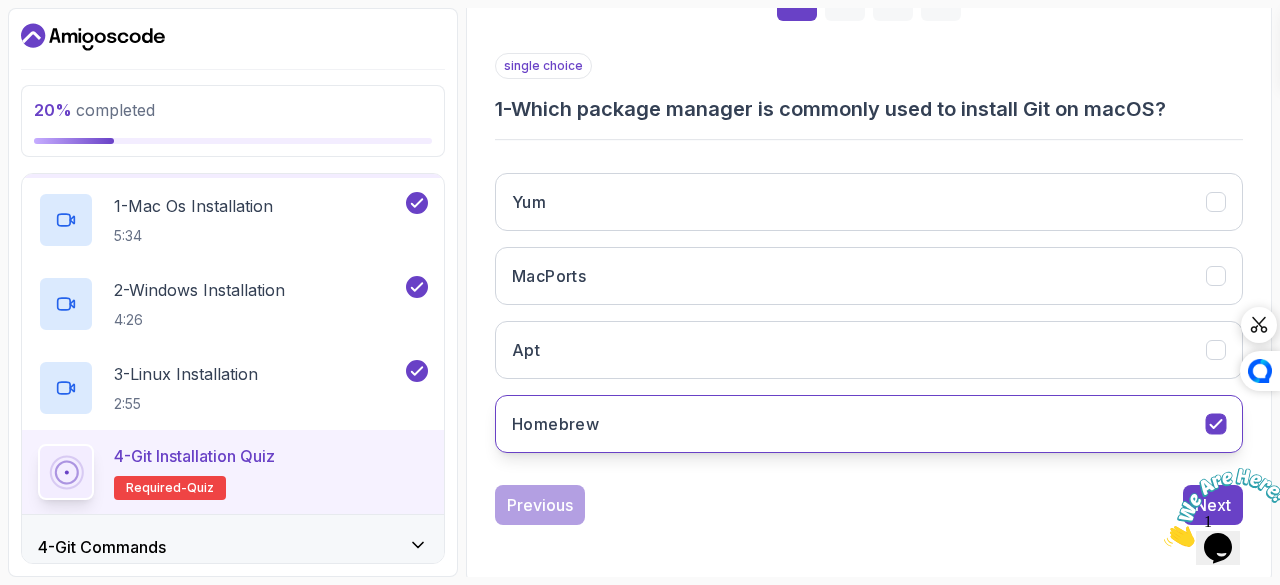 scroll, scrollTop: 335, scrollLeft: 0, axis: vertical 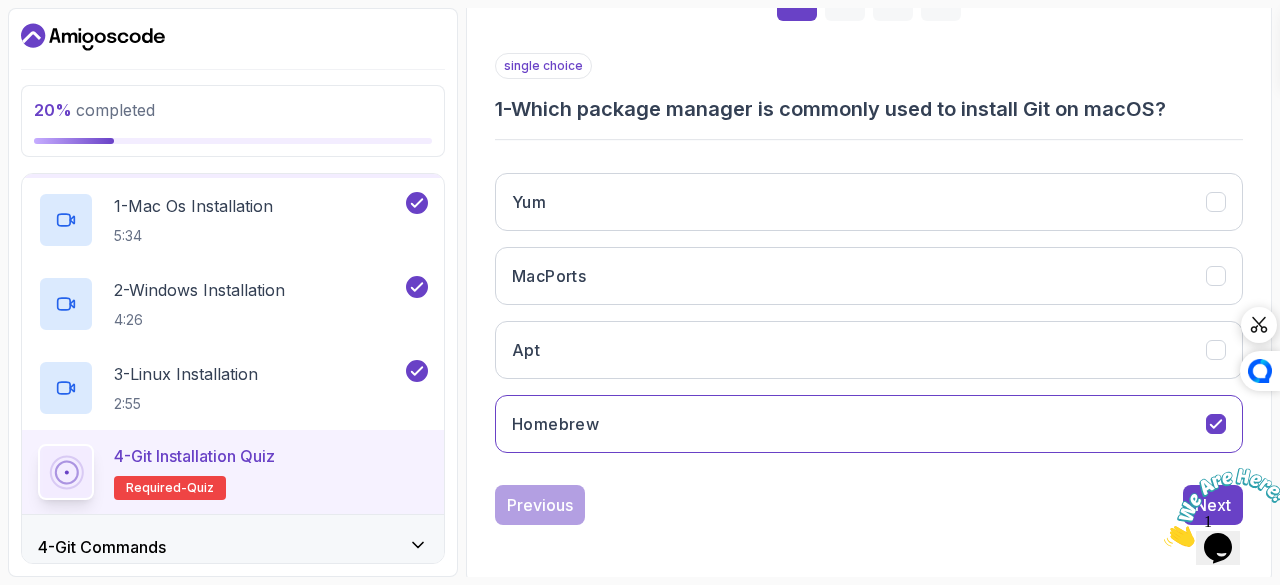 click at bounding box center [1164, 541] 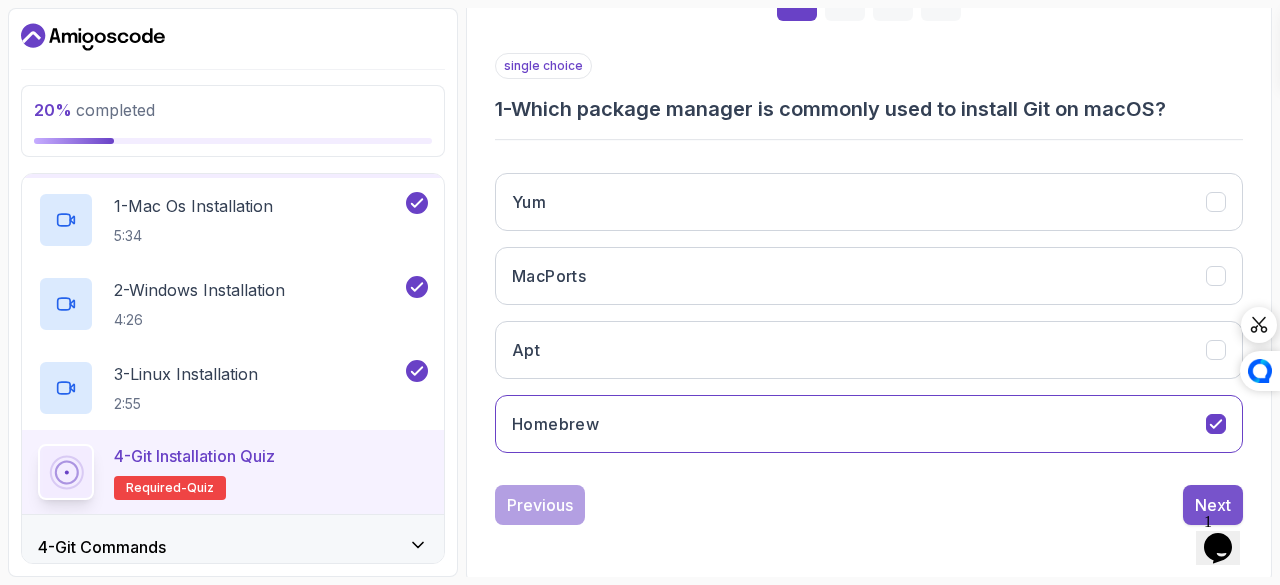 click on "Next" at bounding box center (1213, 505) 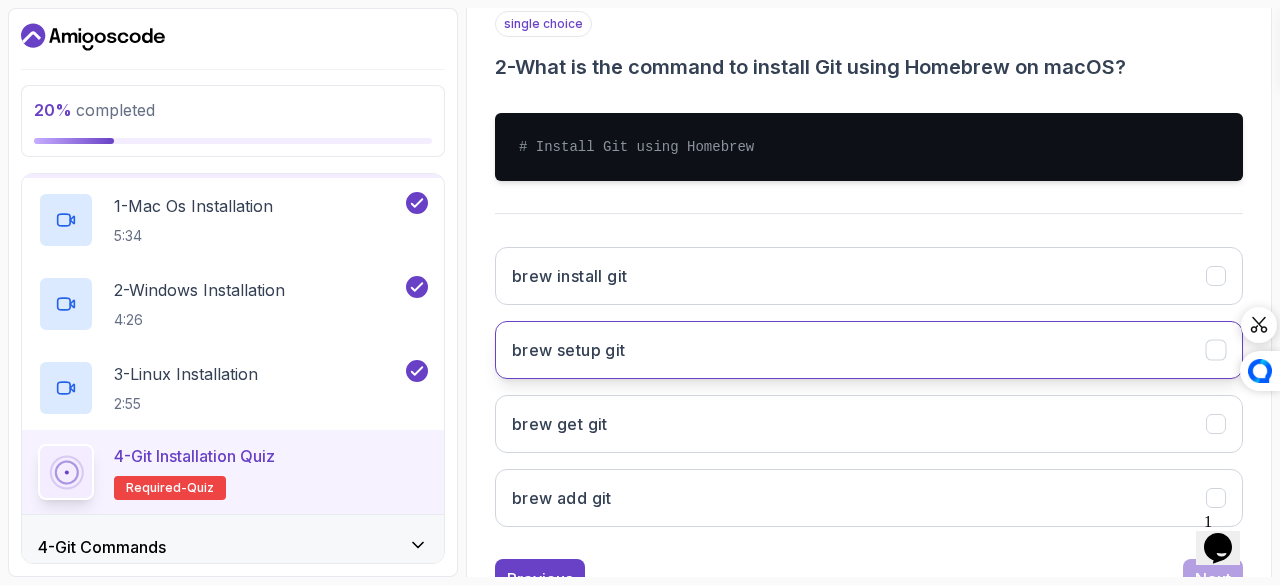 scroll, scrollTop: 399, scrollLeft: 0, axis: vertical 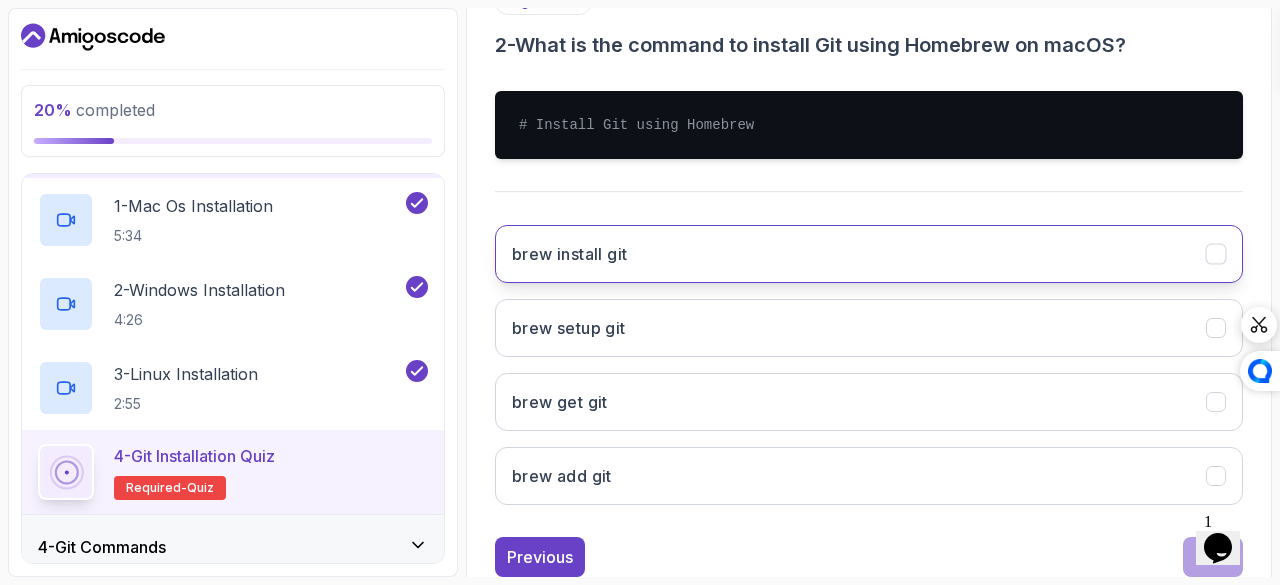 click on "brew install git" at bounding box center (869, 254) 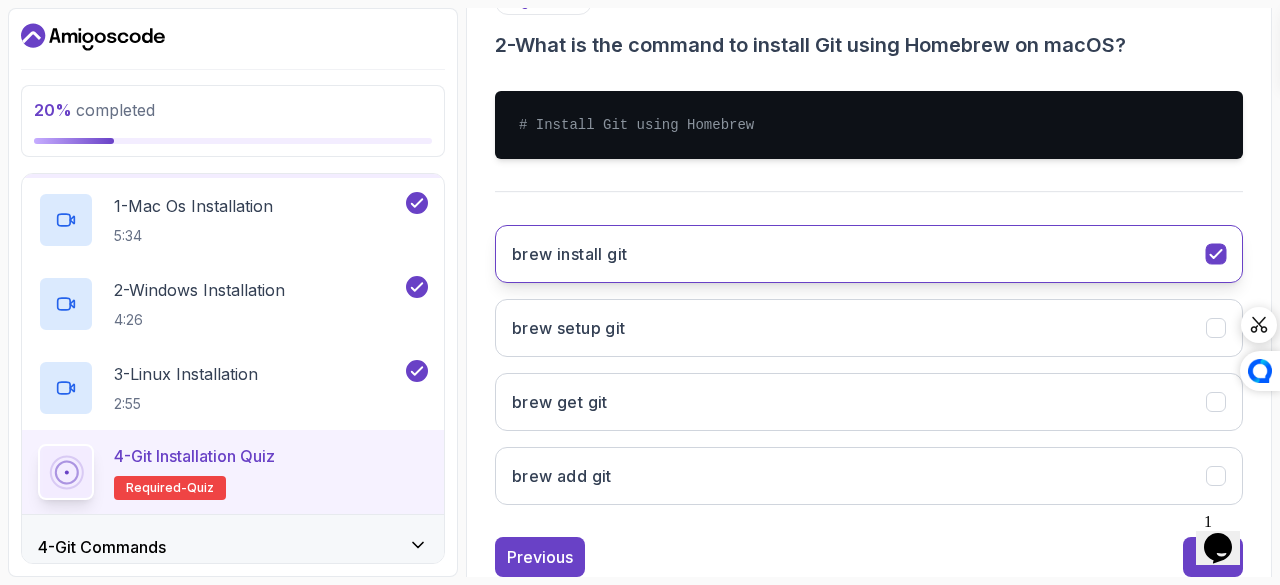 scroll, scrollTop: 451, scrollLeft: 0, axis: vertical 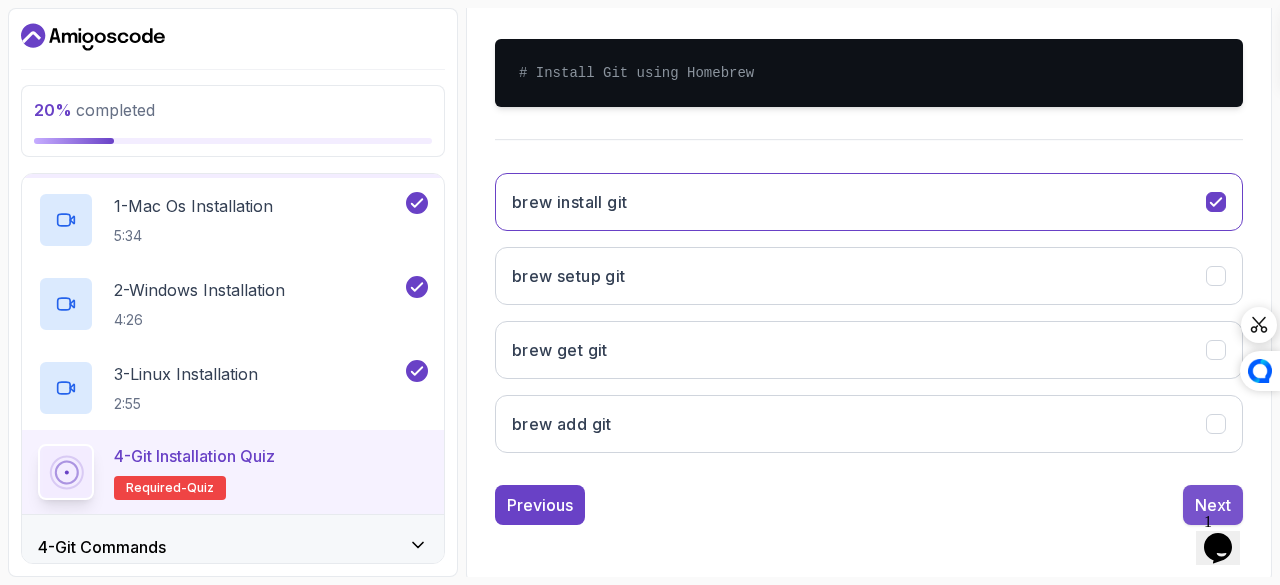 click on "Next" at bounding box center (1213, 505) 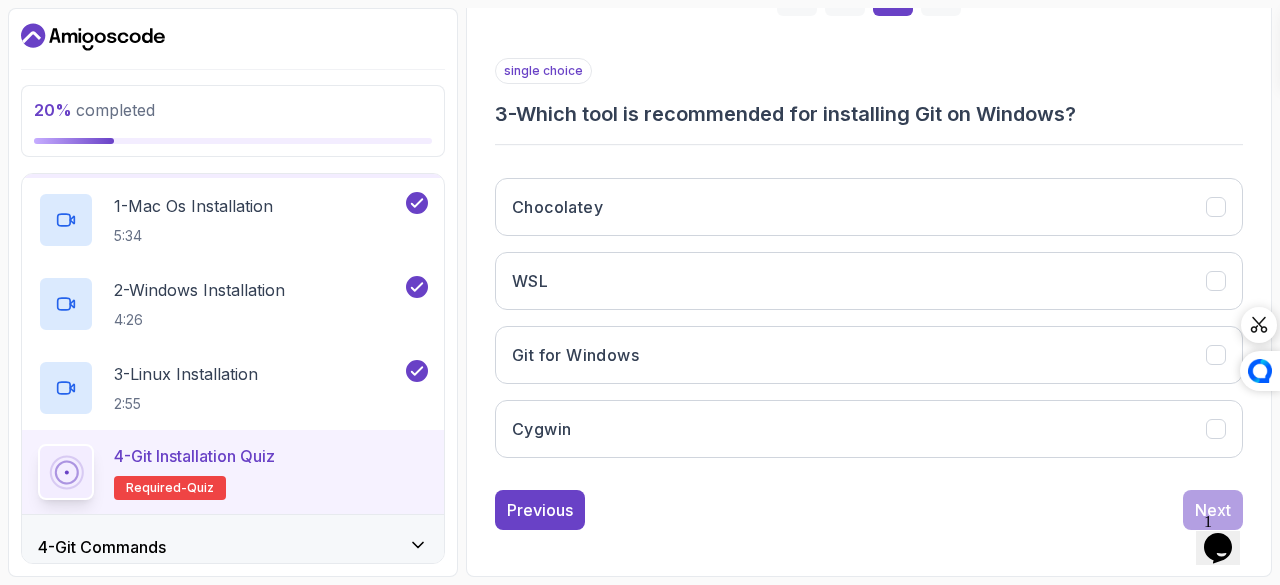 scroll, scrollTop: 335, scrollLeft: 0, axis: vertical 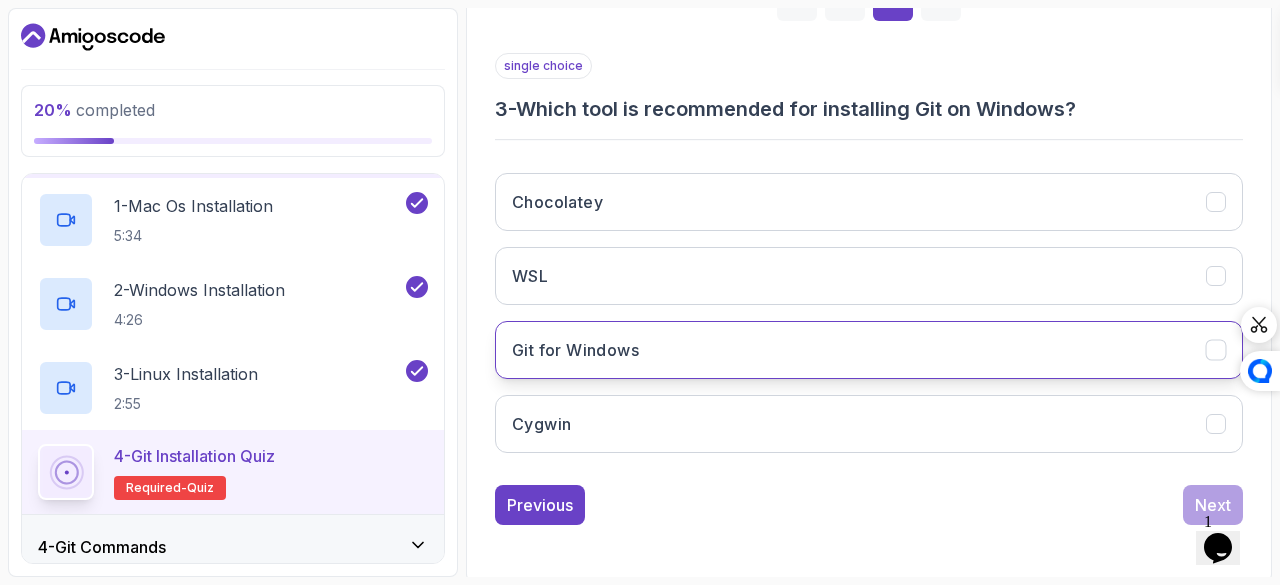 click on "Git for Windows" at bounding box center [869, 350] 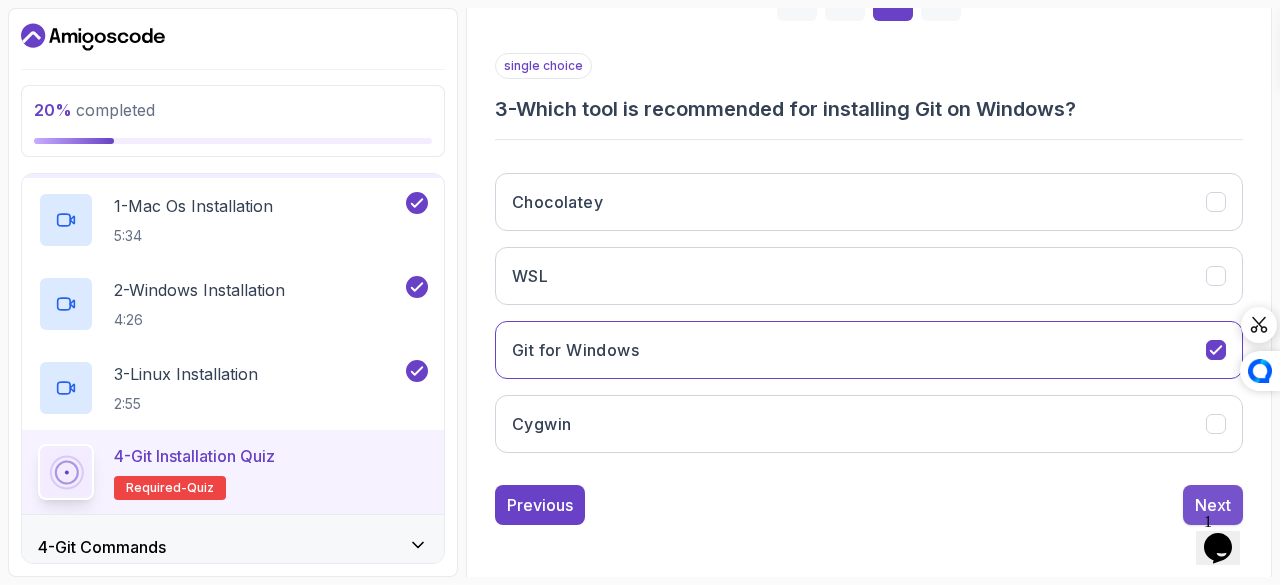 click on "Next" at bounding box center (1213, 505) 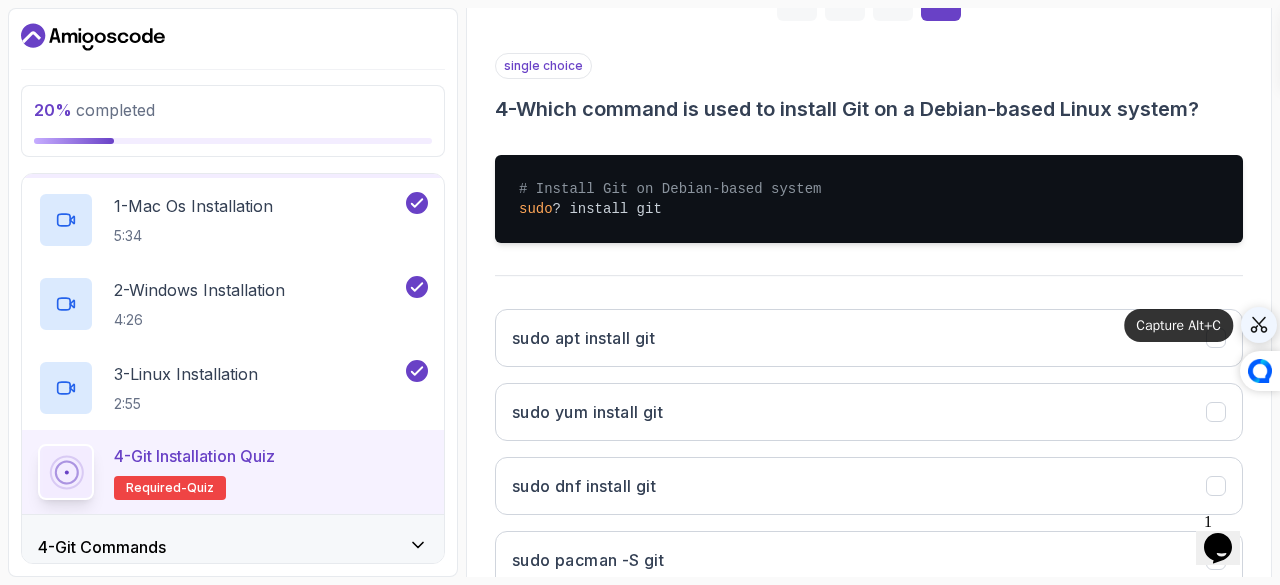 click at bounding box center [1259, 325] 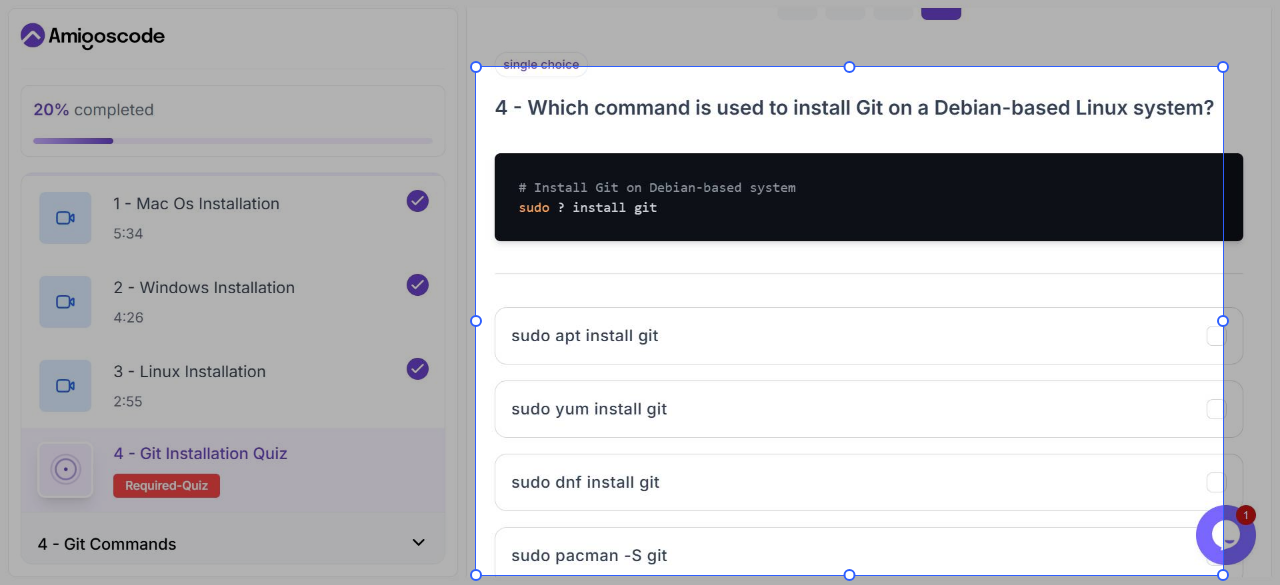 drag, startPoint x: 476, startPoint y: 67, endPoint x: 1223, endPoint y: 575, distance: 903.3676 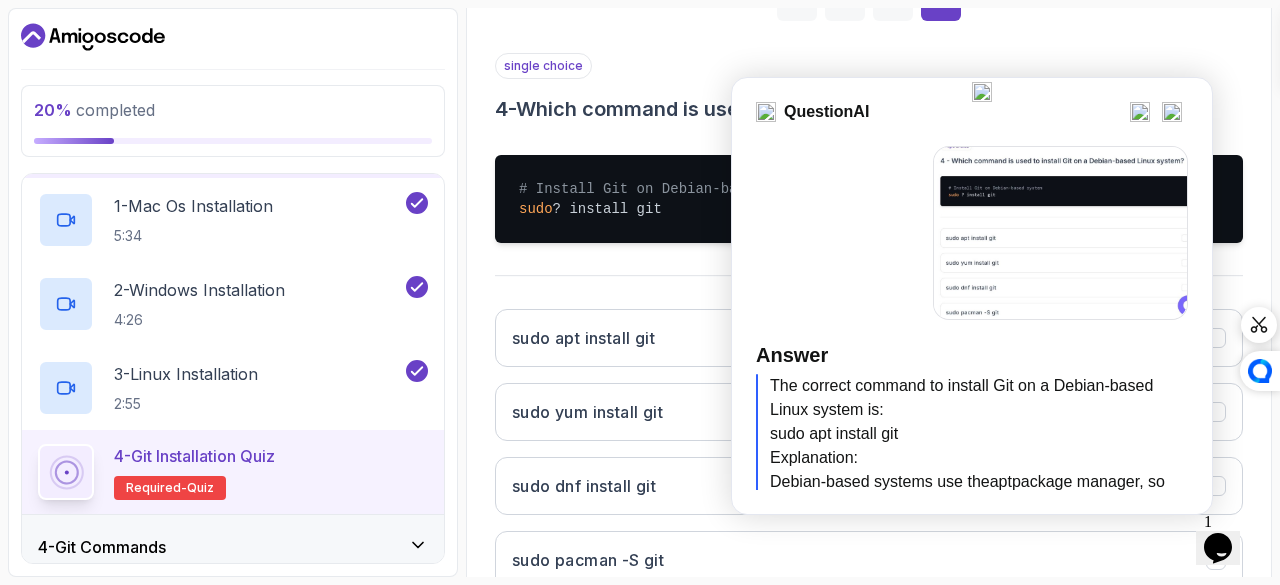 scroll, scrollTop: 76, scrollLeft: 0, axis: vertical 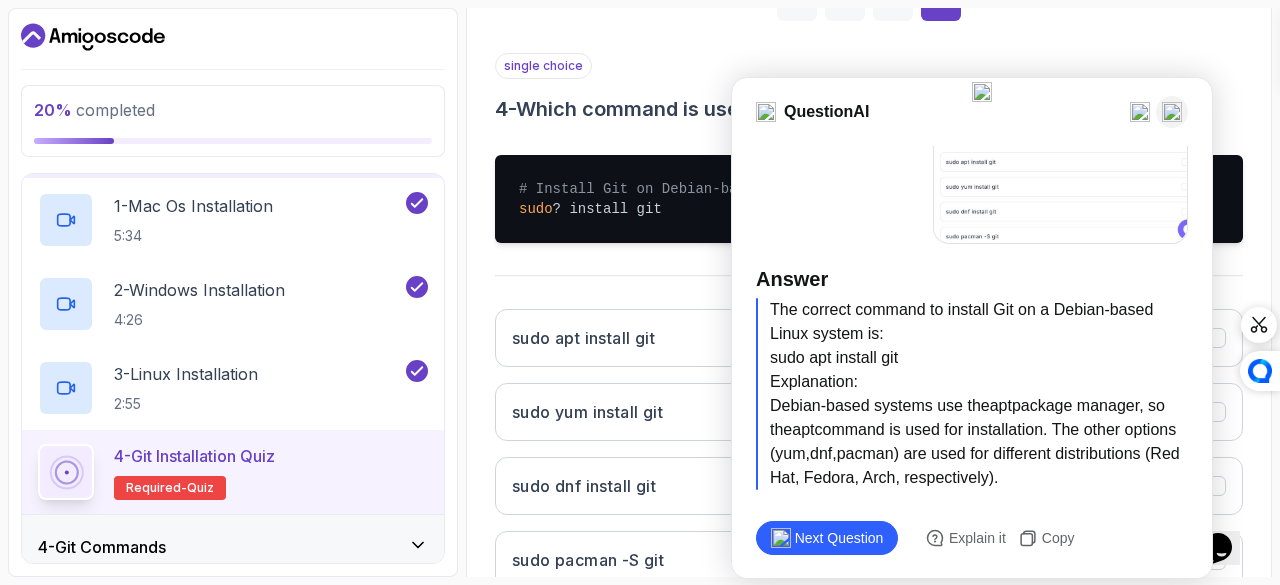 click at bounding box center [1172, 112] 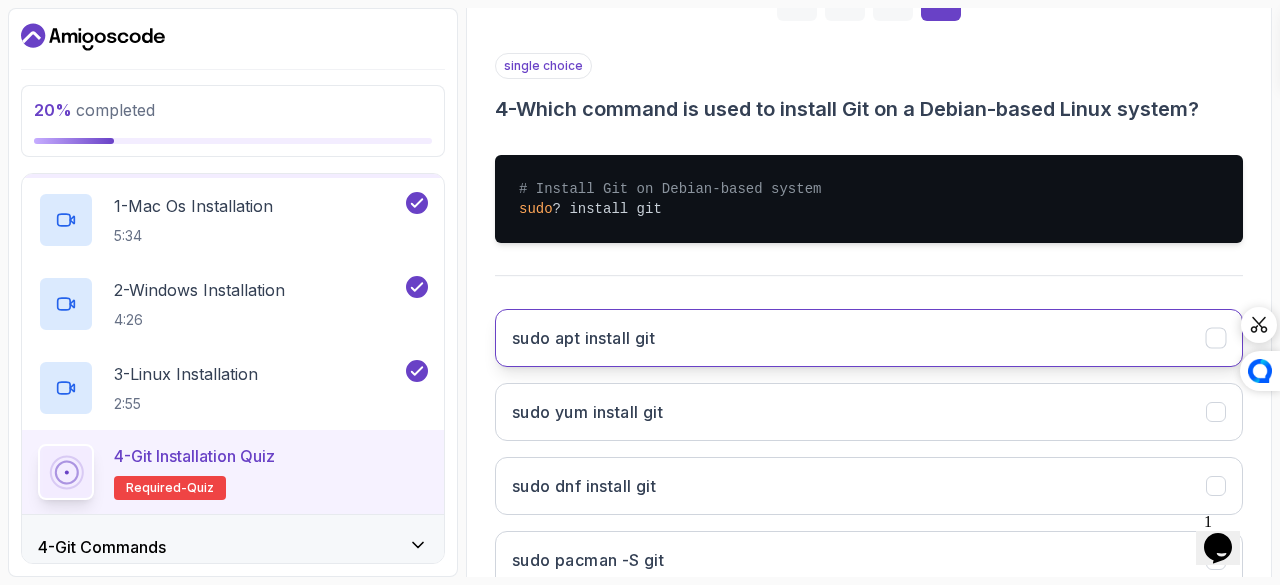 click on "sudo apt install git" at bounding box center (869, 338) 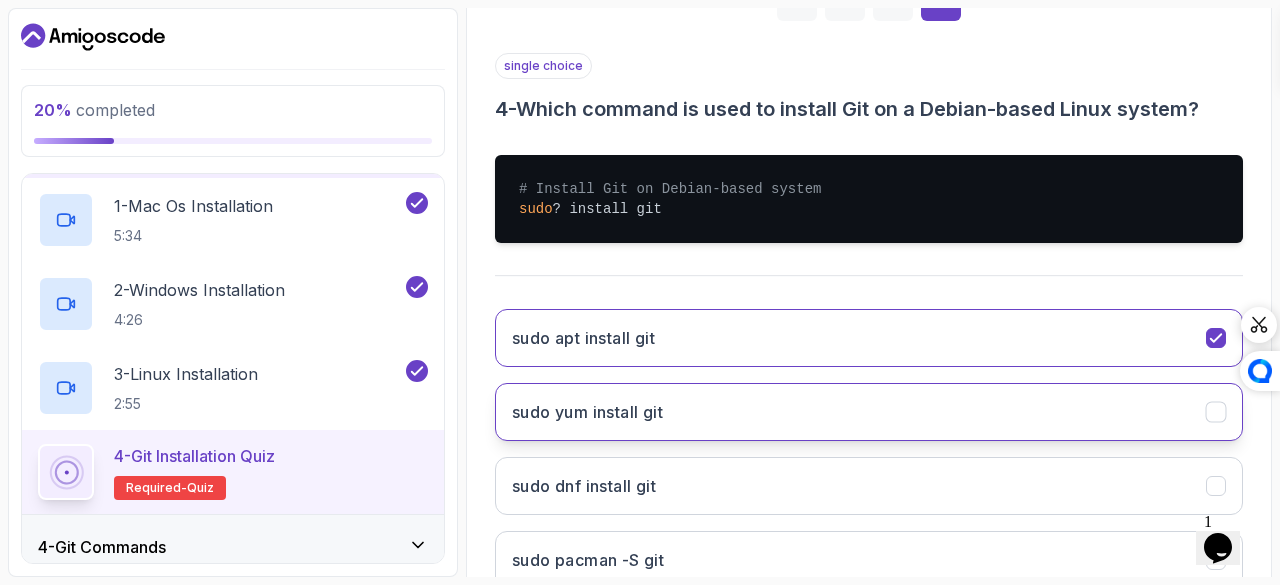 scroll, scrollTop: 471, scrollLeft: 0, axis: vertical 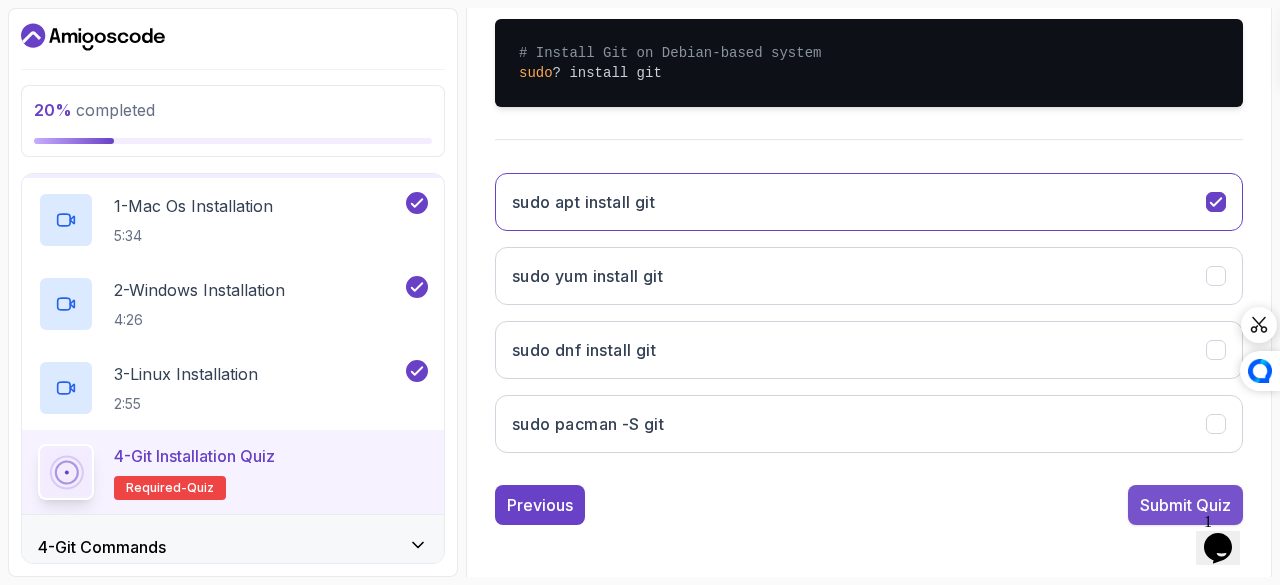 click on "Submit Quiz" at bounding box center [1185, 505] 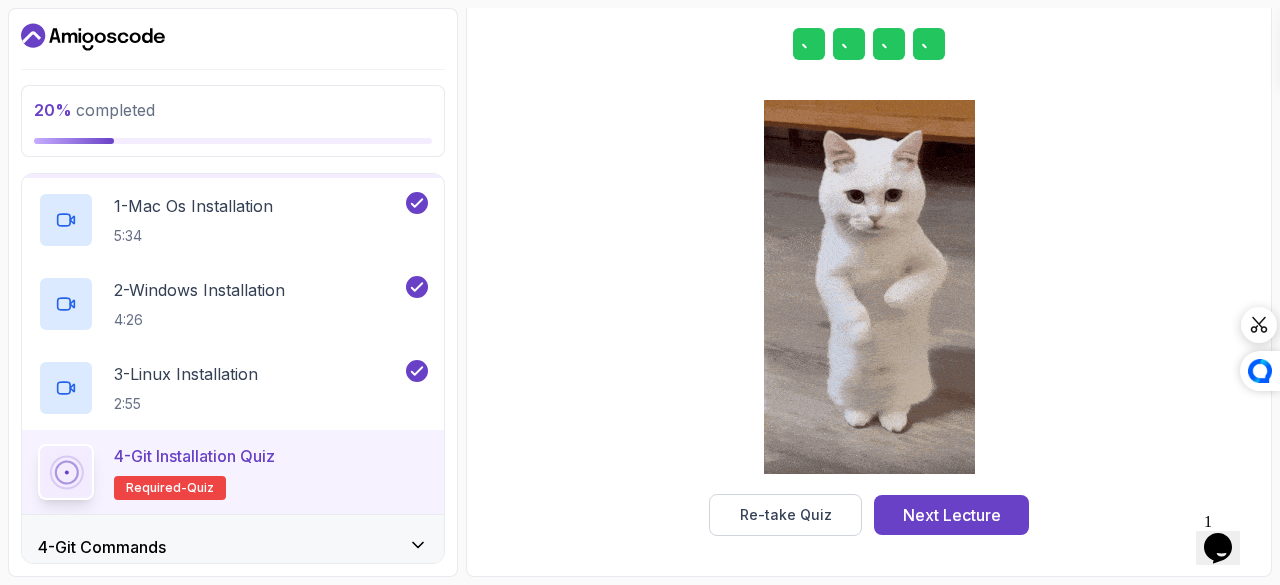scroll, scrollTop: 371, scrollLeft: 0, axis: vertical 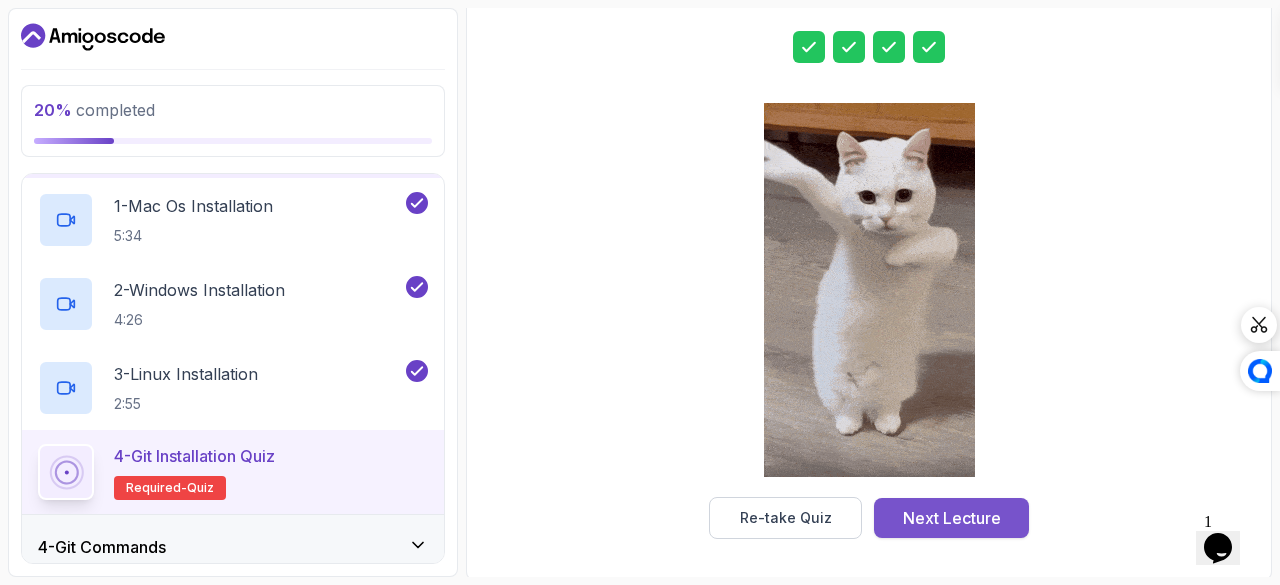 click on "Next Lecture" at bounding box center (952, 518) 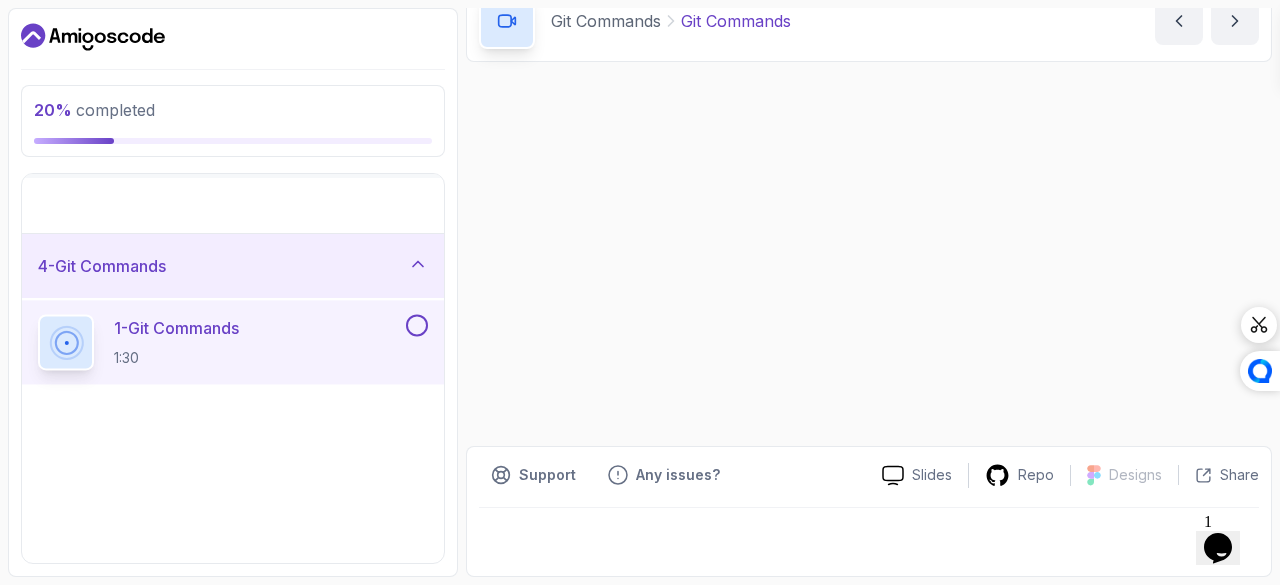 scroll, scrollTop: 0, scrollLeft: 0, axis: both 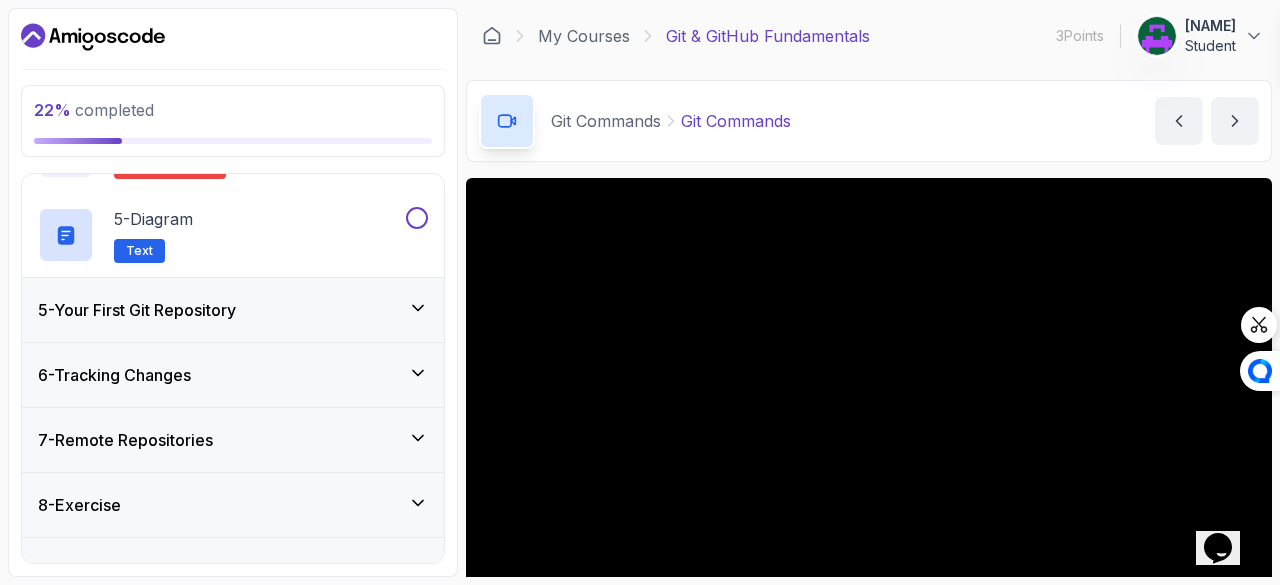 click on "5  -  Your First Git Repository" at bounding box center [233, 310] 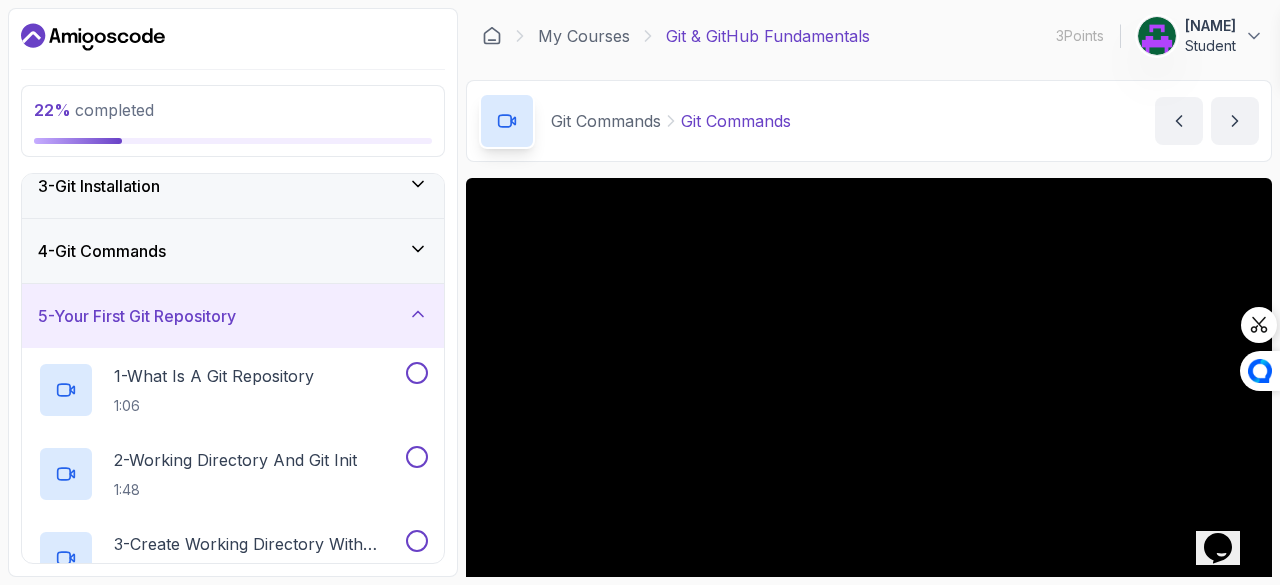 scroll, scrollTop: 146, scrollLeft: 0, axis: vertical 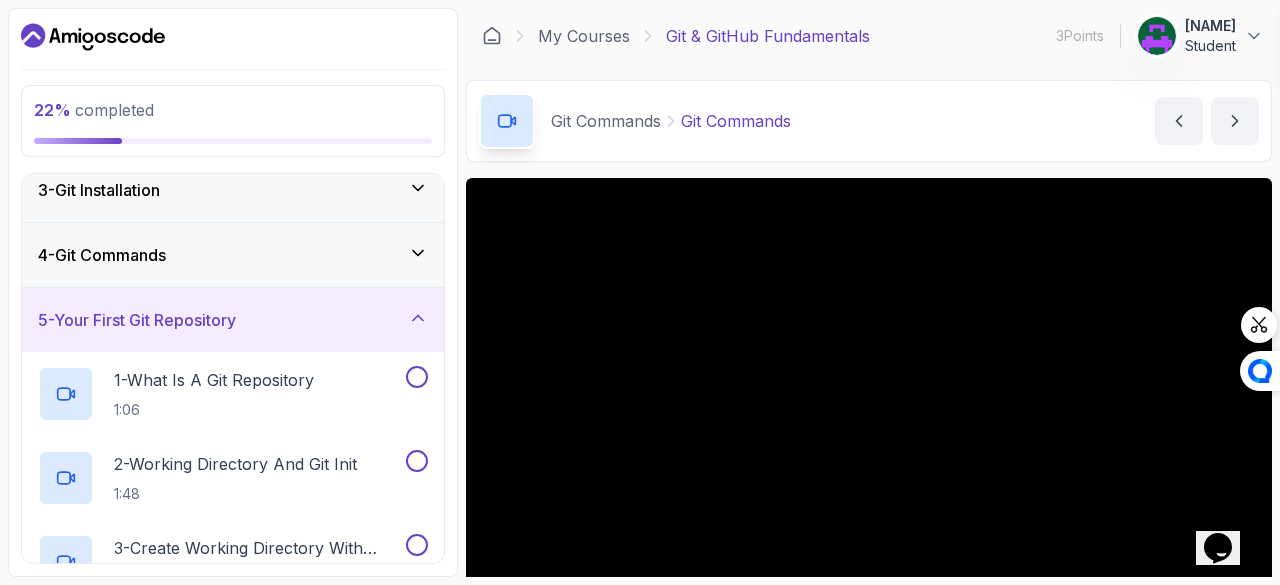click on "5  -  Your First Git Repository" at bounding box center [233, 320] 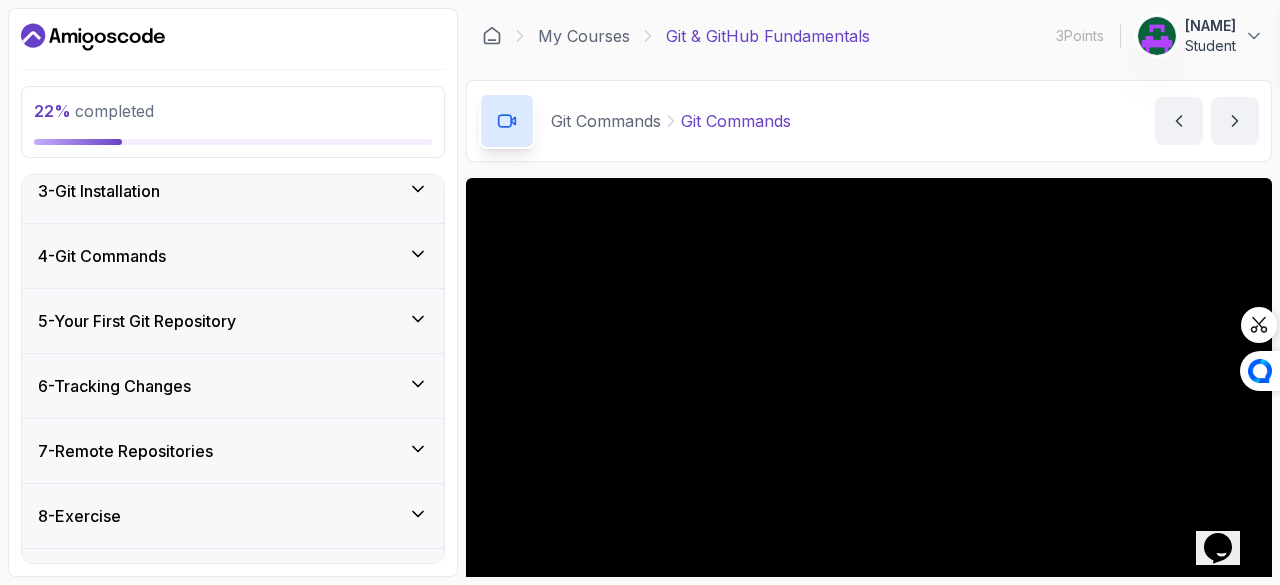 scroll, scrollTop: 0, scrollLeft: 0, axis: both 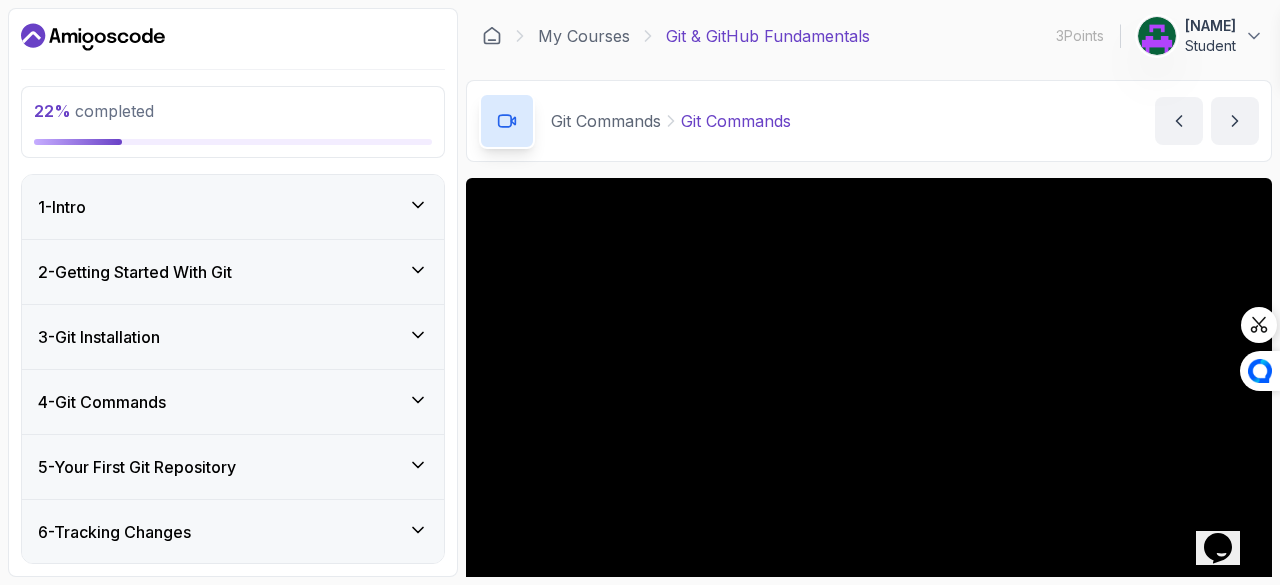 click on "4  -  Git Commands" at bounding box center [233, 402] 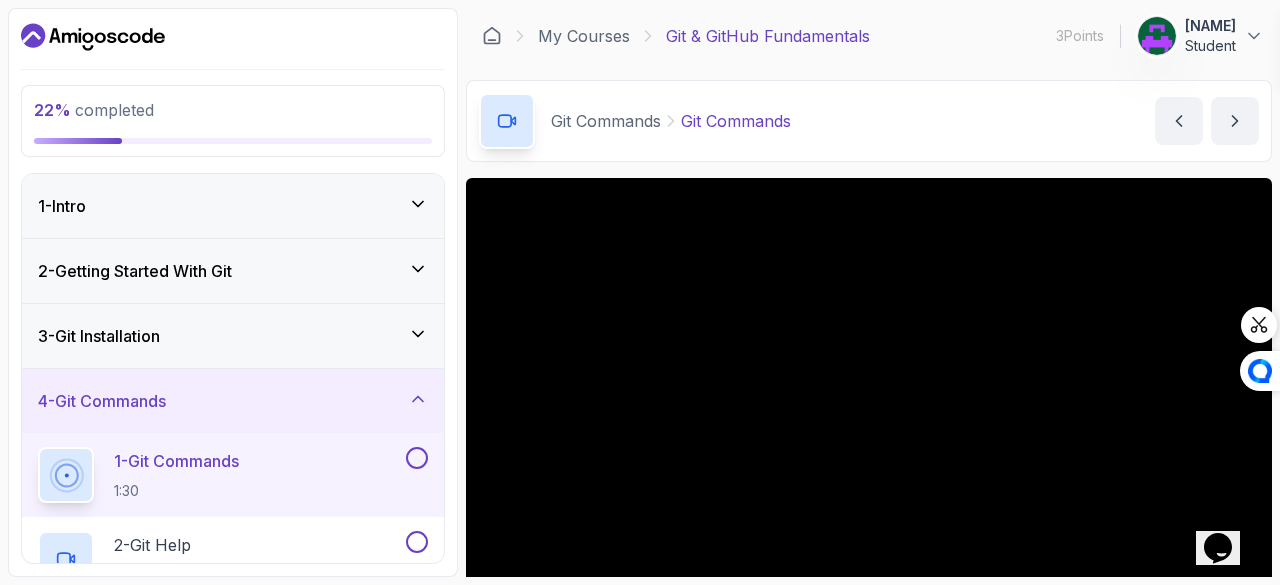scroll, scrollTop: 112, scrollLeft: 0, axis: vertical 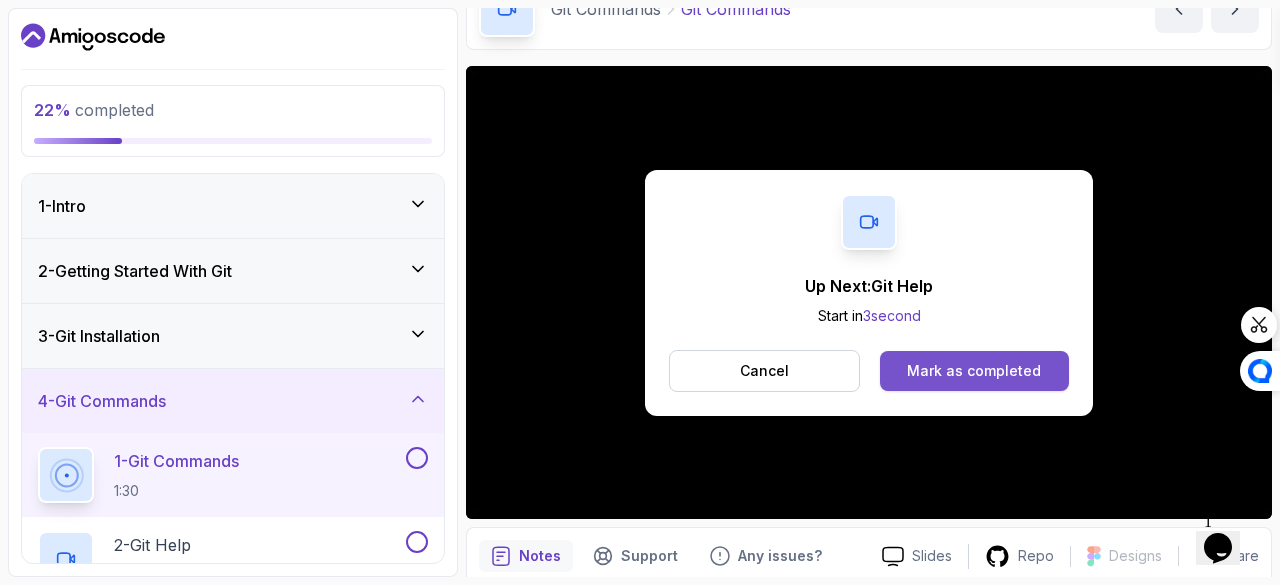 click on "Mark as completed" at bounding box center [974, 371] 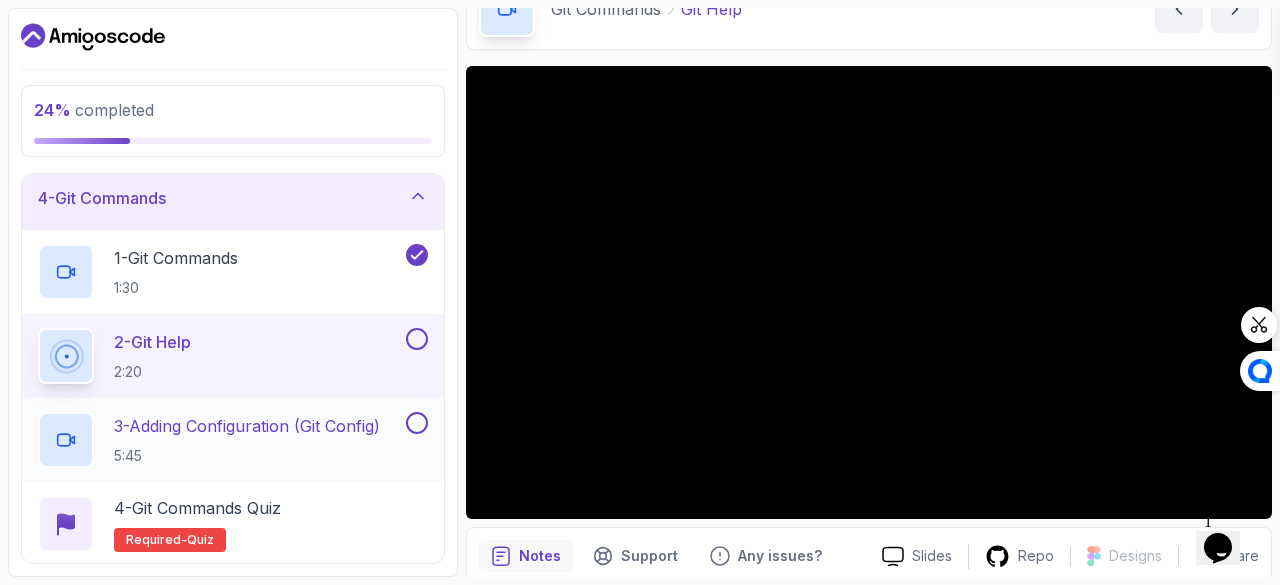 scroll, scrollTop: 204, scrollLeft: 0, axis: vertical 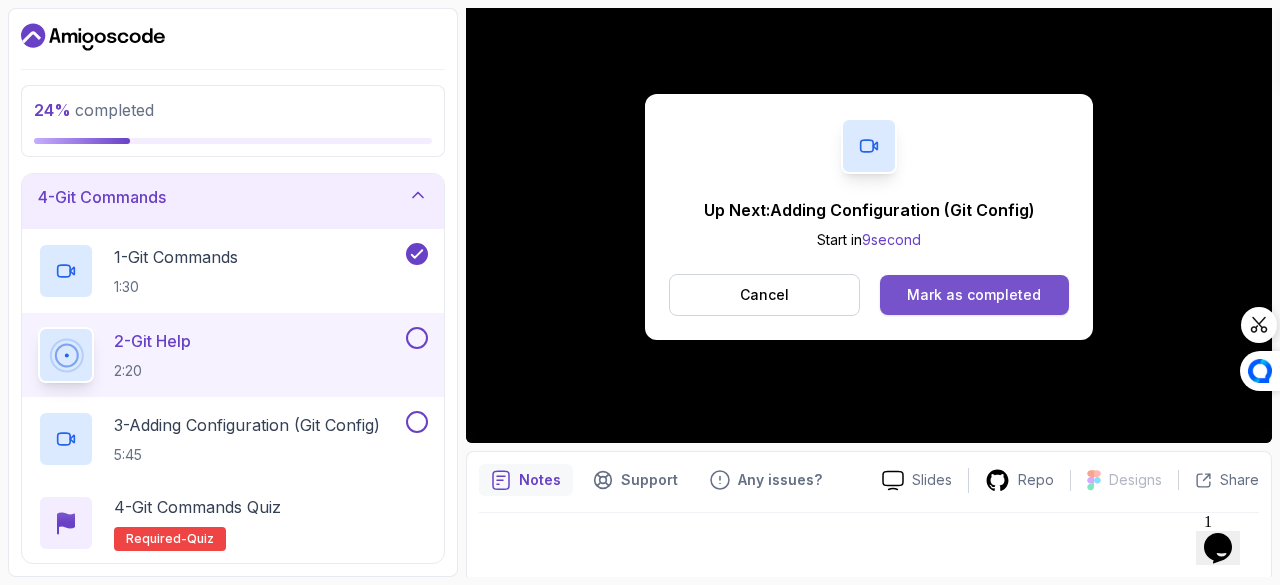 click on "Mark as completed" at bounding box center (974, 295) 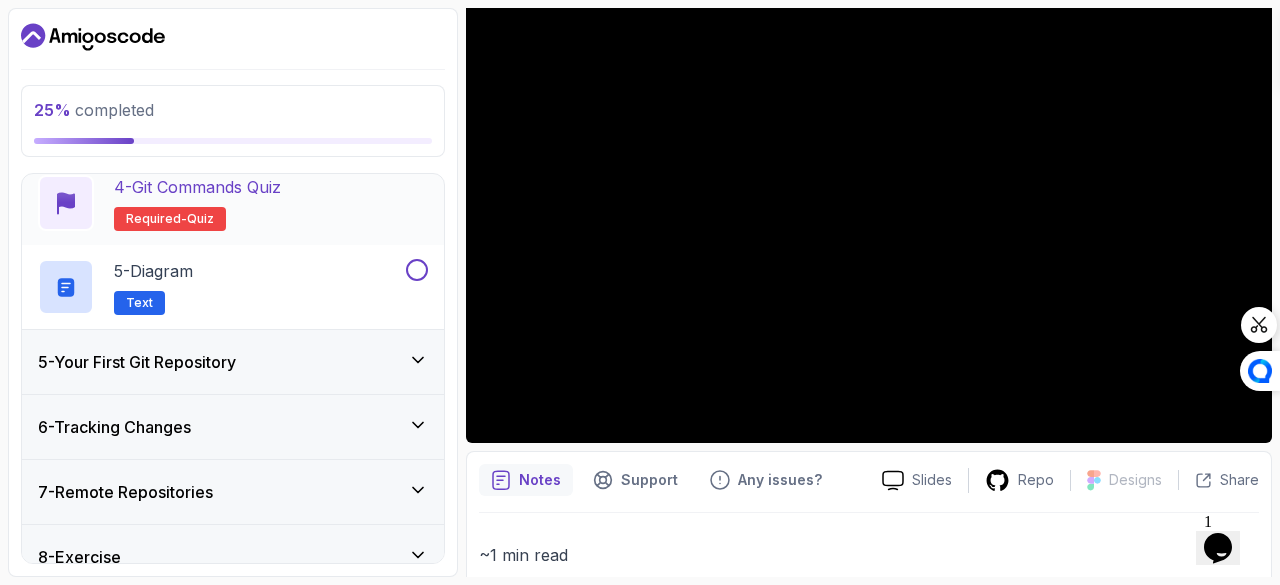 scroll, scrollTop: 522, scrollLeft: 0, axis: vertical 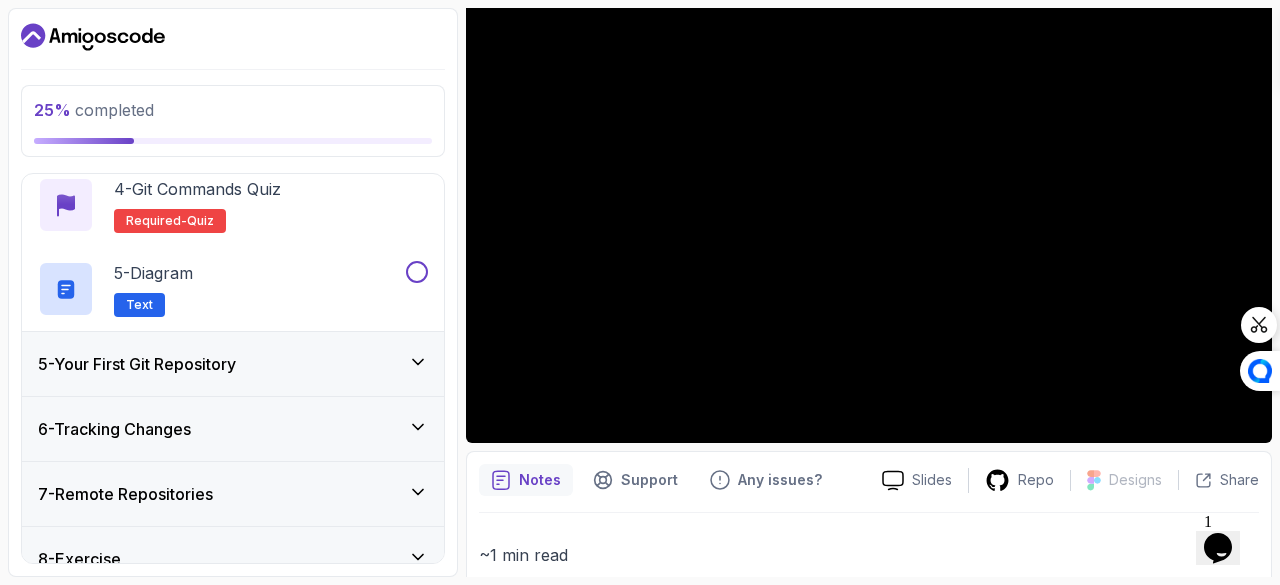 click on "5  -  Your First Git Repository" at bounding box center (233, 364) 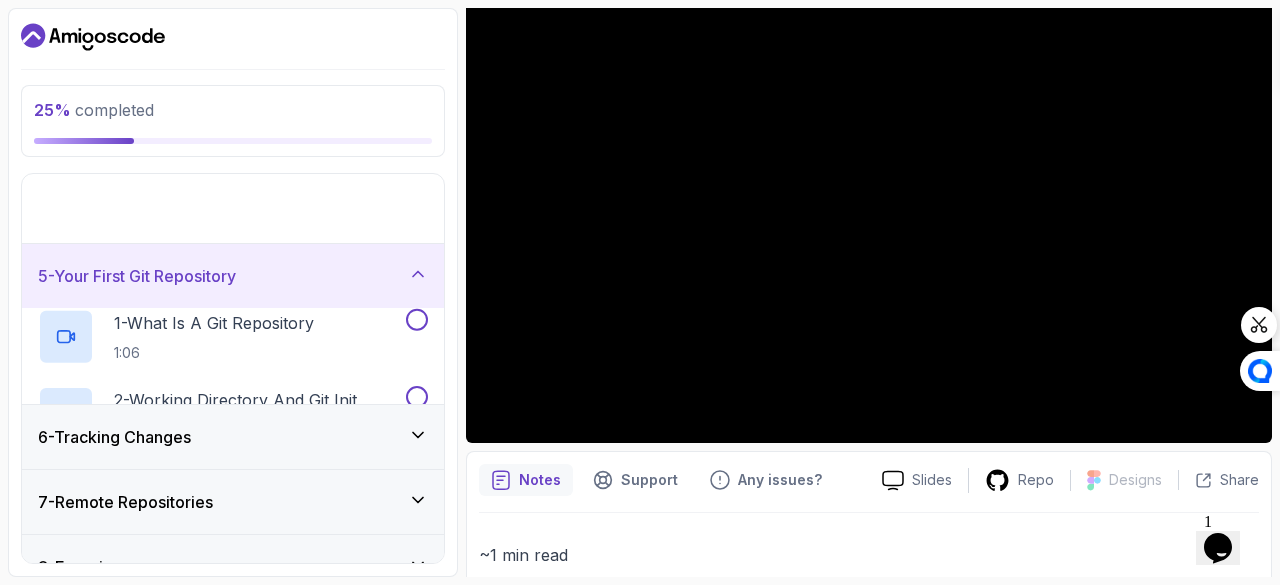 scroll, scrollTop: 190, scrollLeft: 0, axis: vertical 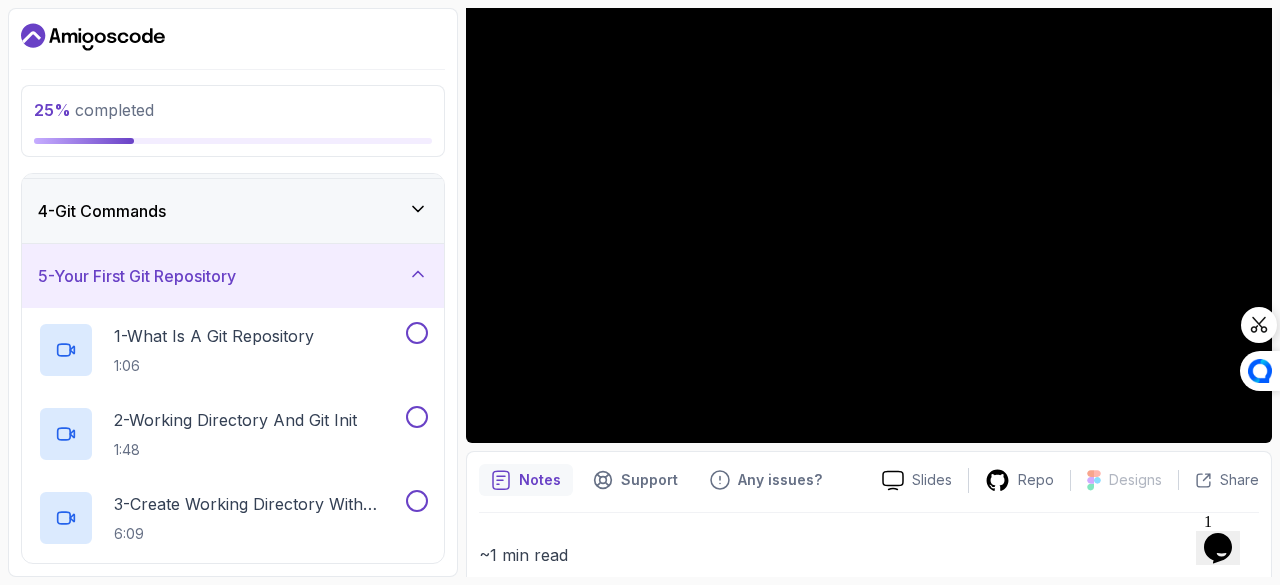 click on "5  -  Your First Git Repository" at bounding box center (233, 276) 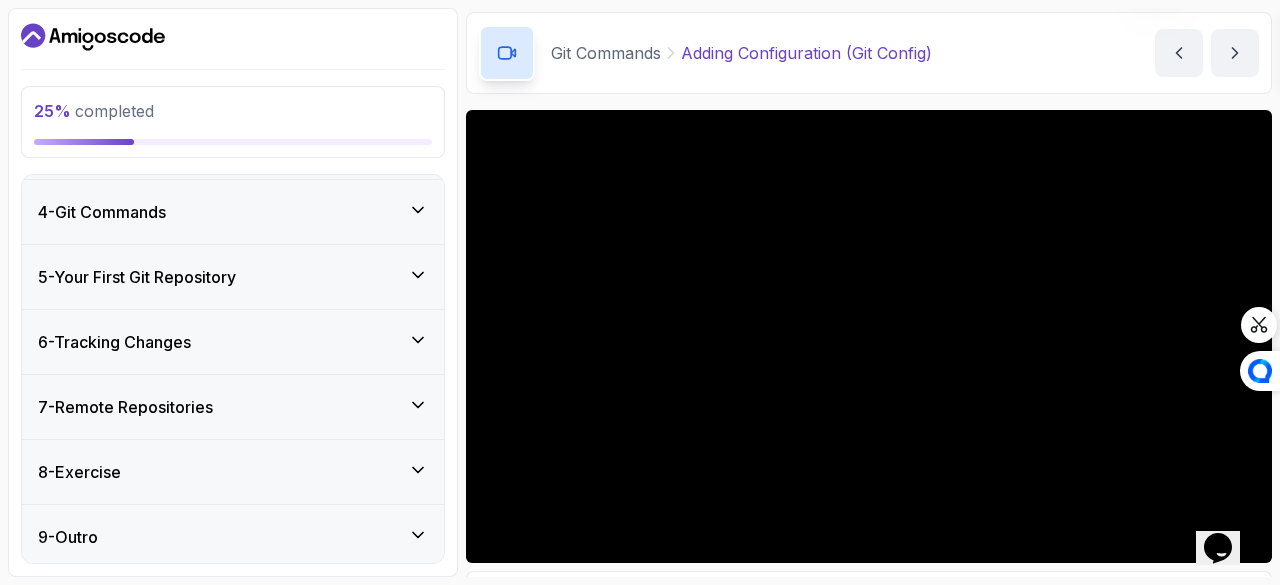scroll, scrollTop: 66, scrollLeft: 0, axis: vertical 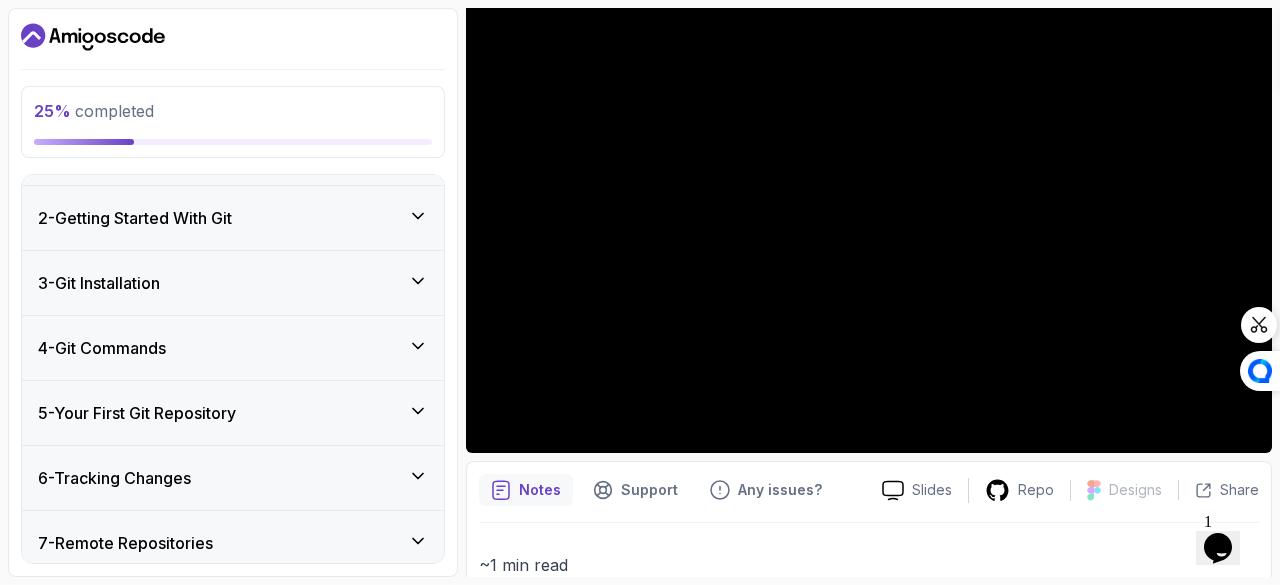 type 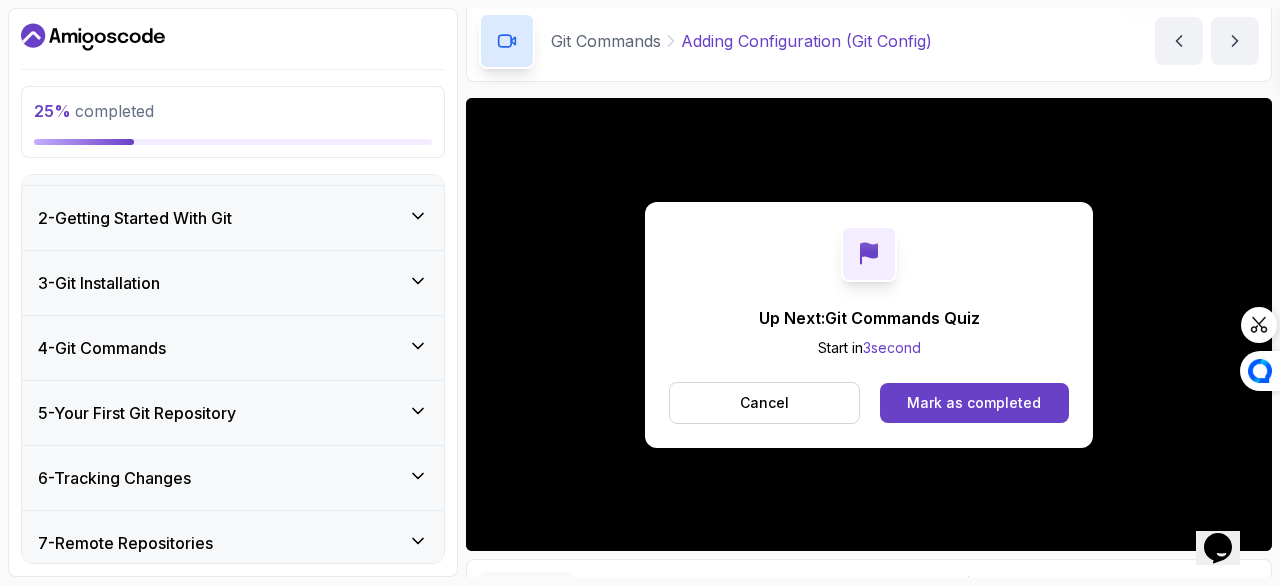 scroll, scrollTop: 78, scrollLeft: 0, axis: vertical 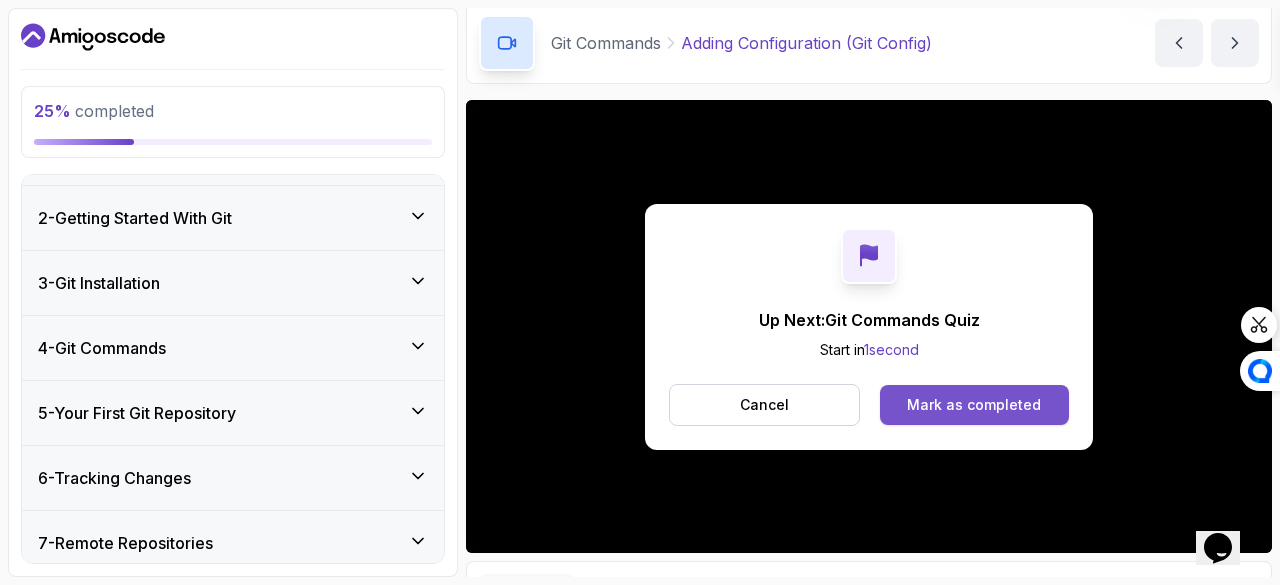 click on "Mark as completed" at bounding box center [974, 405] 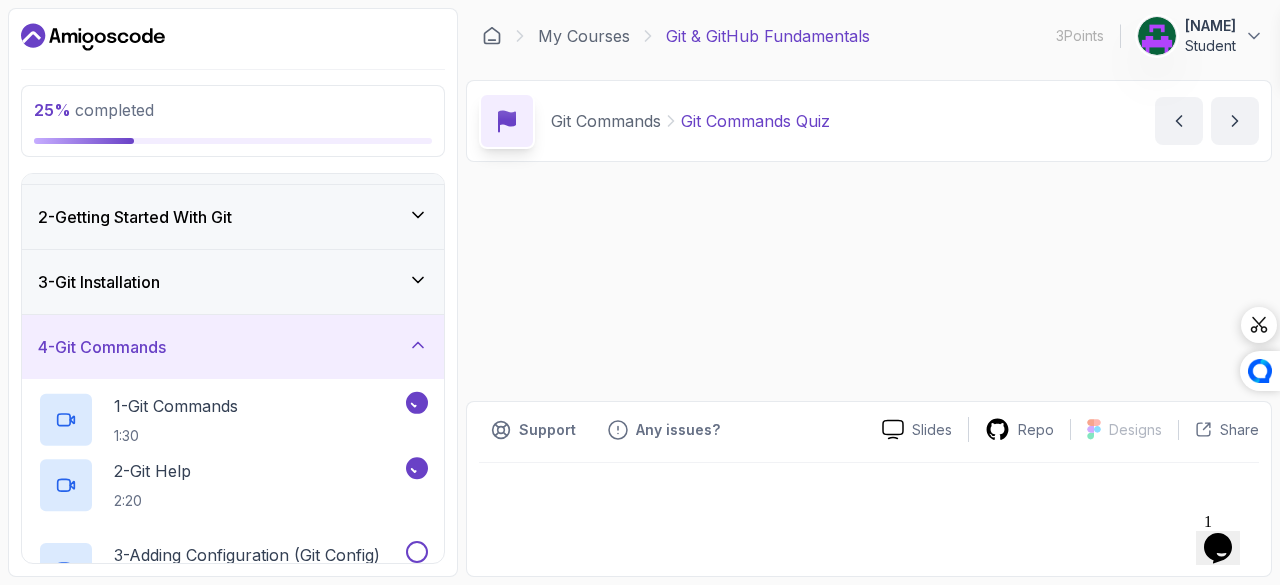 scroll, scrollTop: 0, scrollLeft: 0, axis: both 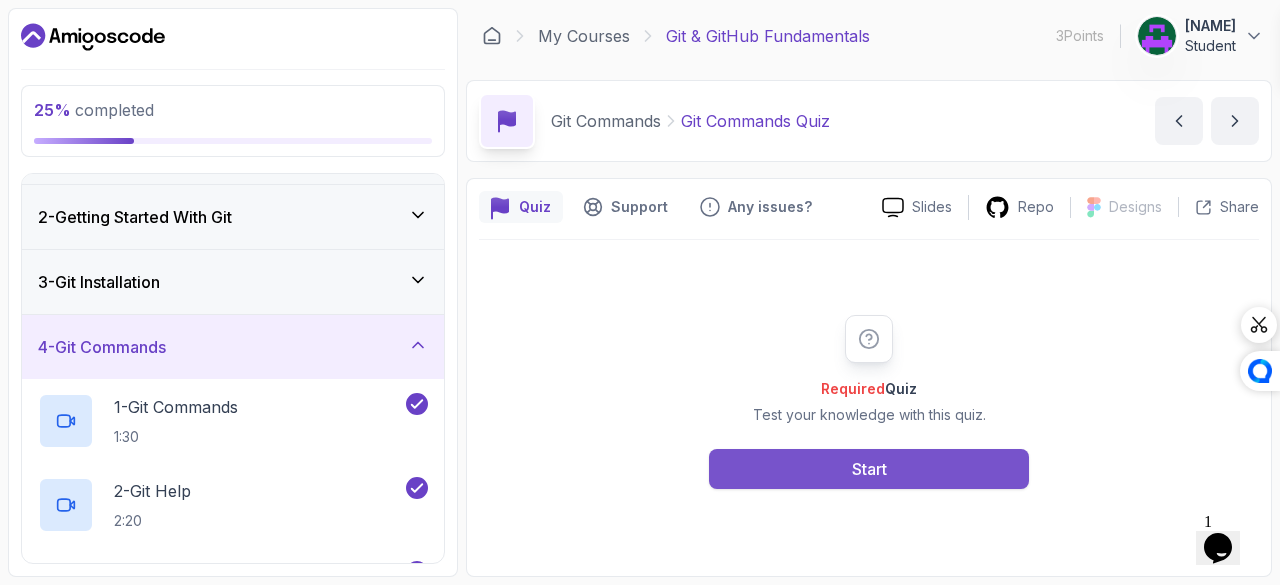 click on "Start" at bounding box center (869, 469) 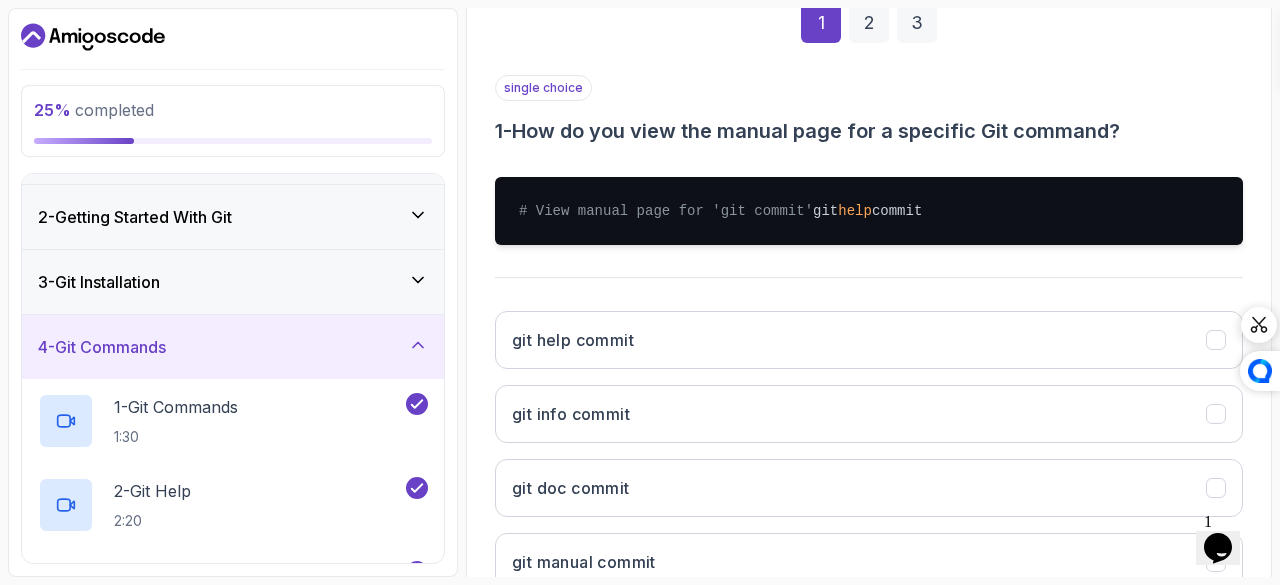 scroll, scrollTop: 314, scrollLeft: 0, axis: vertical 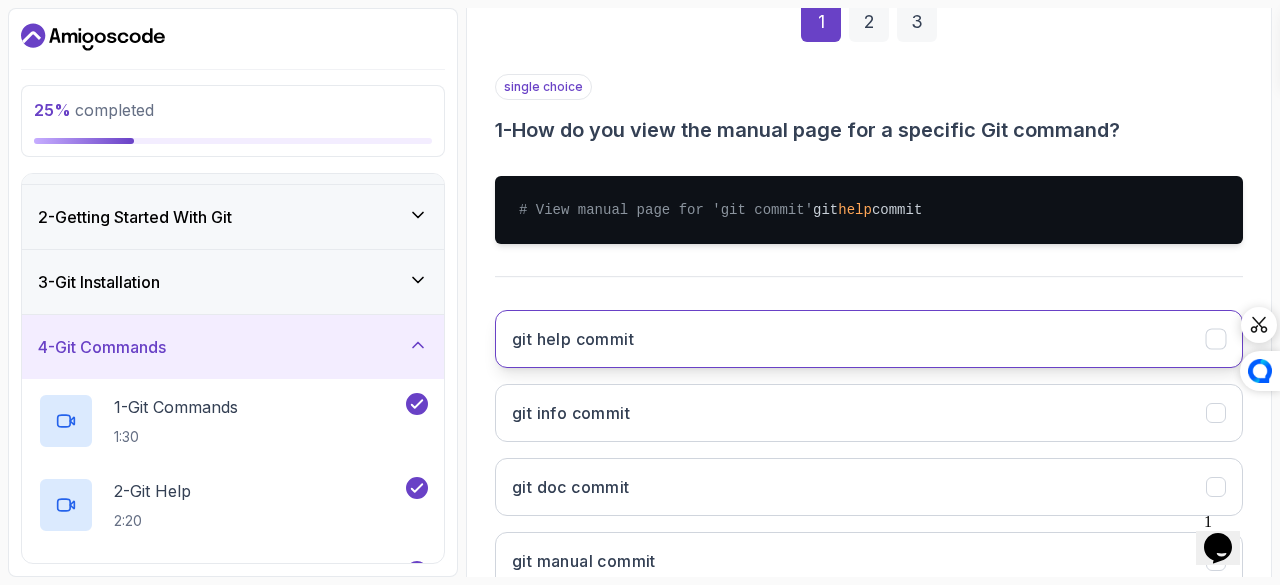 click on "git help commit" at bounding box center [869, 339] 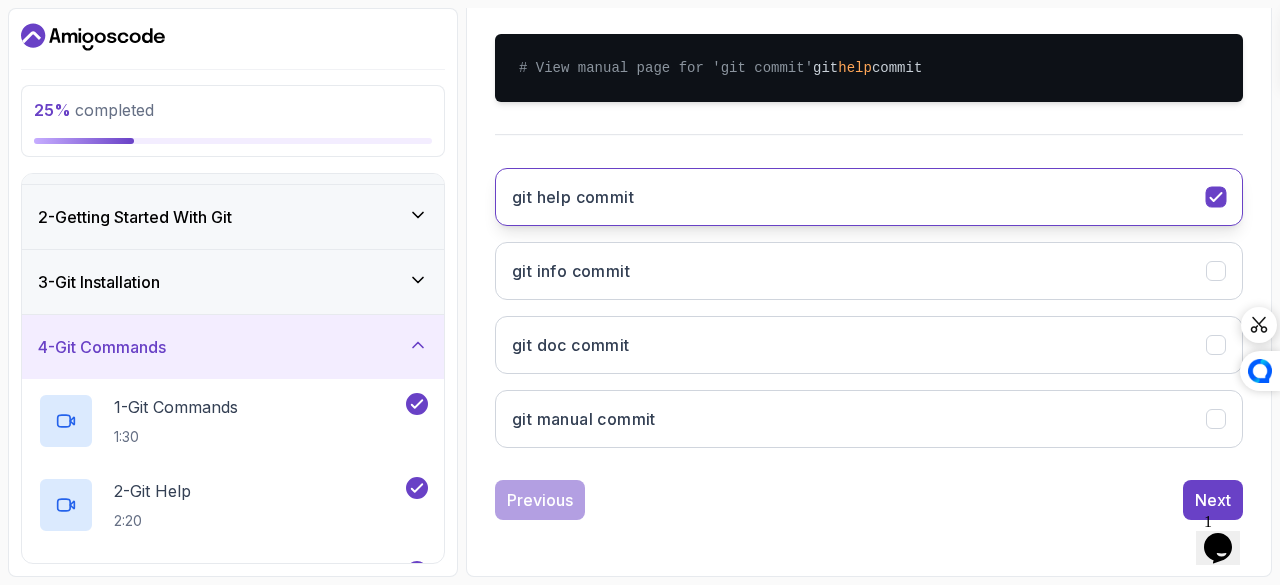 scroll, scrollTop: 470, scrollLeft: 0, axis: vertical 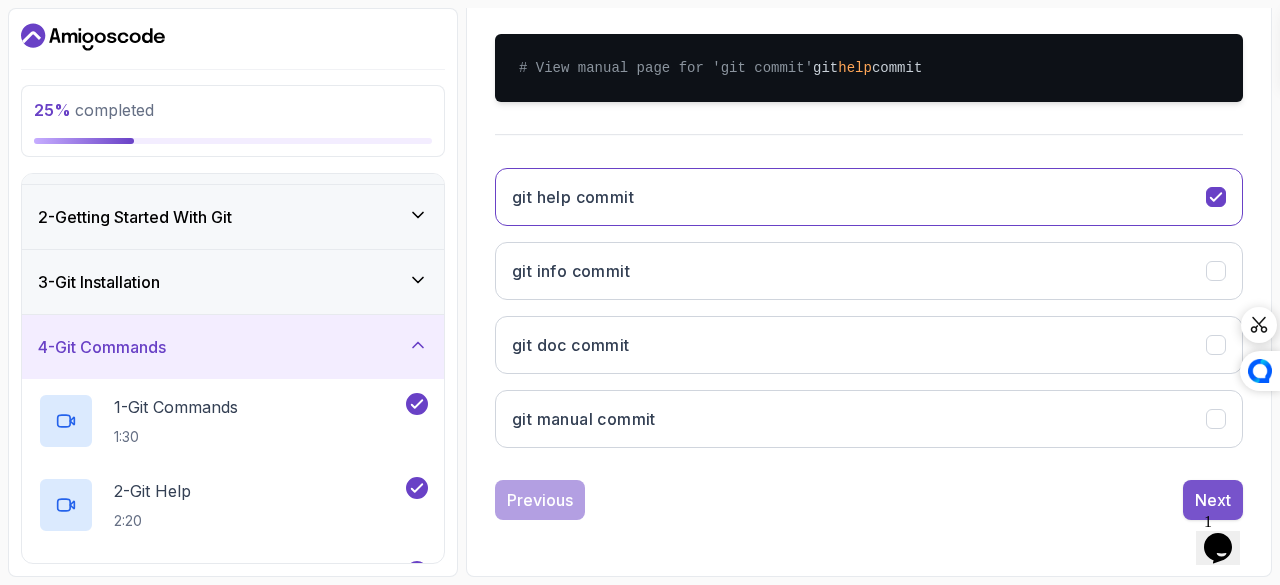 click on "Next" at bounding box center (1213, 500) 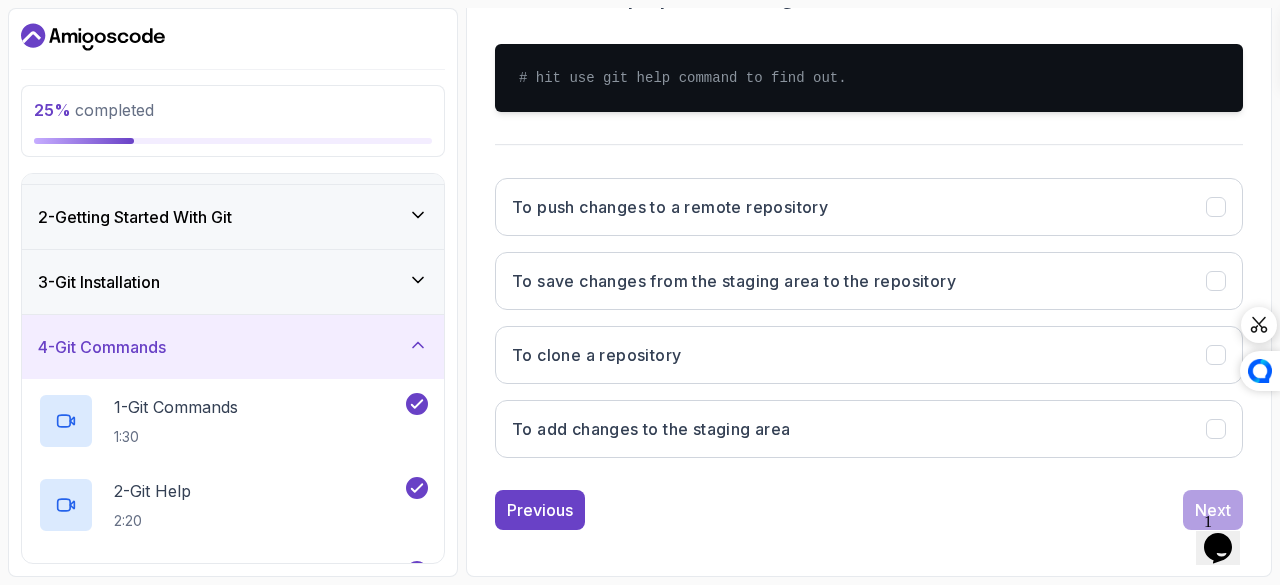 scroll, scrollTop: 451, scrollLeft: 0, axis: vertical 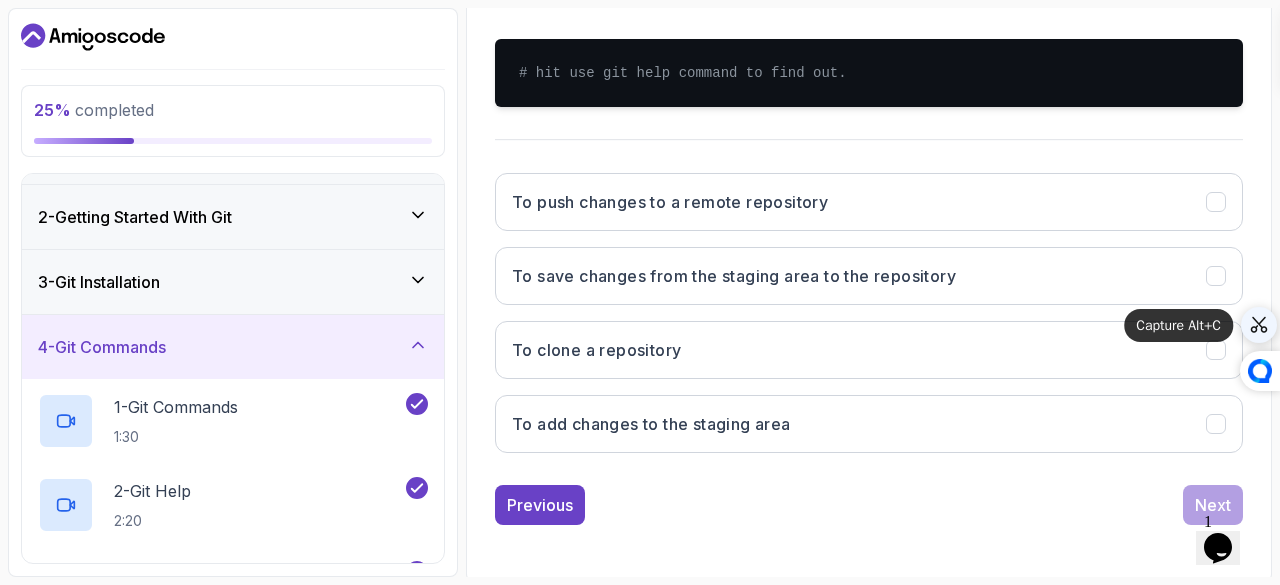 click at bounding box center [1259, 325] 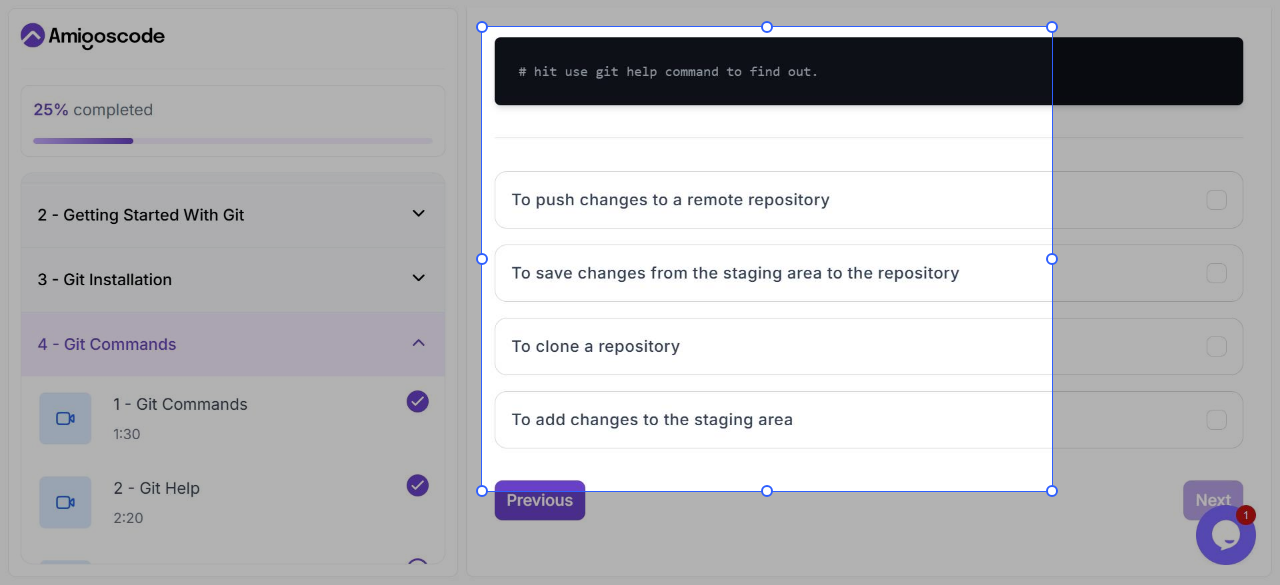 drag, startPoint x: 482, startPoint y: 27, endPoint x: 1054, endPoint y: 489, distance: 735.2741 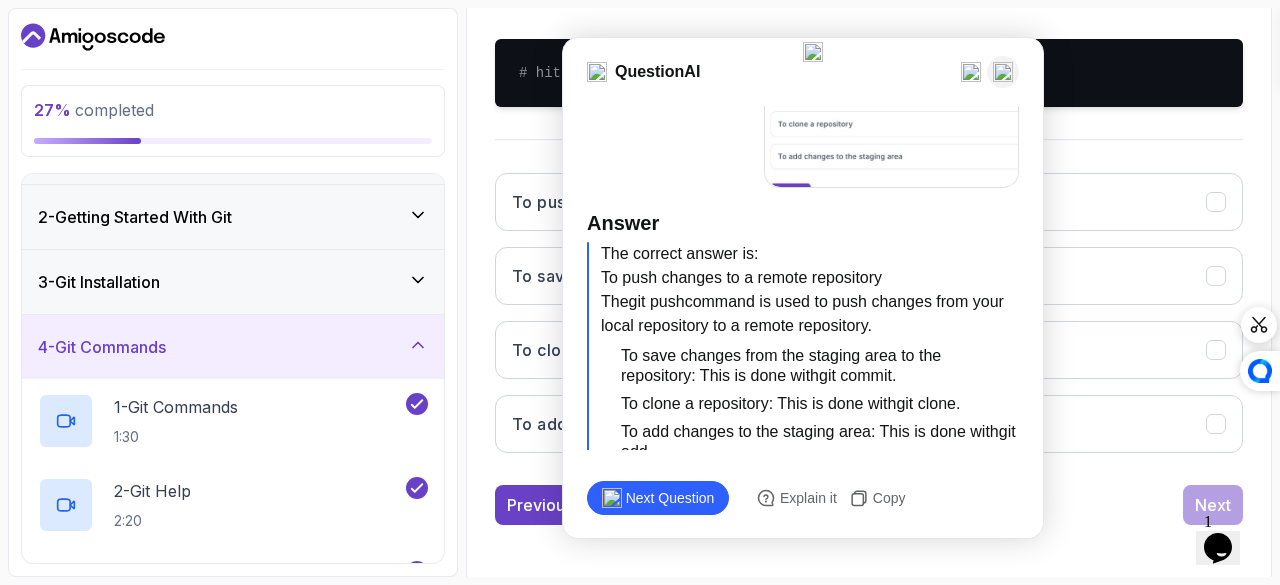scroll, scrollTop: 144, scrollLeft: 0, axis: vertical 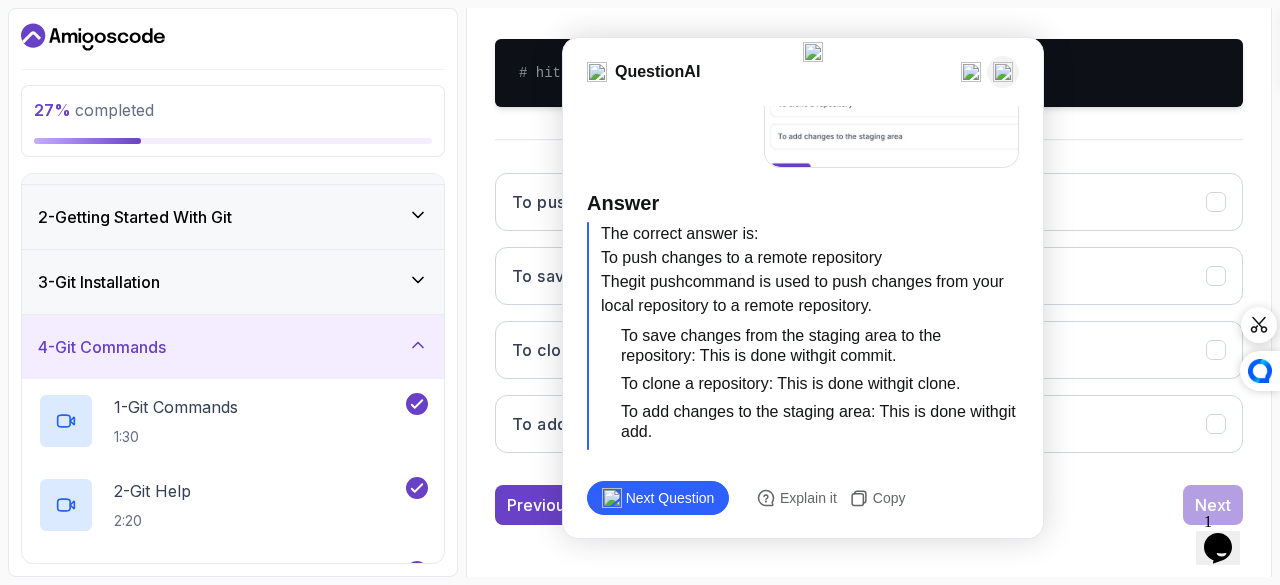 click at bounding box center (1003, 72) 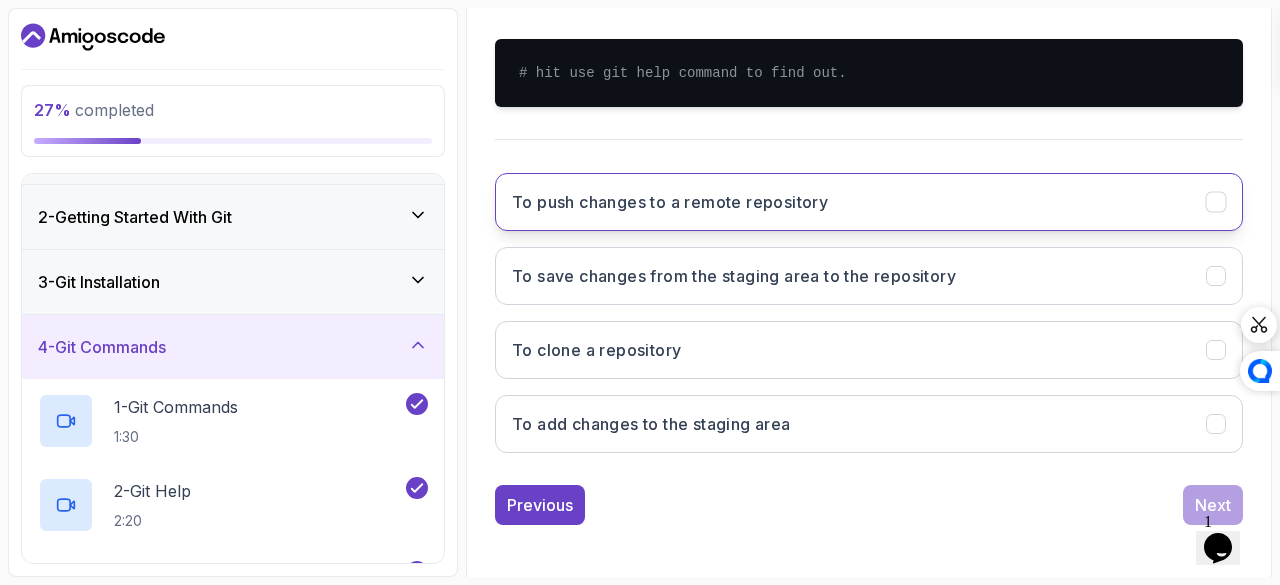 click on "To push changes to a remote repository" at bounding box center (869, 202) 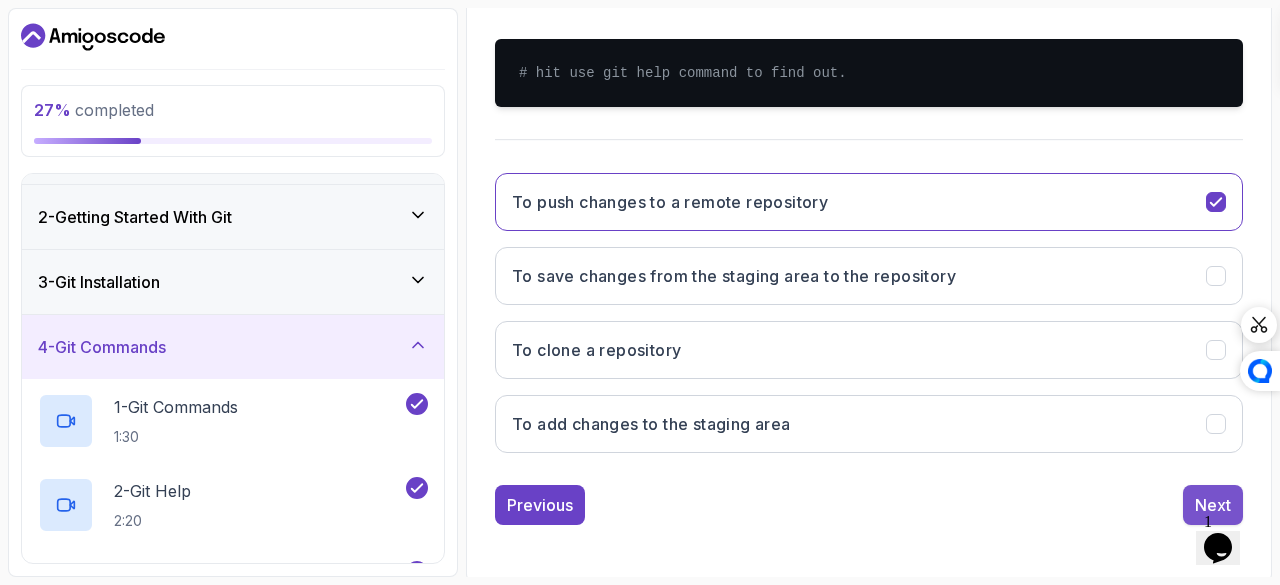 click on "Next" at bounding box center [1213, 505] 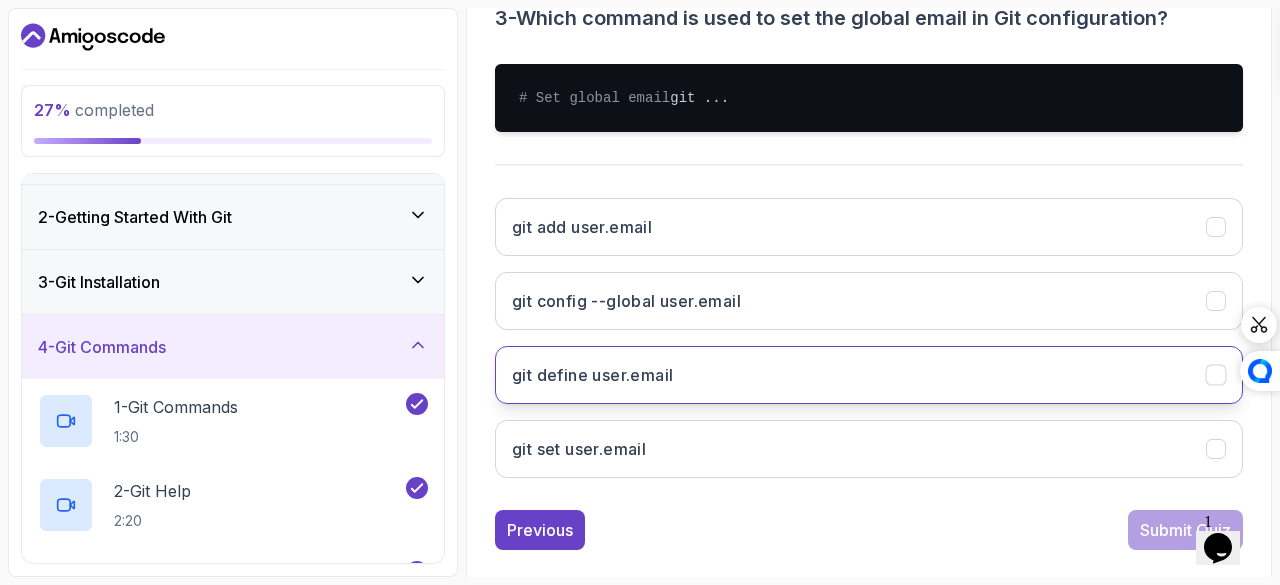 scroll, scrollTop: 427, scrollLeft: 0, axis: vertical 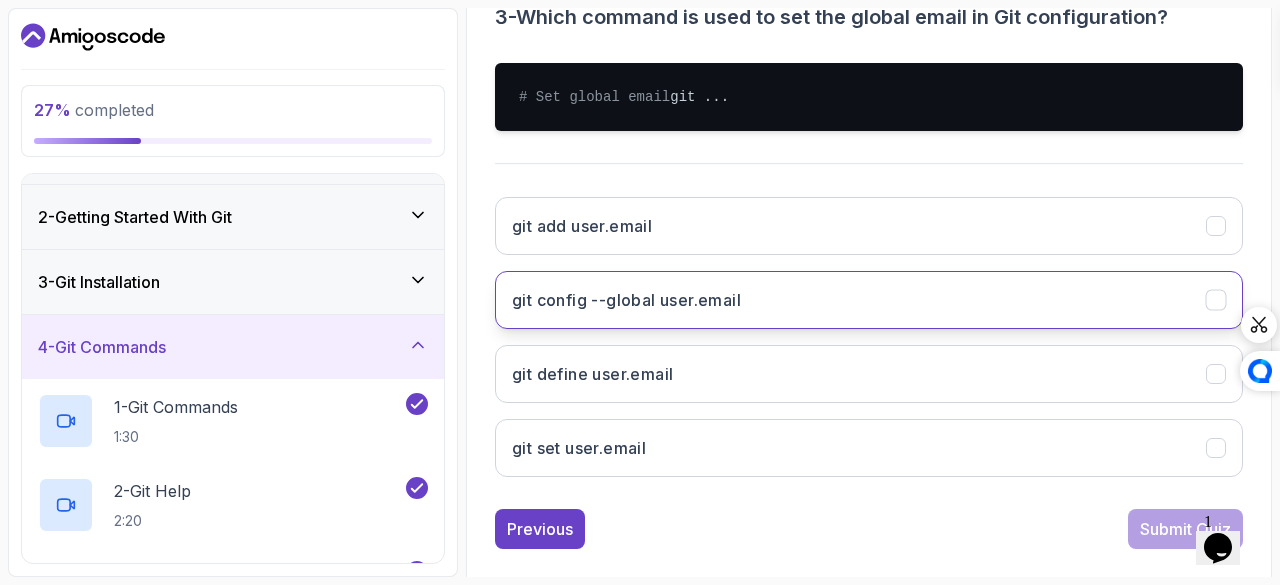 click on "git config --global user.email" at bounding box center [869, 300] 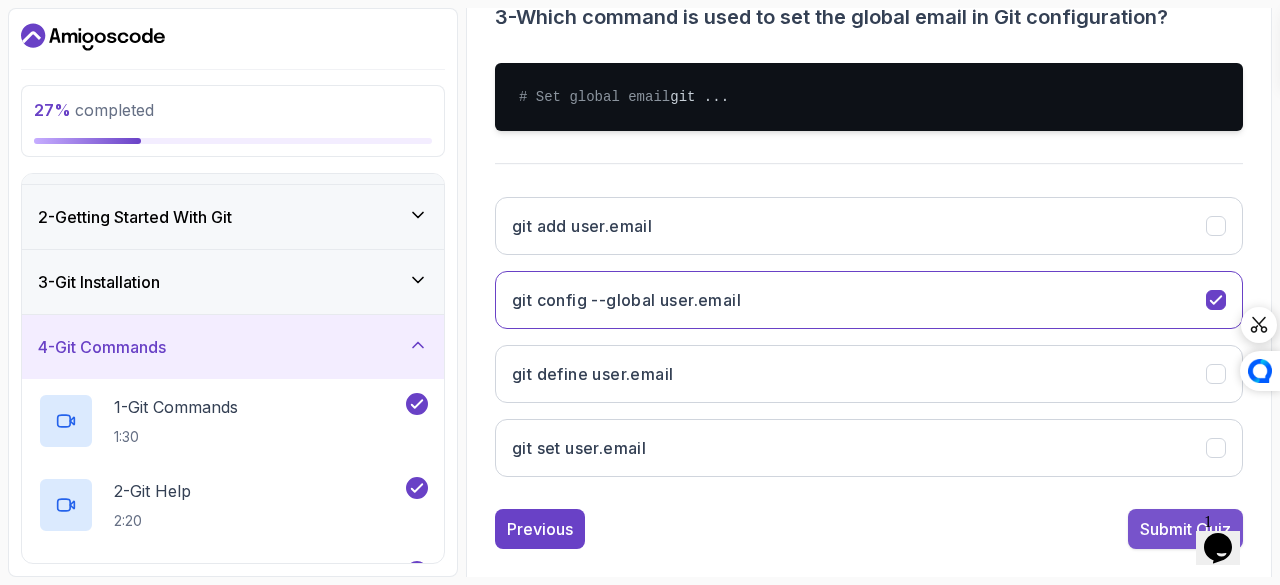 click on "Submit Quiz" at bounding box center [1185, 529] 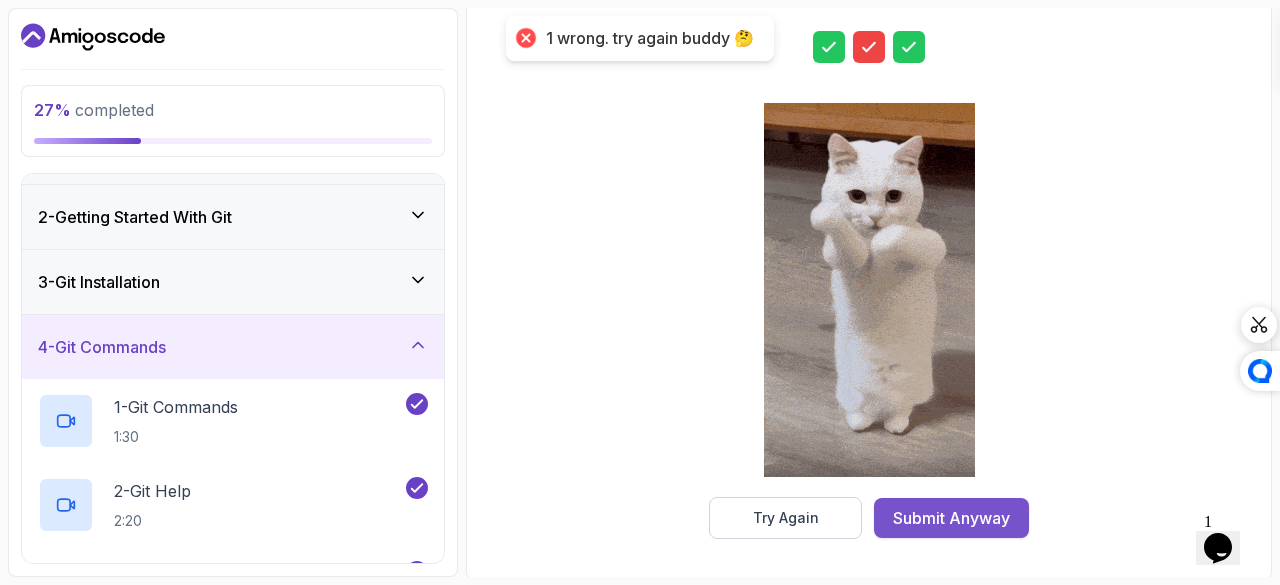 click on "Submit Anyway" at bounding box center [951, 518] 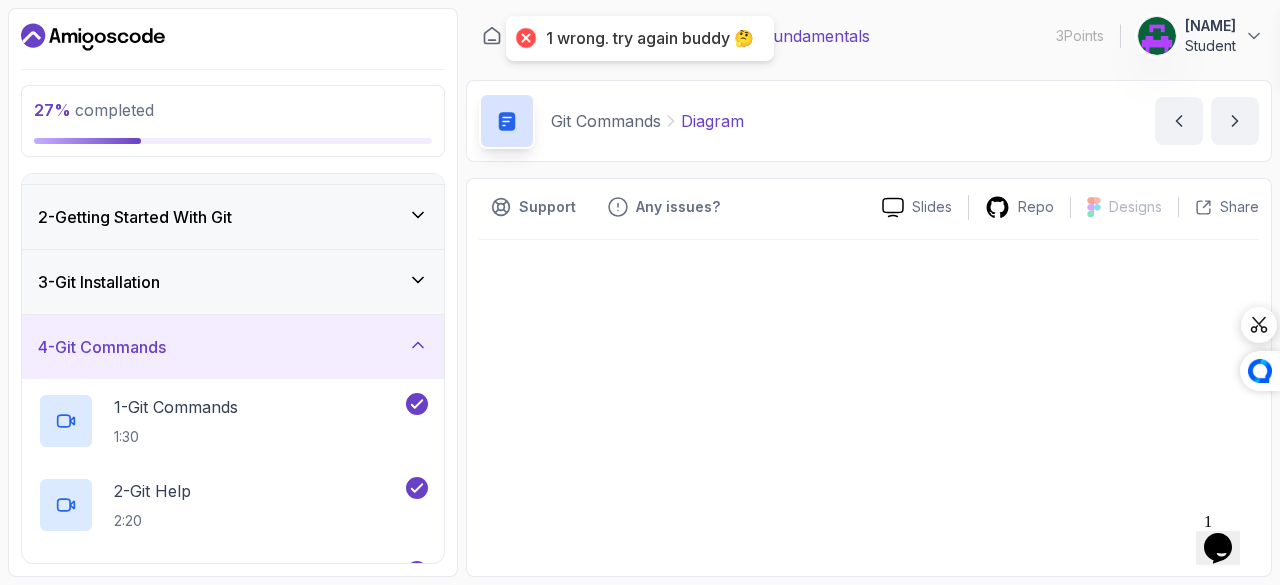scroll, scrollTop: 0, scrollLeft: 0, axis: both 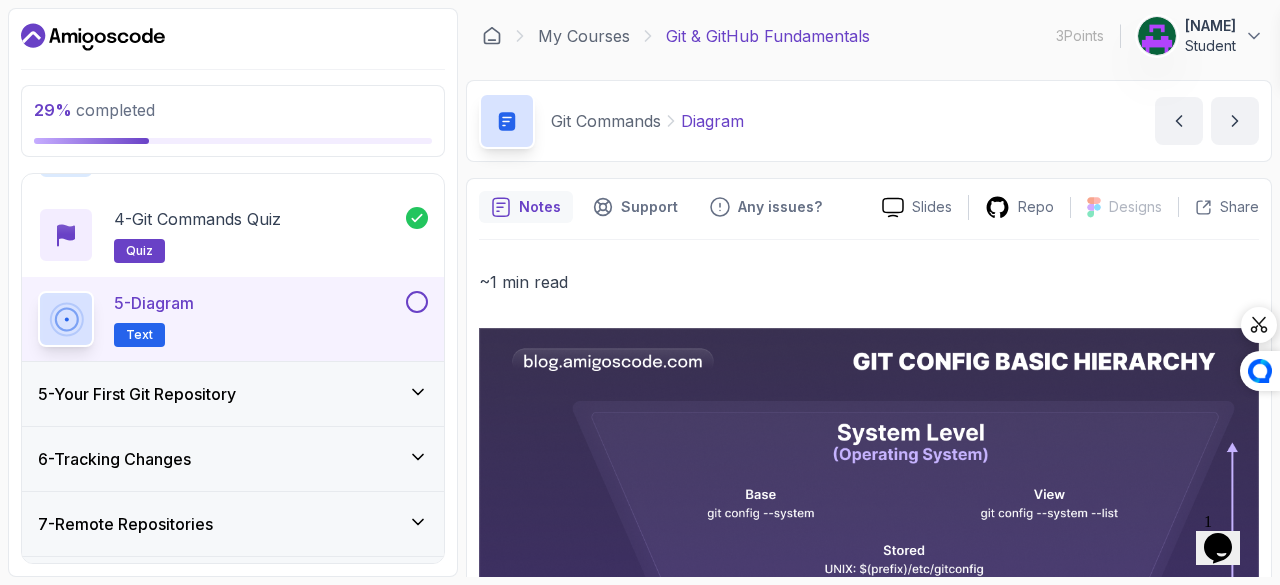 click on "5  -  Diagram Text" at bounding box center [220, 319] 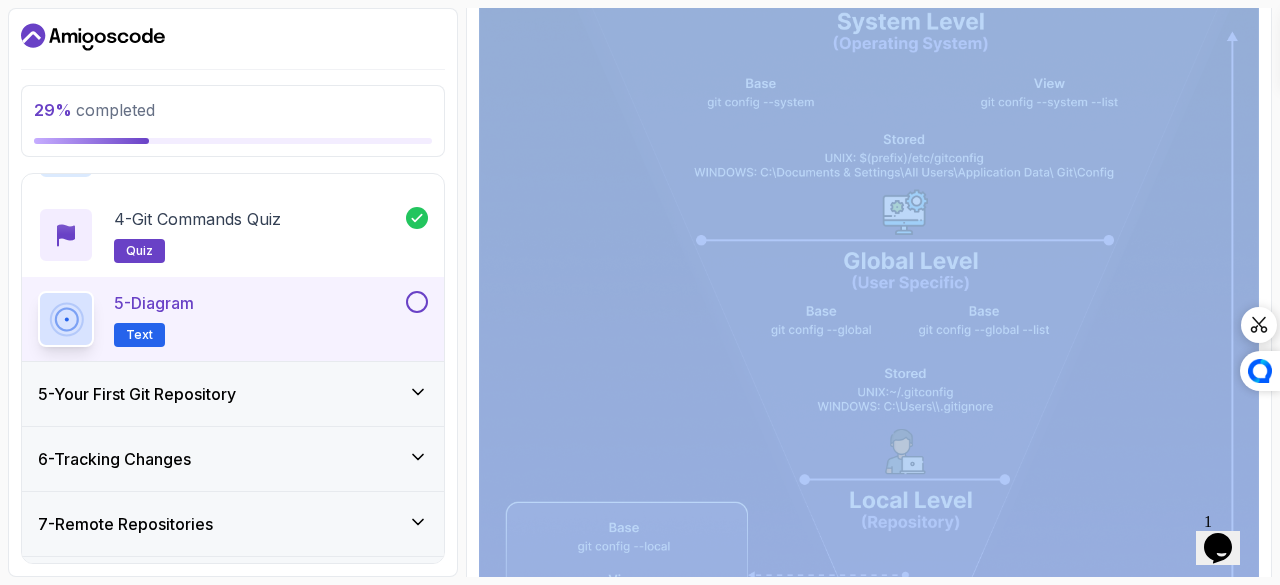 scroll, scrollTop: 443, scrollLeft: 0, axis: vertical 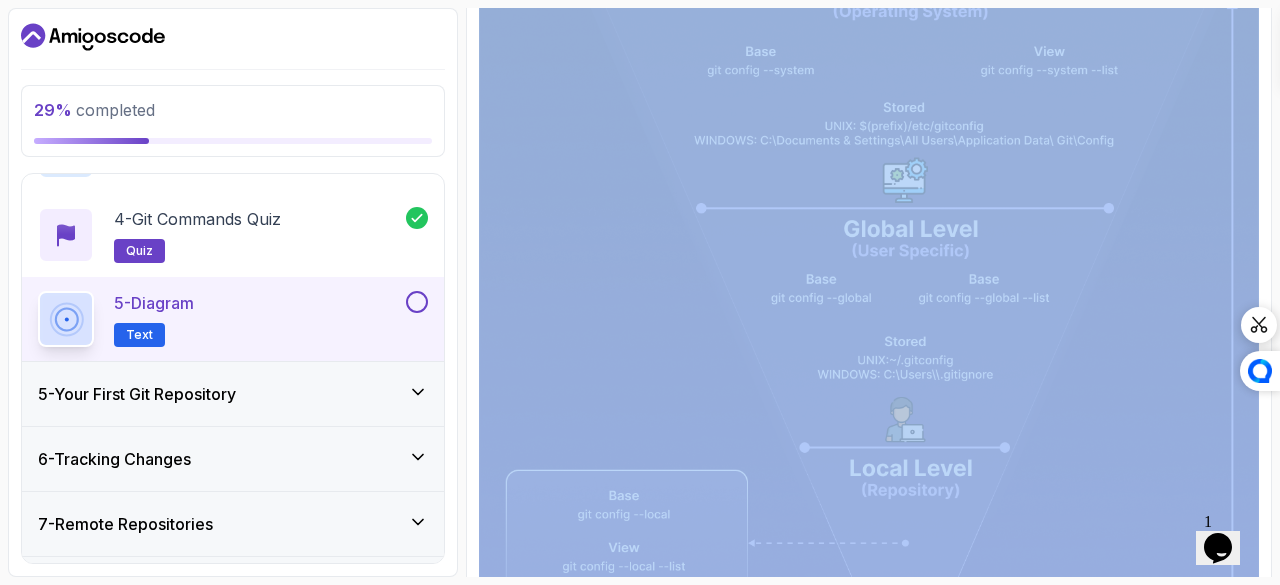 click at bounding box center [417, 302] 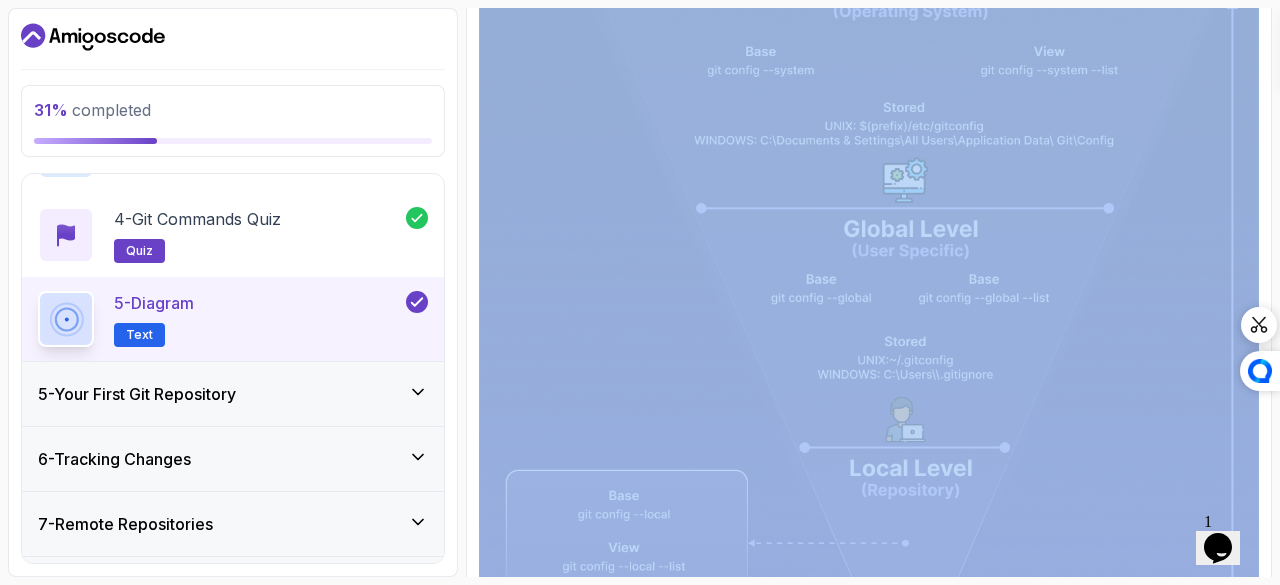 click on "5  -  Your First Git Repository" at bounding box center (233, 394) 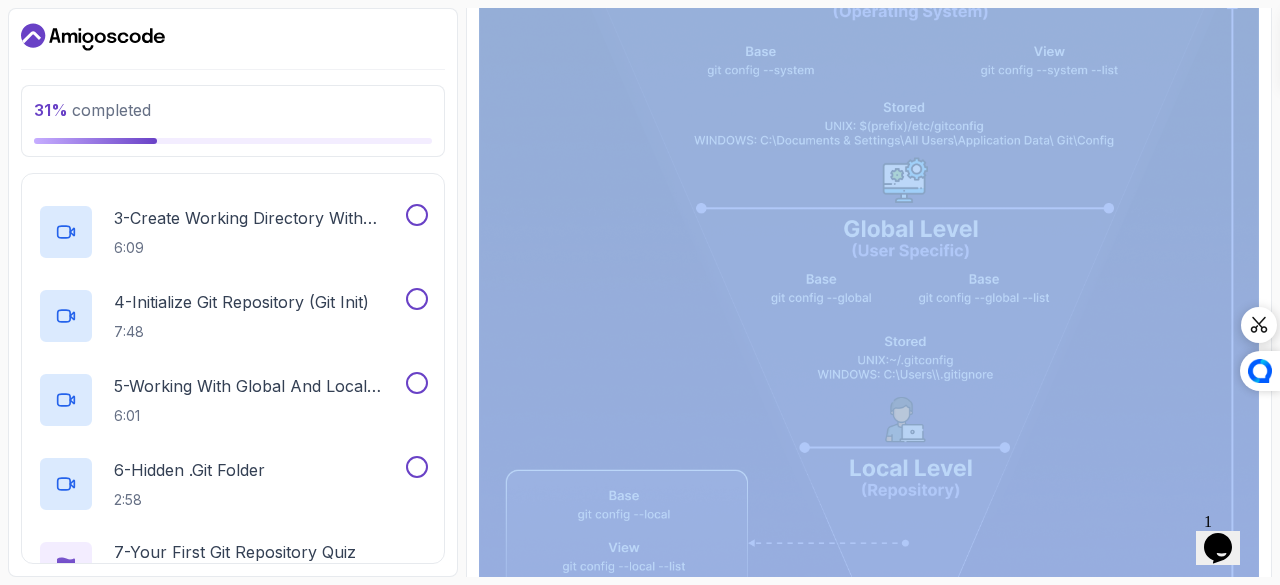 scroll, scrollTop: 778, scrollLeft: 0, axis: vertical 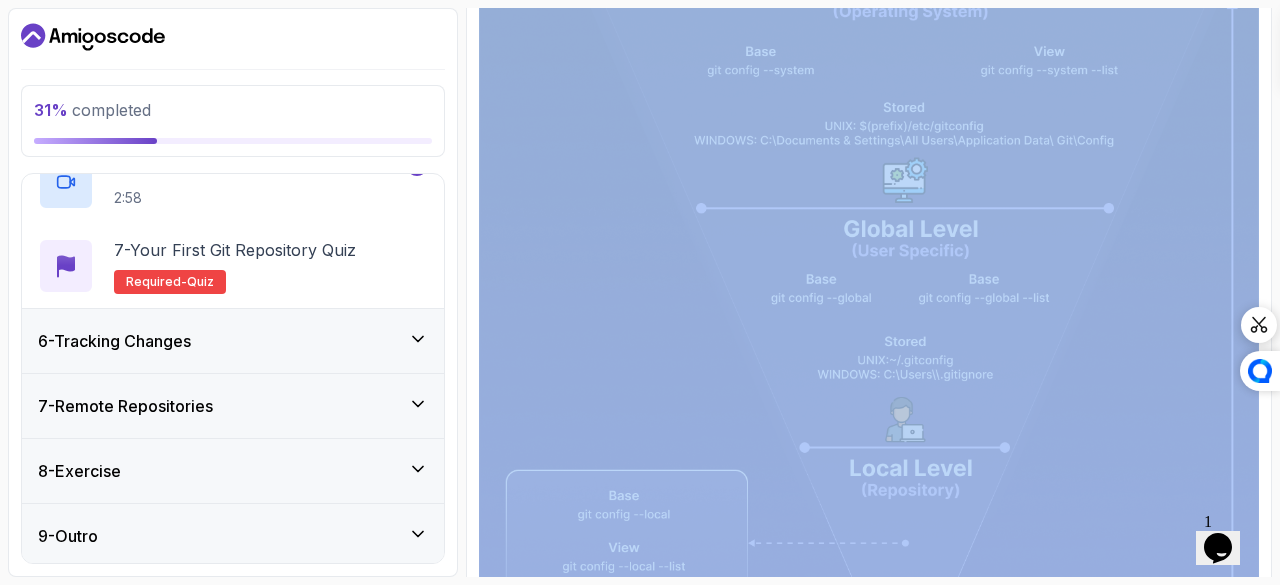 click on "6  -  Tracking Changes" at bounding box center (233, 341) 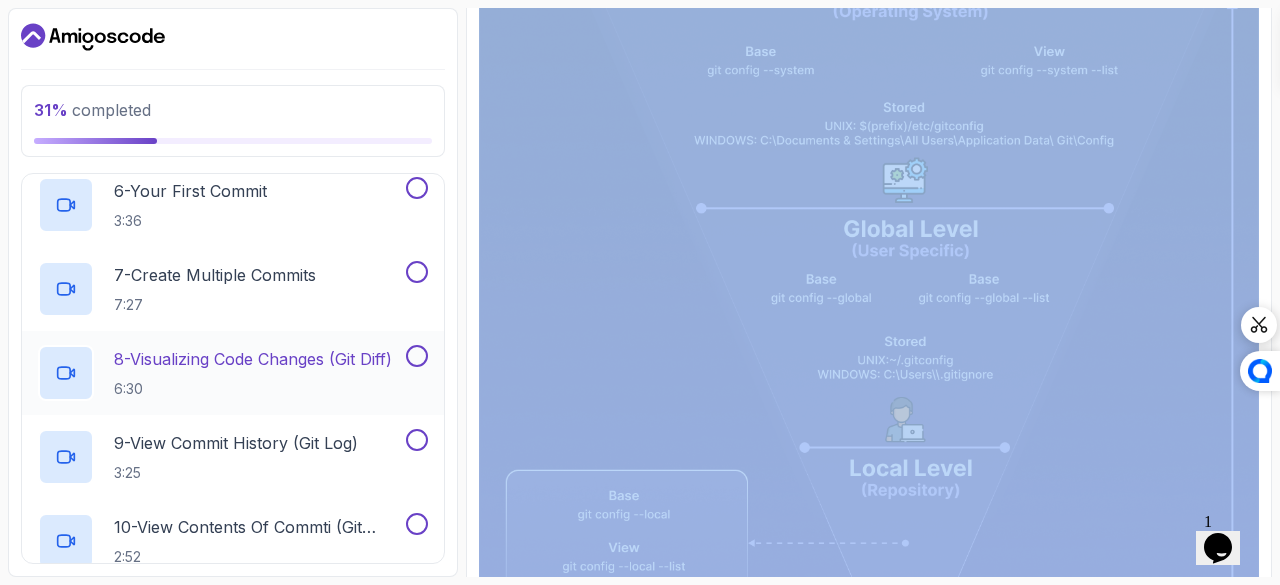 scroll, scrollTop: 1198, scrollLeft: 0, axis: vertical 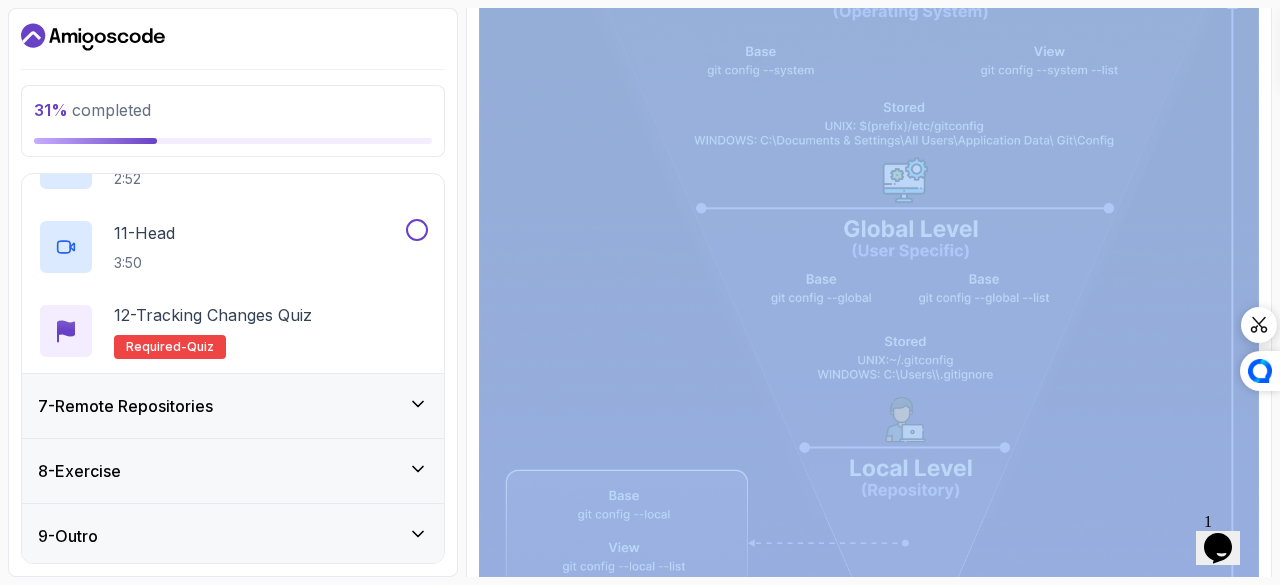 click on "7  -  Remote Repositories" at bounding box center (233, 406) 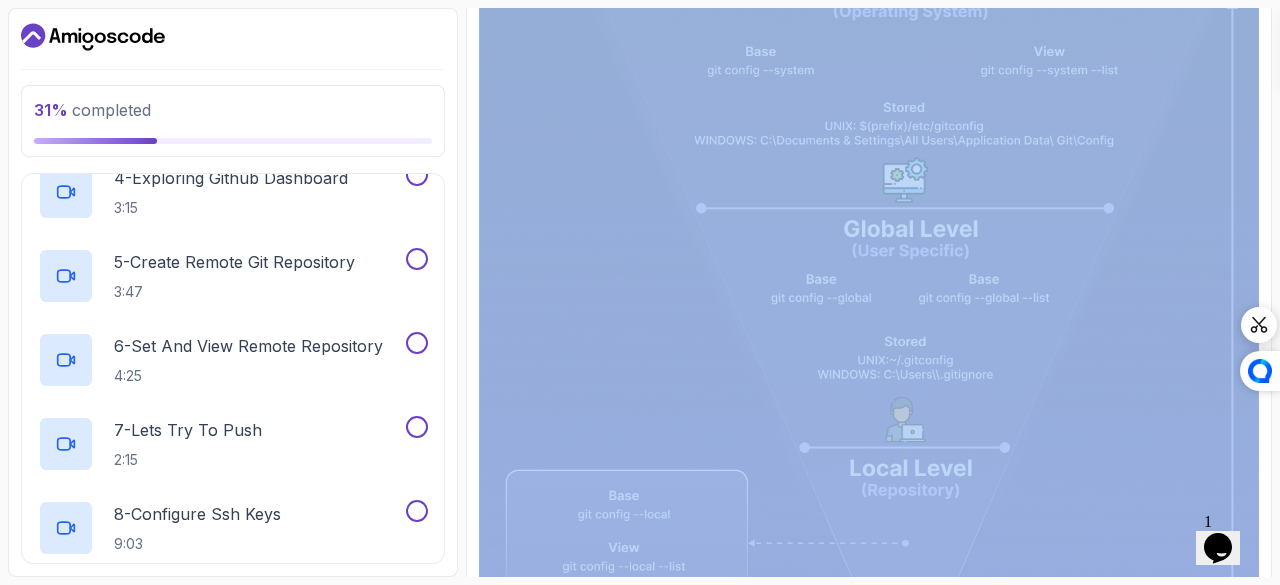 scroll, scrollTop: 1030, scrollLeft: 0, axis: vertical 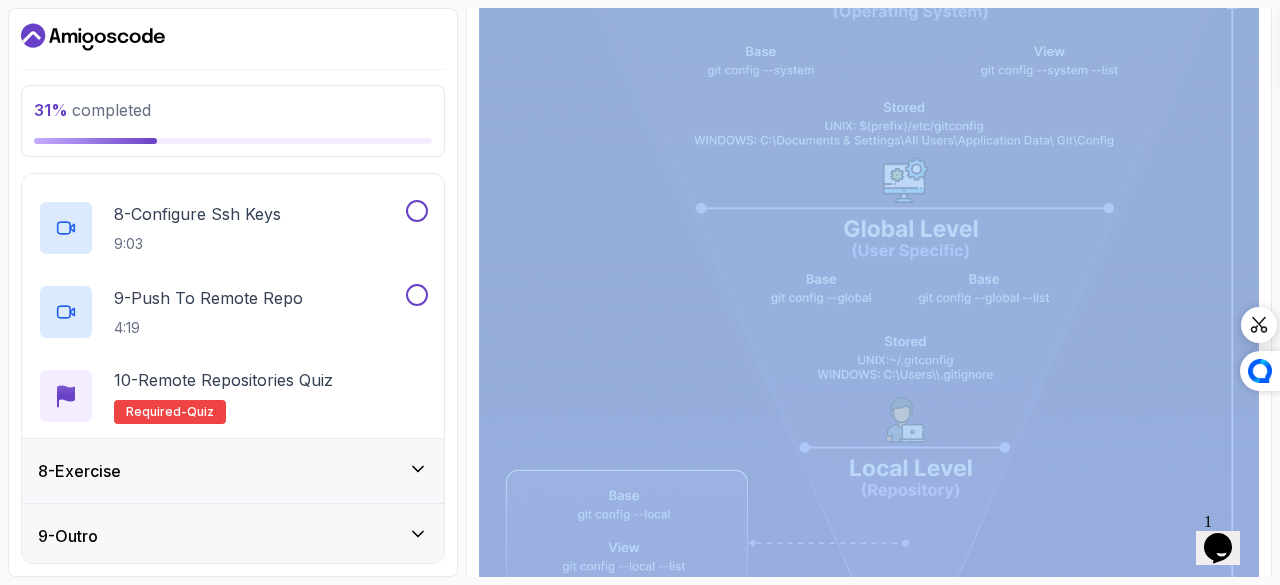 click on "8  -  Exercise" at bounding box center [233, 471] 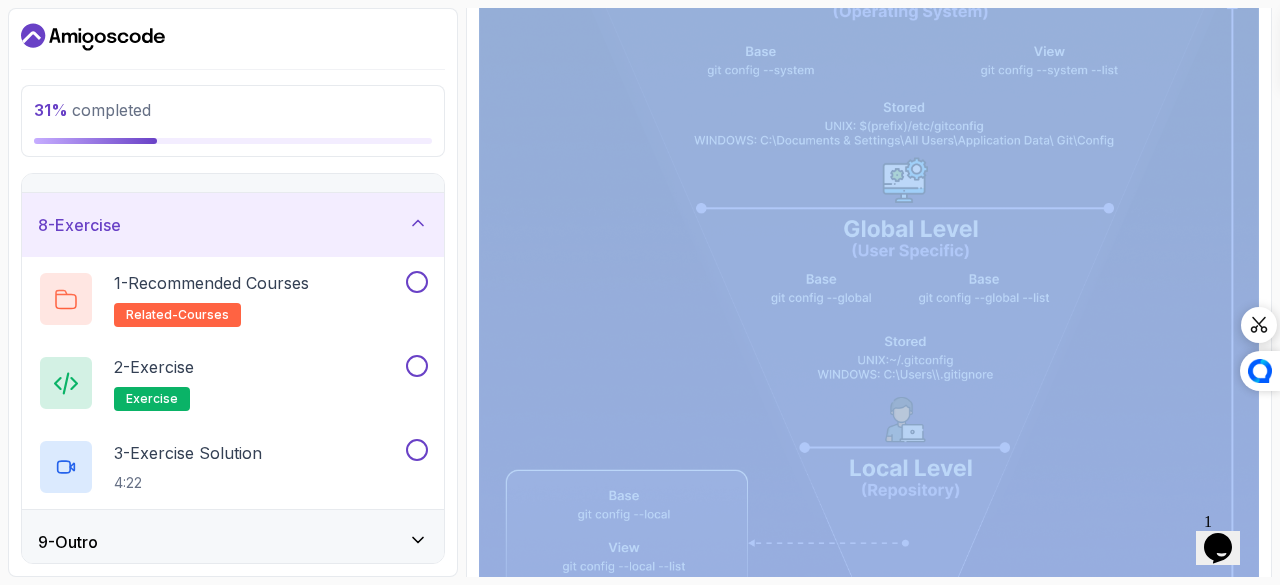 scroll, scrollTop: 442, scrollLeft: 0, axis: vertical 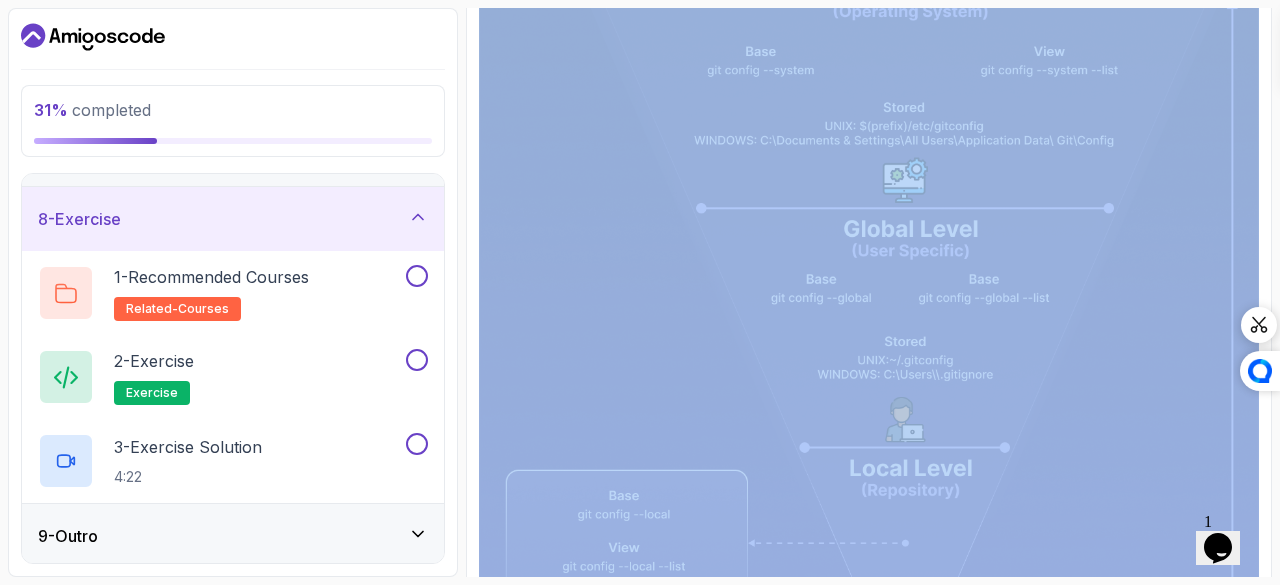 click on "9  -  Outro" at bounding box center [233, 536] 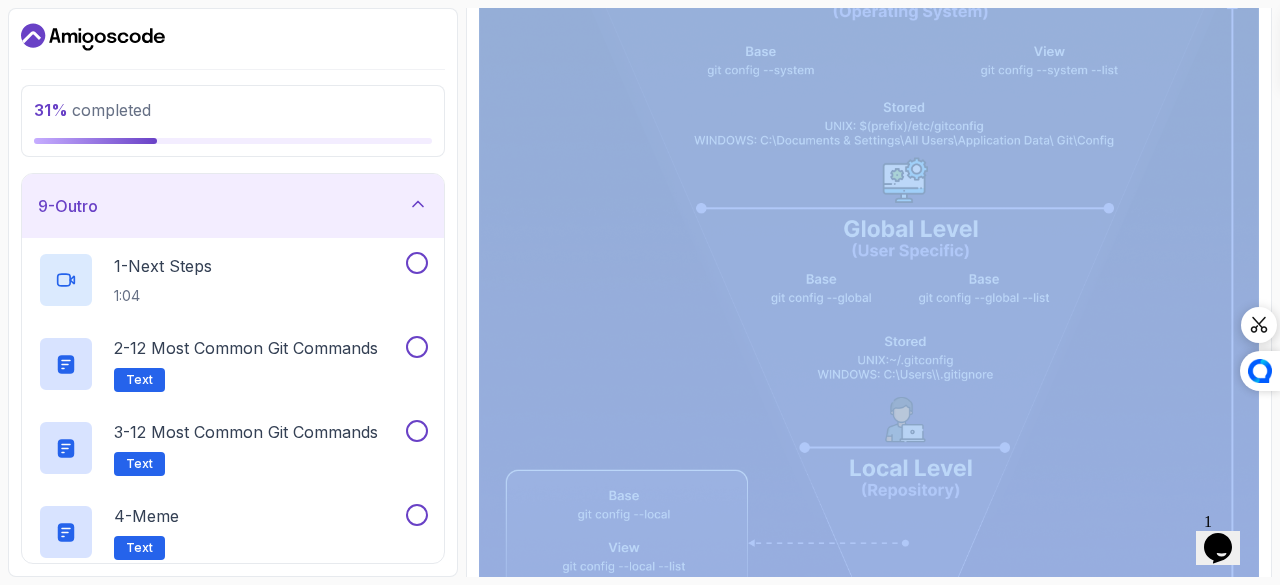 scroll, scrollTop: 694, scrollLeft: 0, axis: vertical 